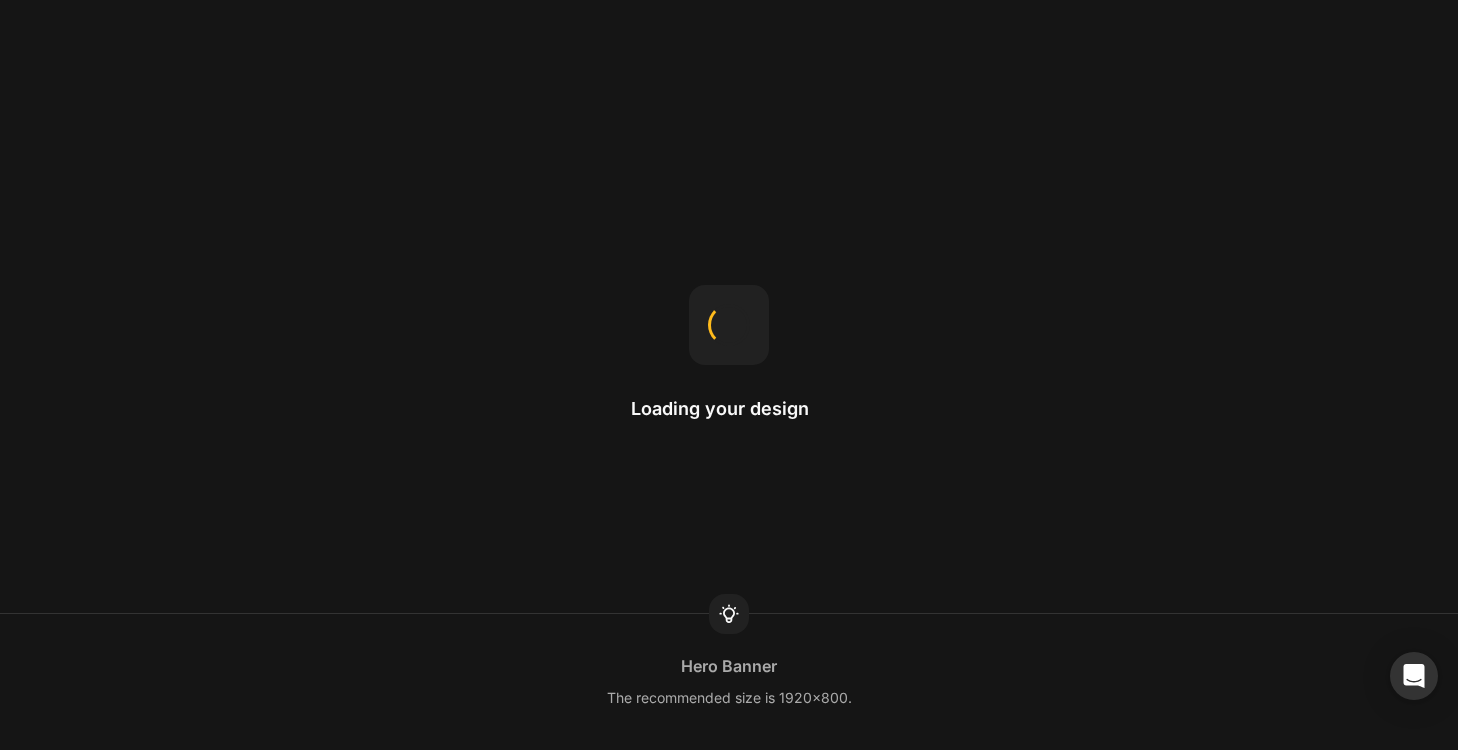 scroll, scrollTop: 0, scrollLeft: 0, axis: both 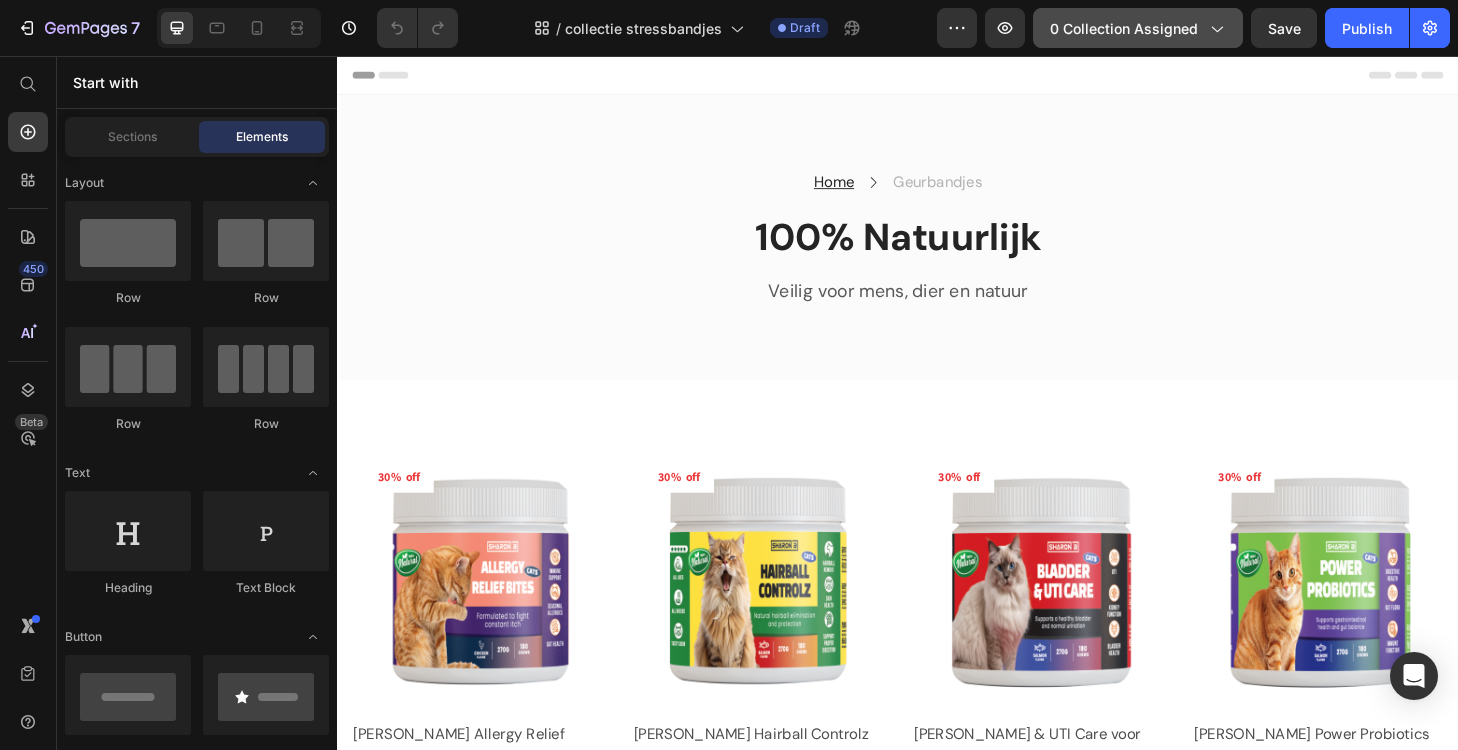 click on "0 collection assigned" 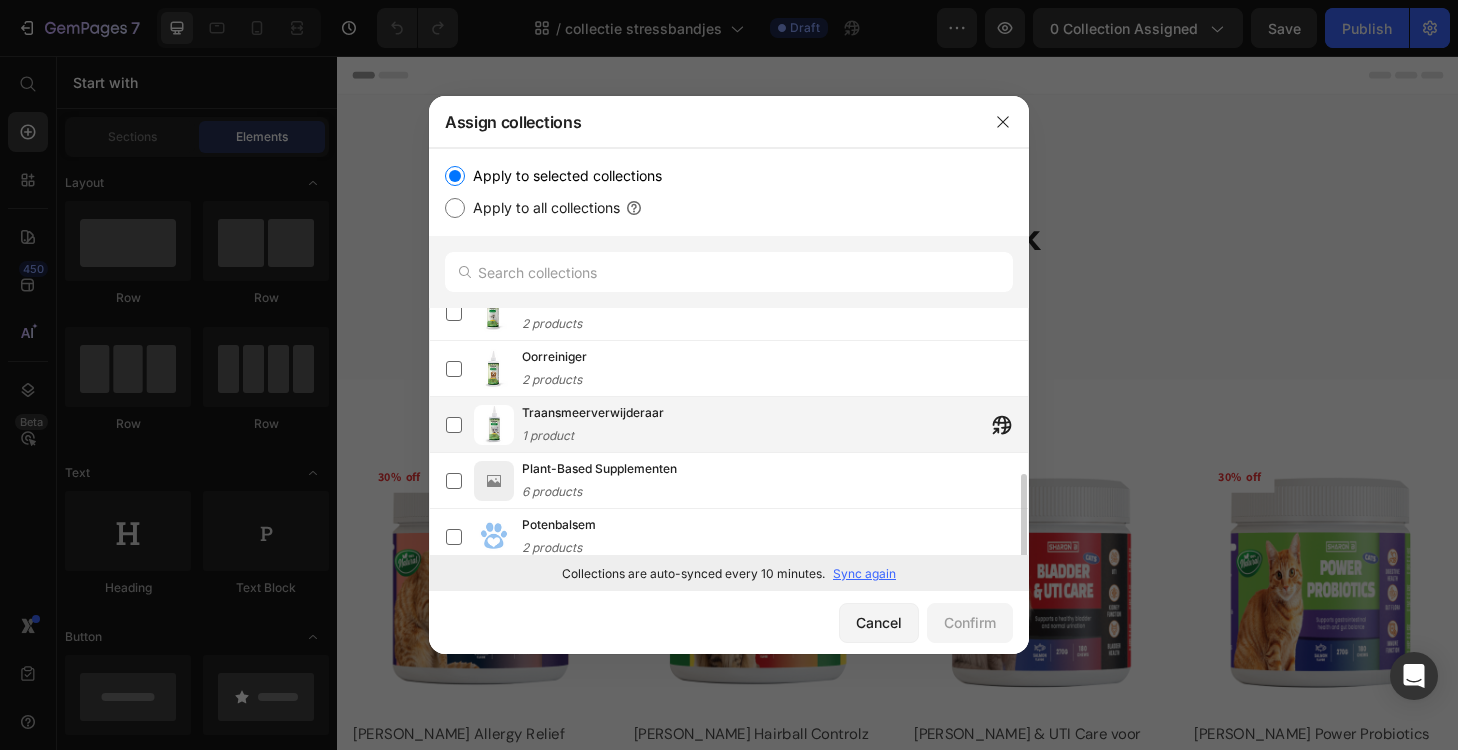 scroll, scrollTop: 425, scrollLeft: 0, axis: vertical 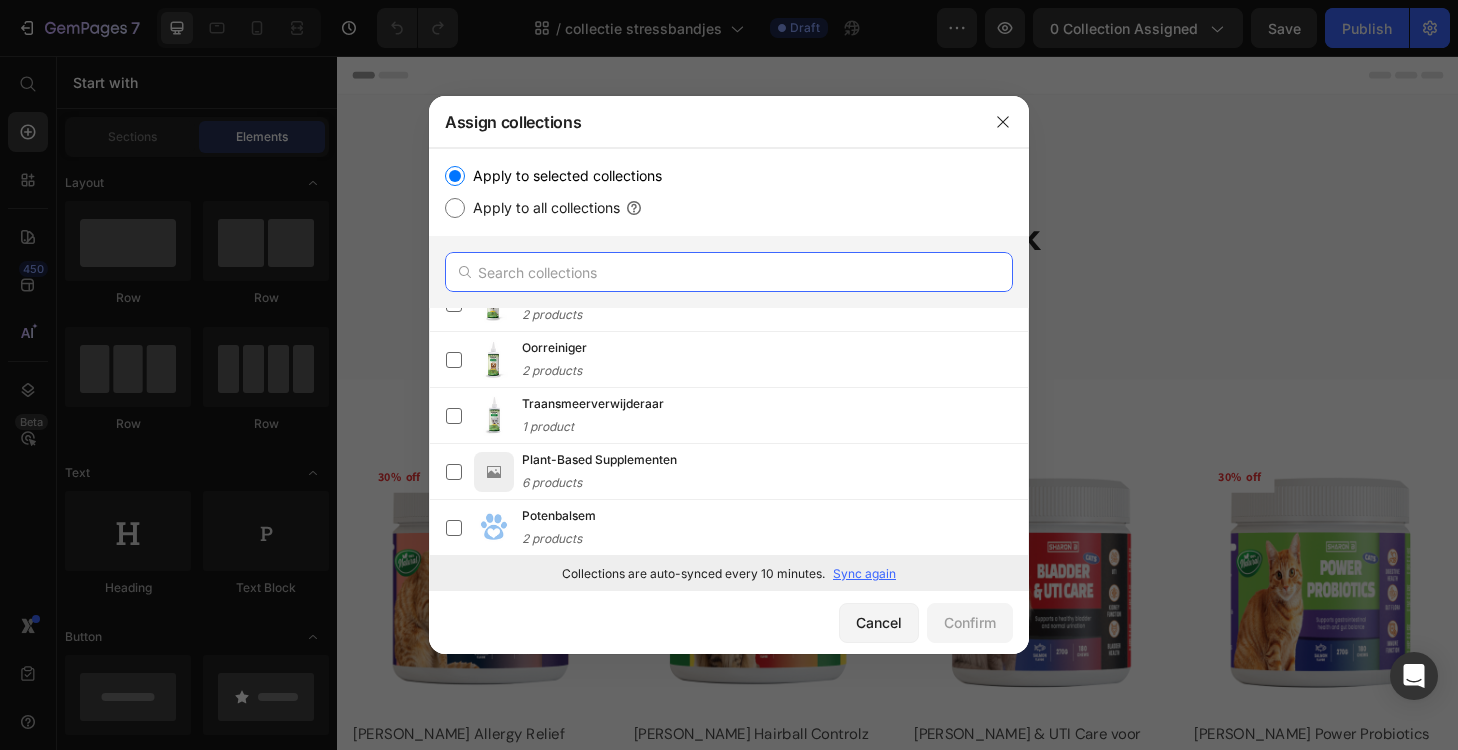click at bounding box center [729, 272] 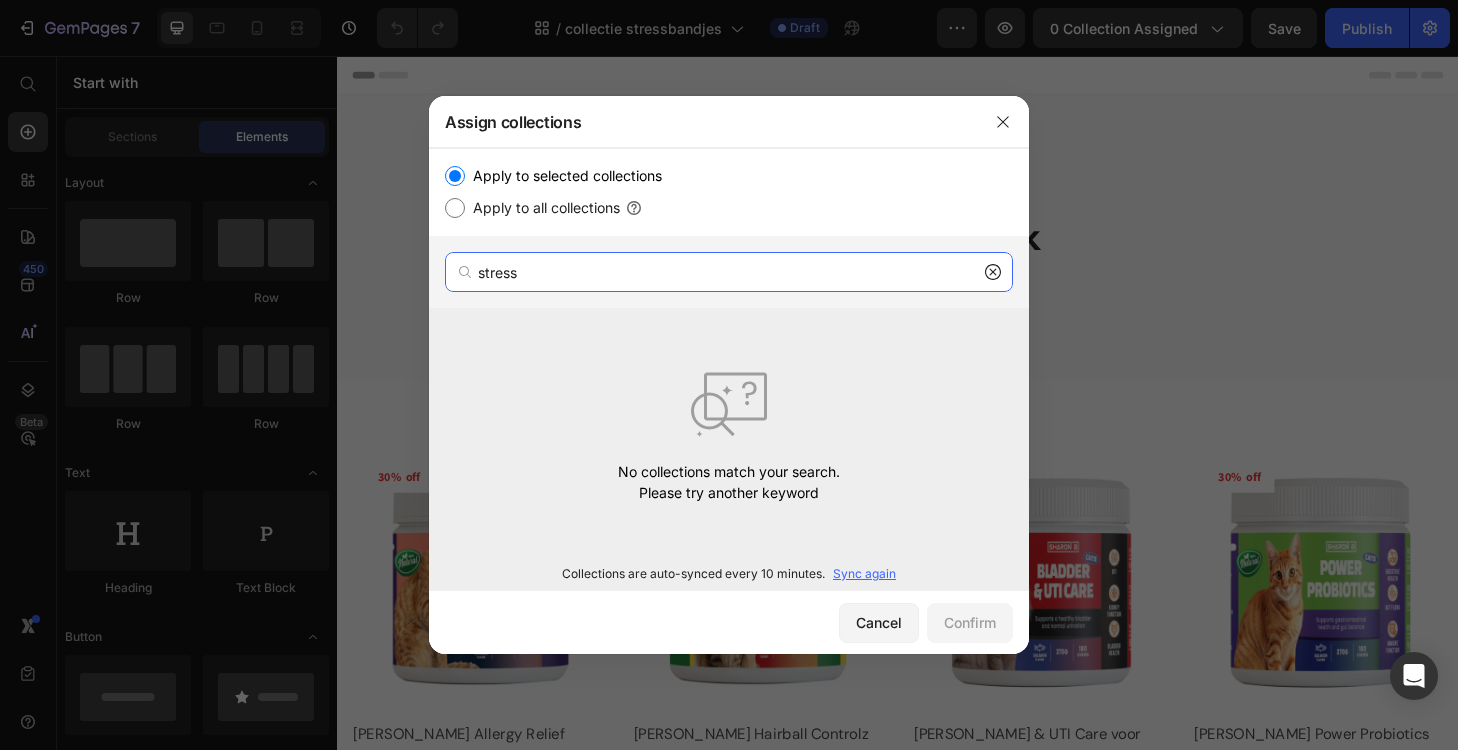 drag, startPoint x: 542, startPoint y: 276, endPoint x: 422, endPoint y: 267, distance: 120.33703 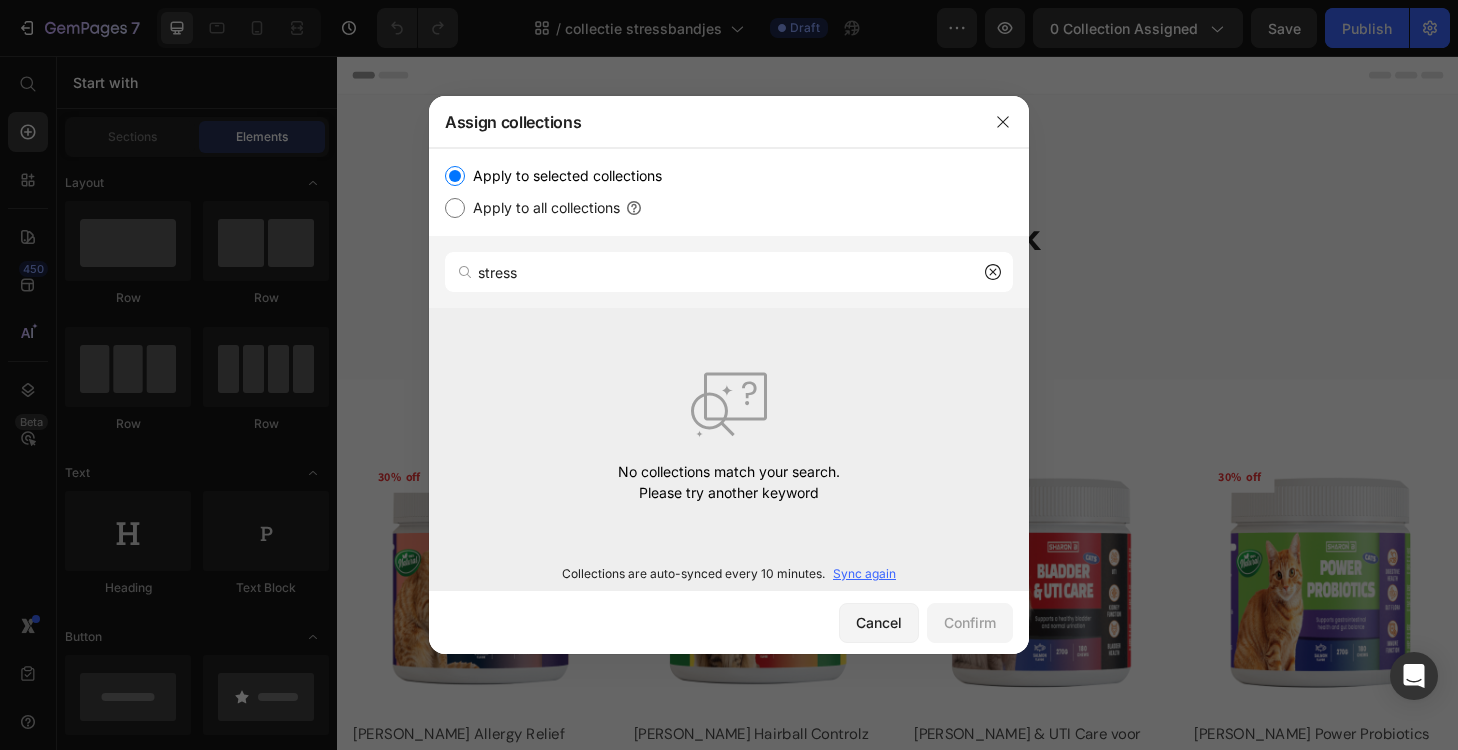 click on "Sync again" at bounding box center [864, 574] 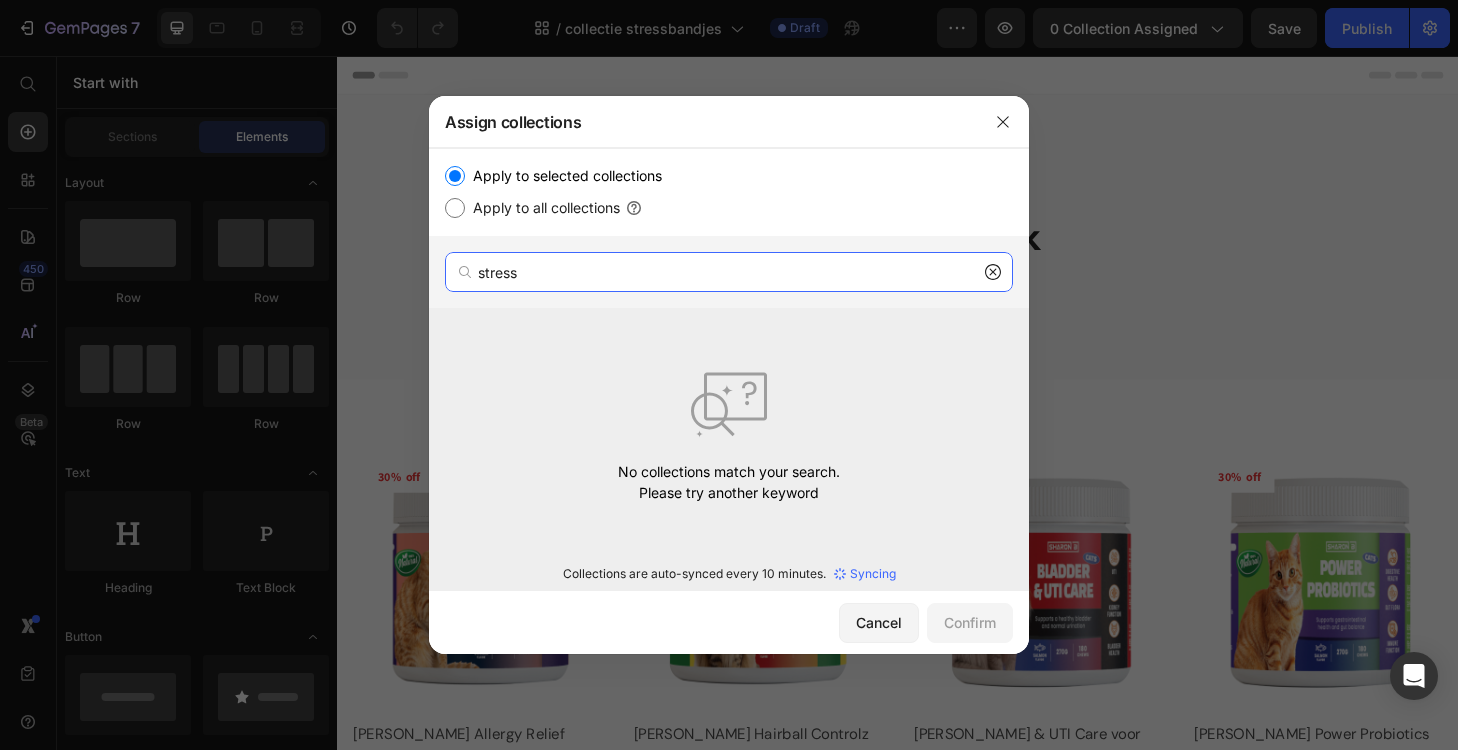 click on "stress" at bounding box center (729, 272) 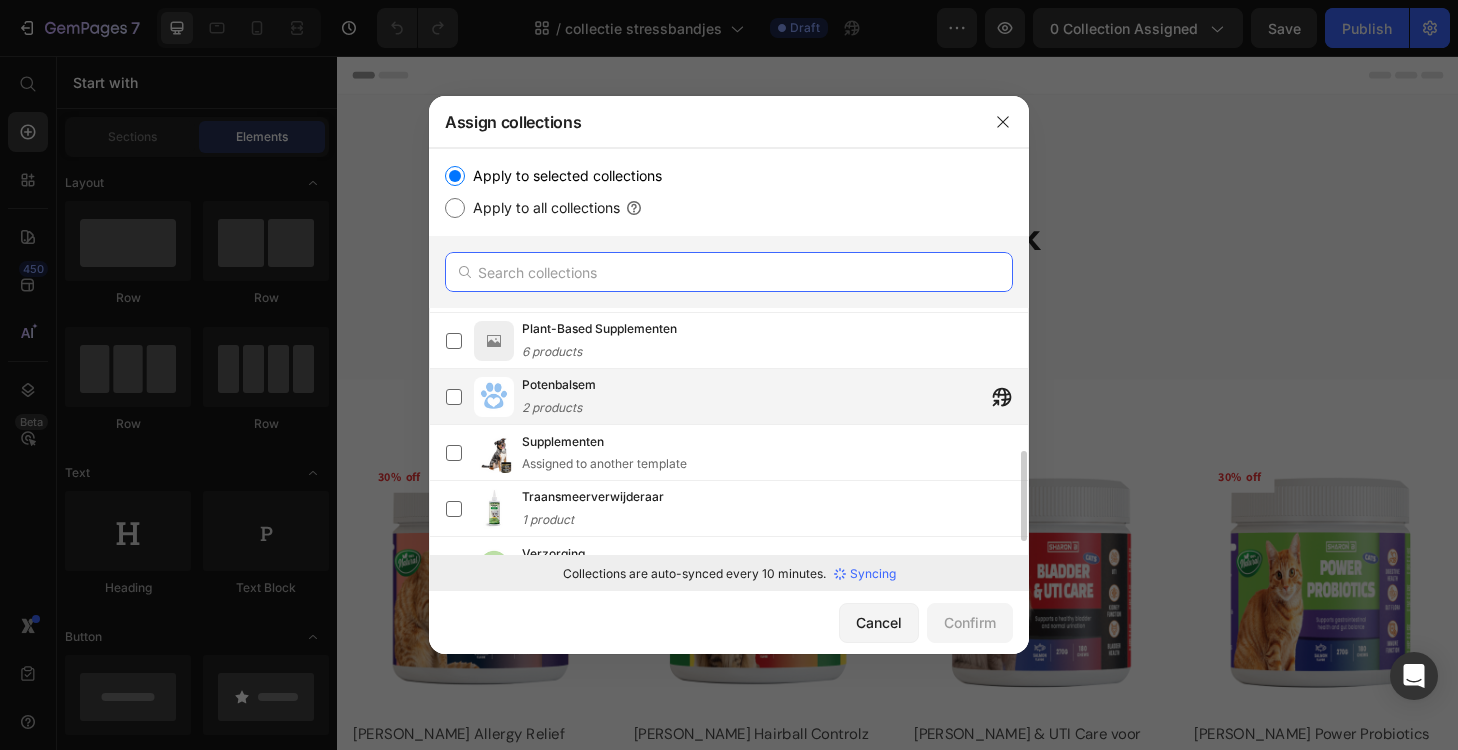 scroll, scrollTop: 425, scrollLeft: 0, axis: vertical 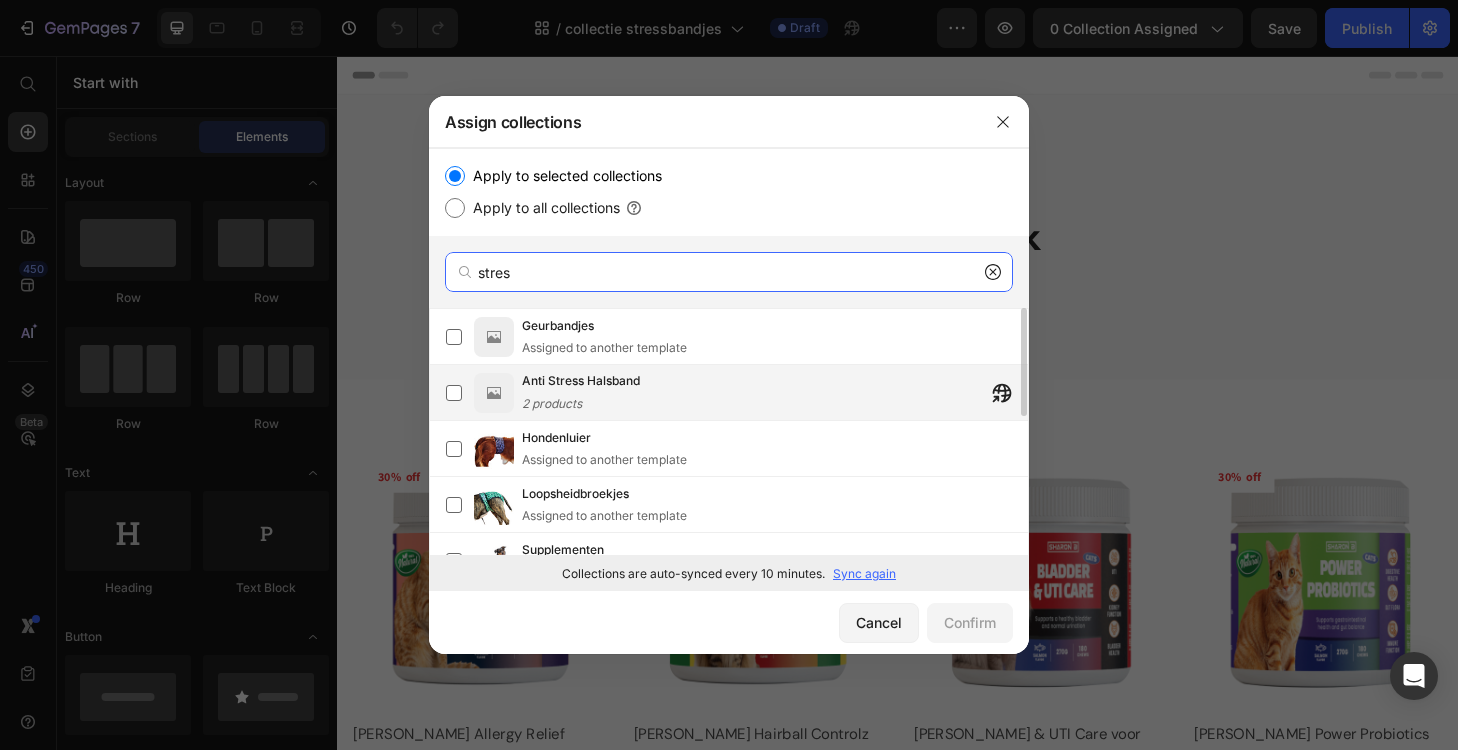 type on "stress" 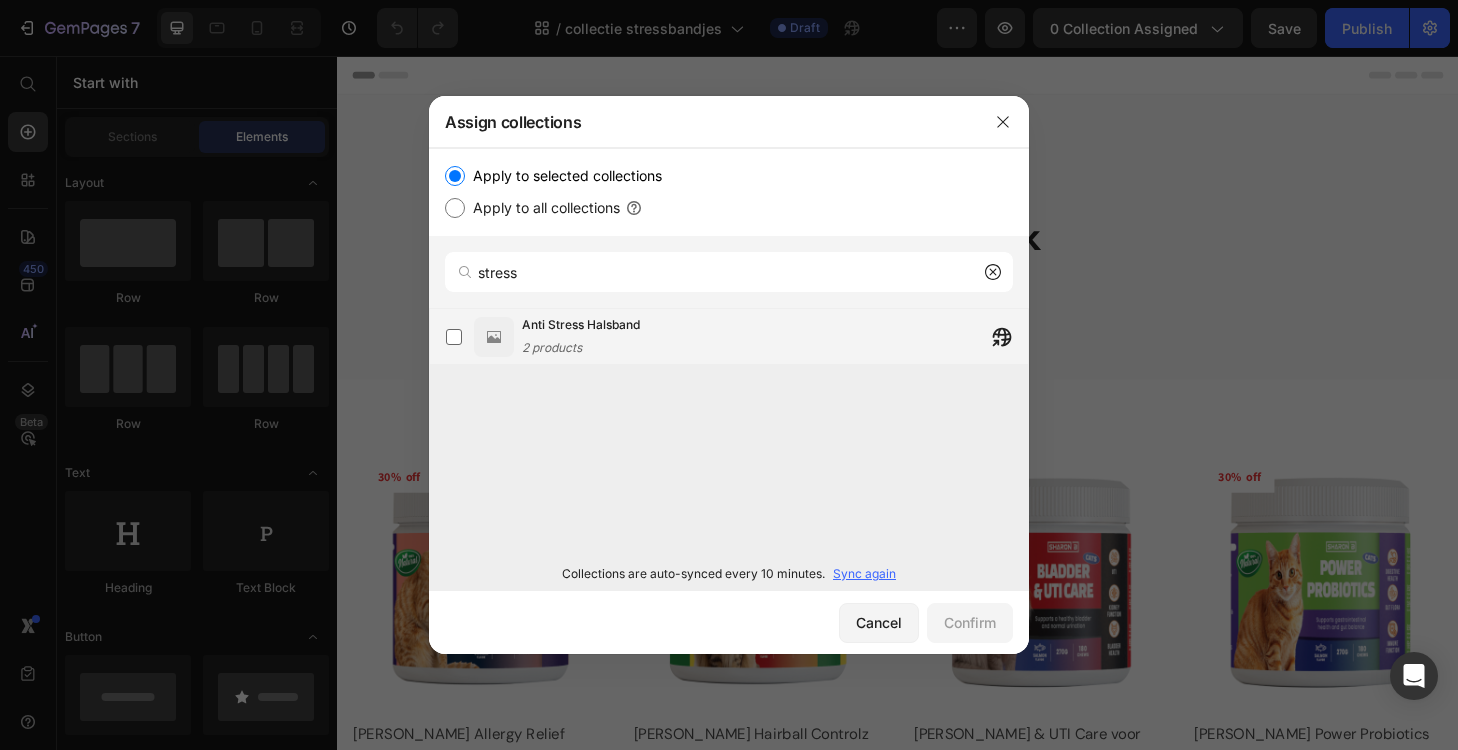 click on "Anti Stress Halsband 2 products" at bounding box center [581, 337] 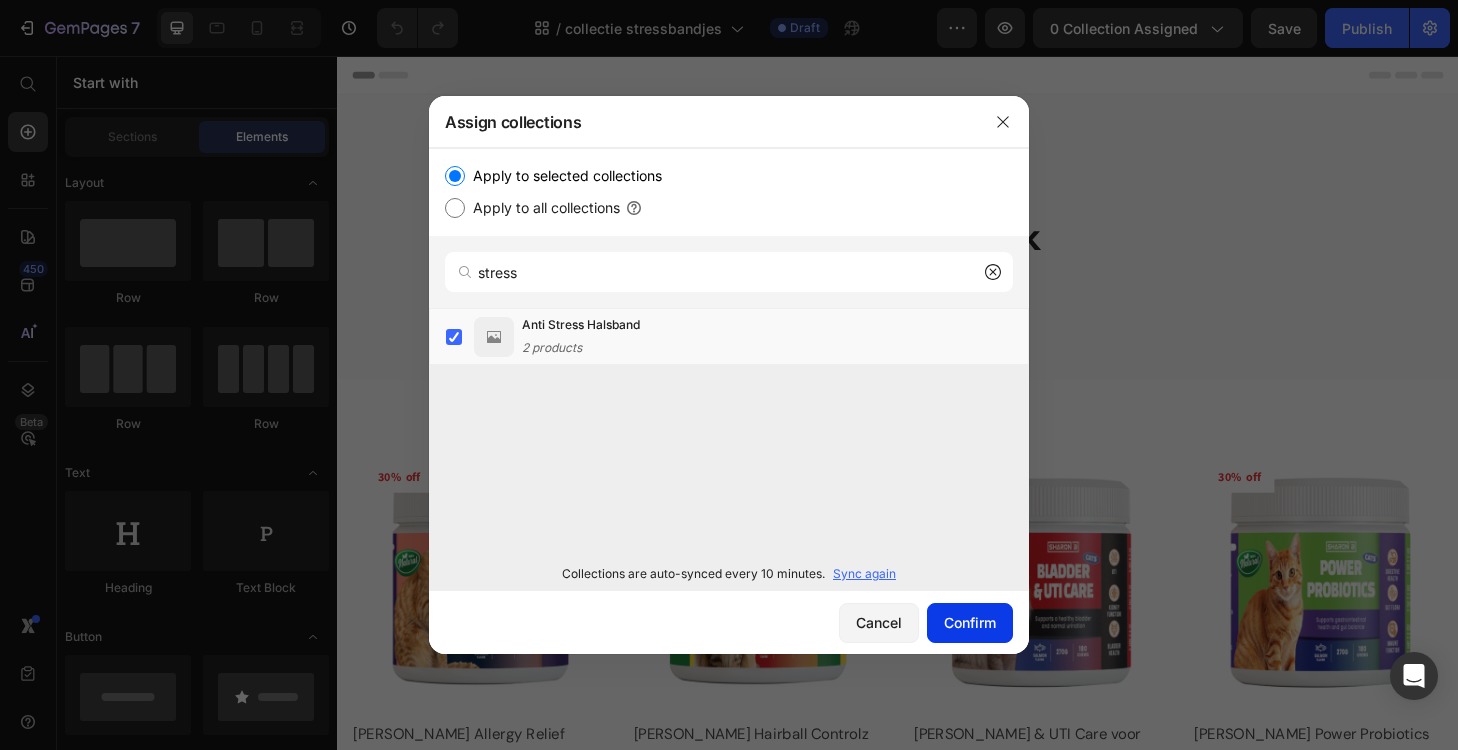 click on "Confirm" 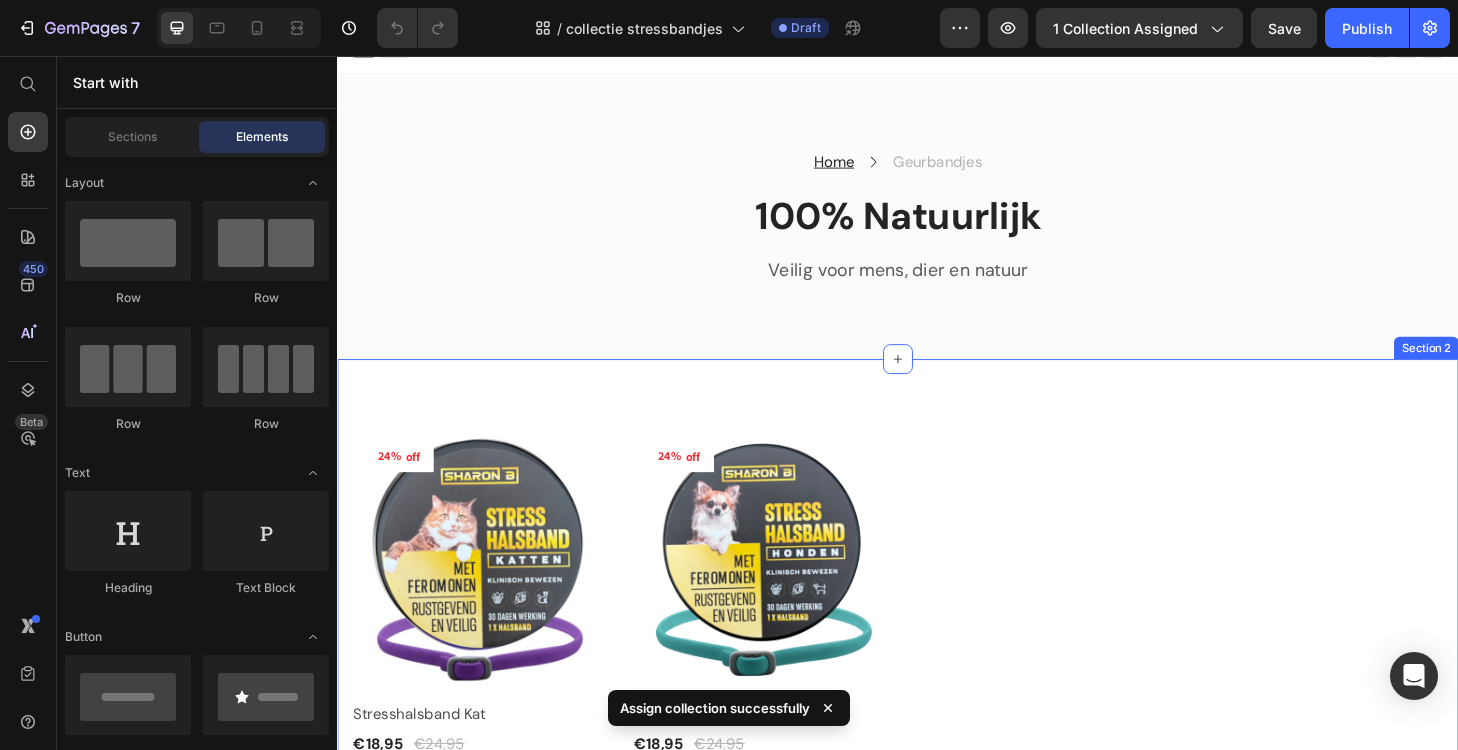 scroll, scrollTop: 3, scrollLeft: 0, axis: vertical 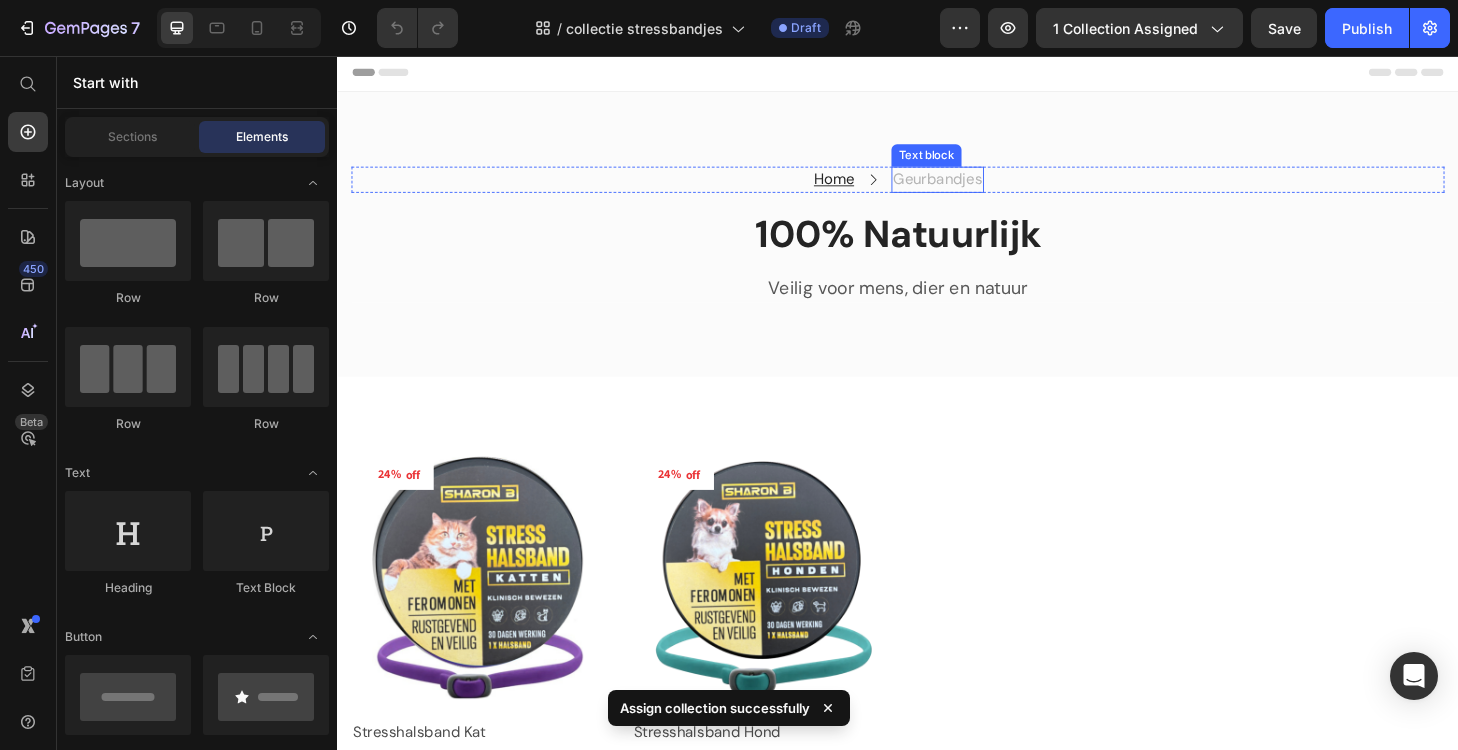 click on "Geurbandjes" at bounding box center [979, 188] 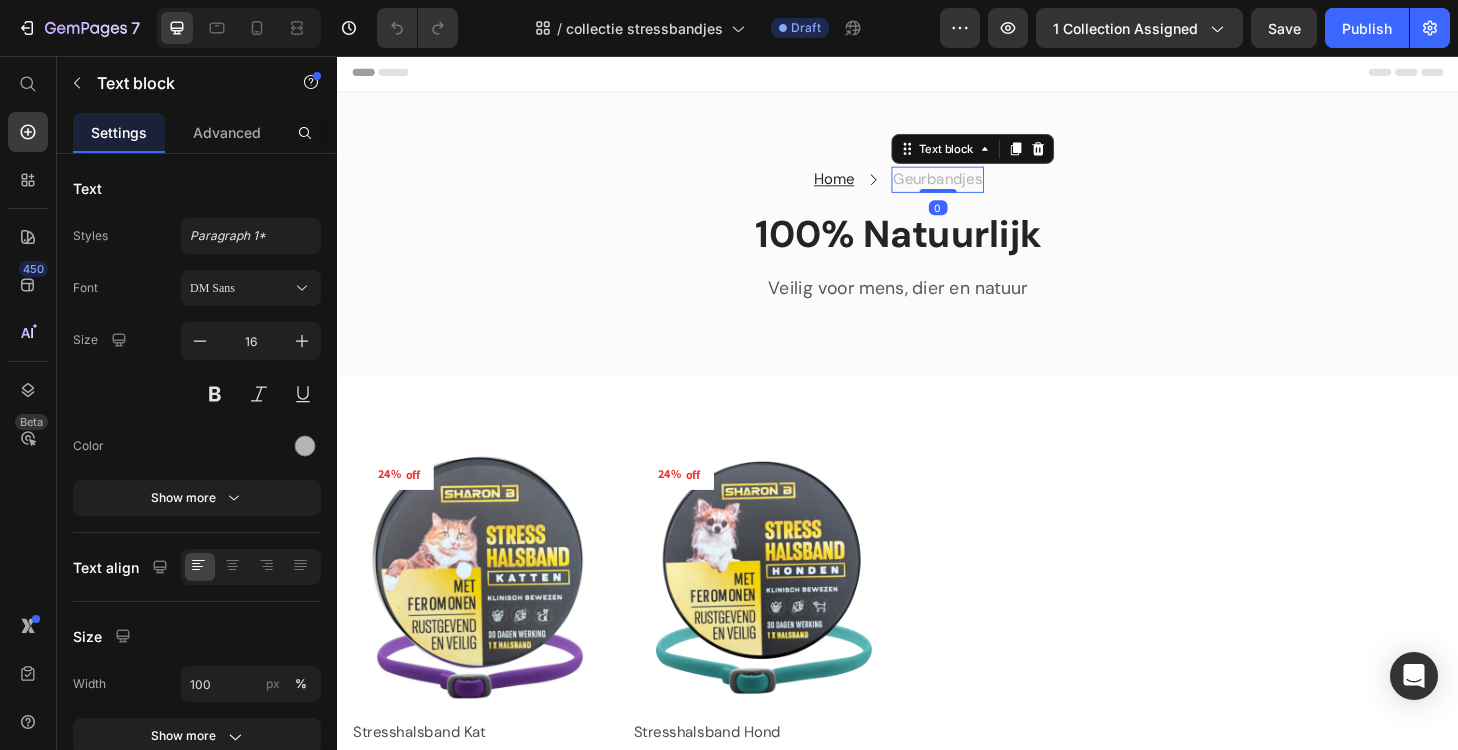 click on "Geurbandjes" at bounding box center (979, 188) 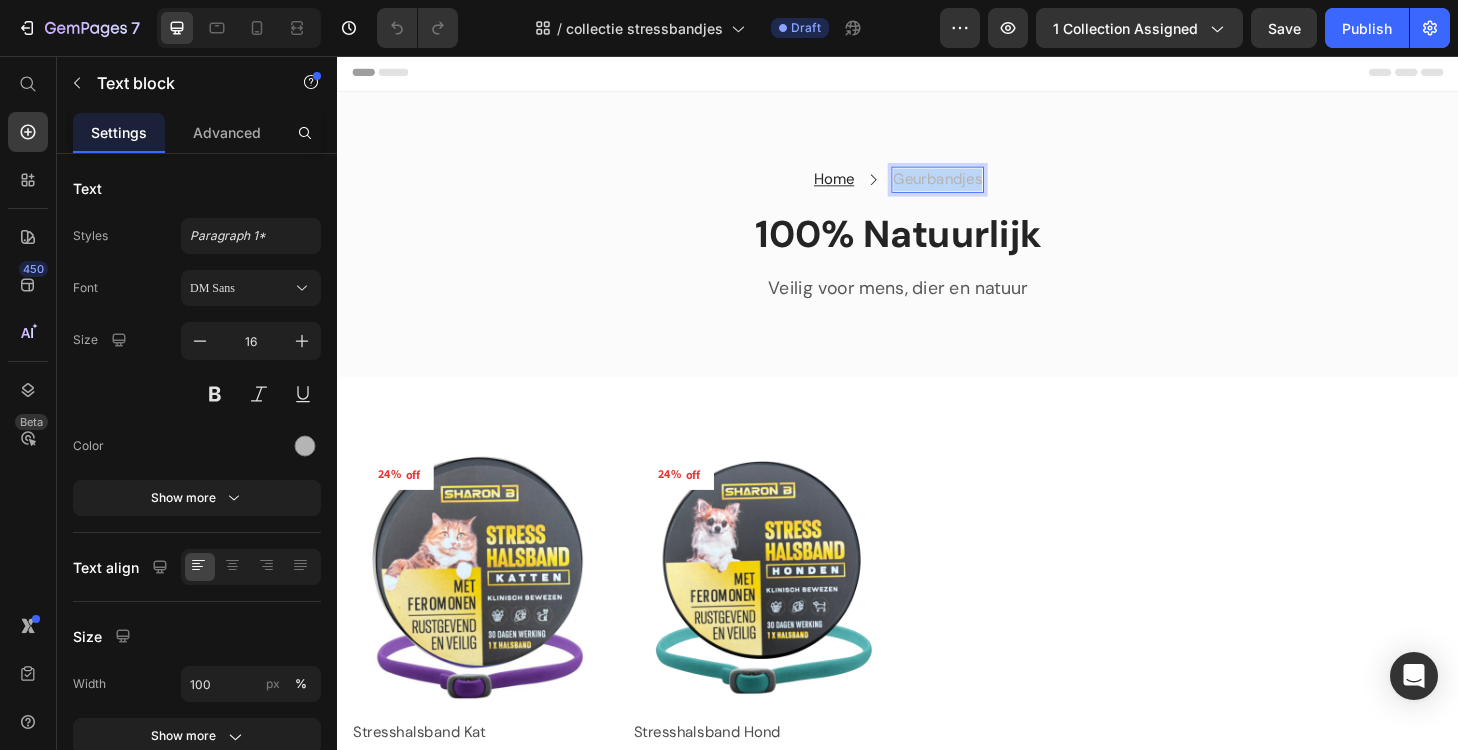 click on "Geurbandjes" at bounding box center [979, 188] 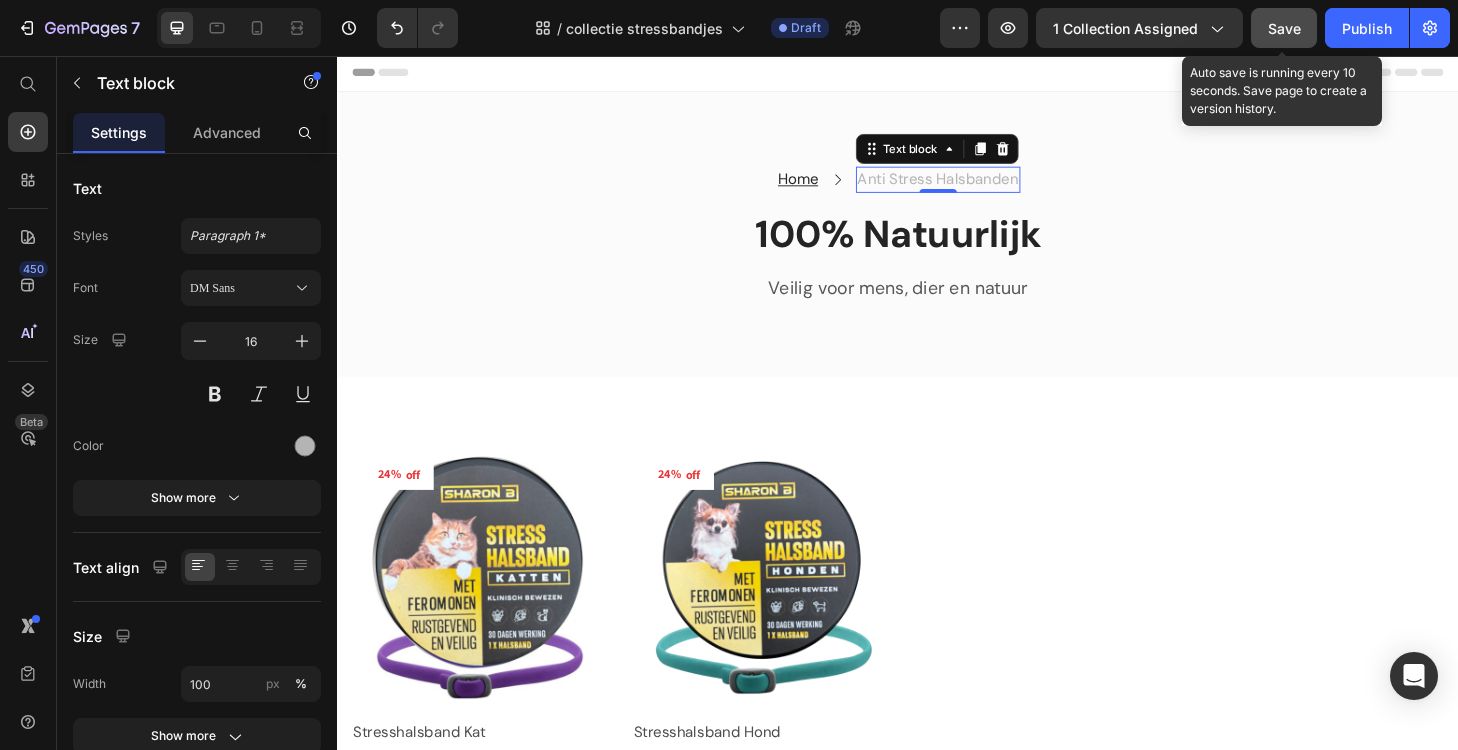 click on "Save" 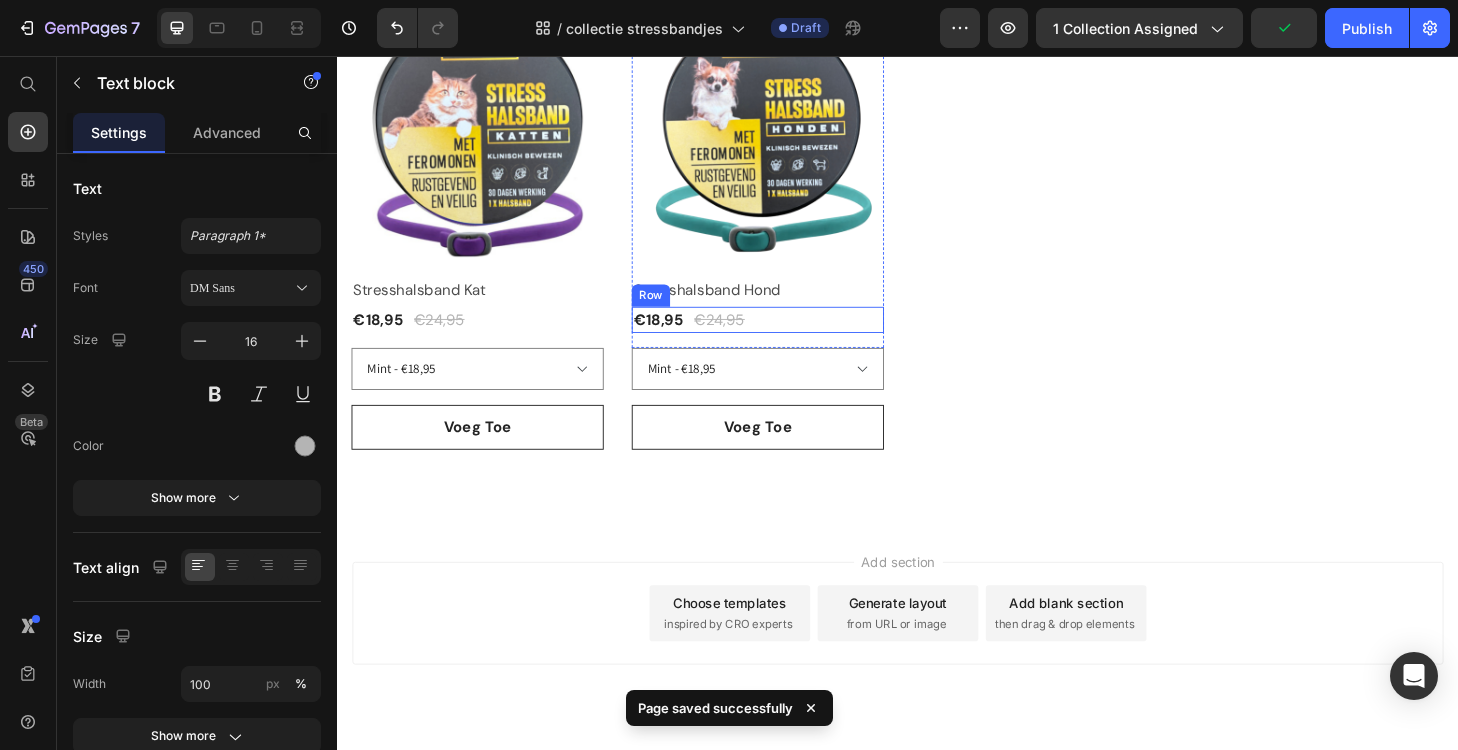 scroll, scrollTop: 474, scrollLeft: 0, axis: vertical 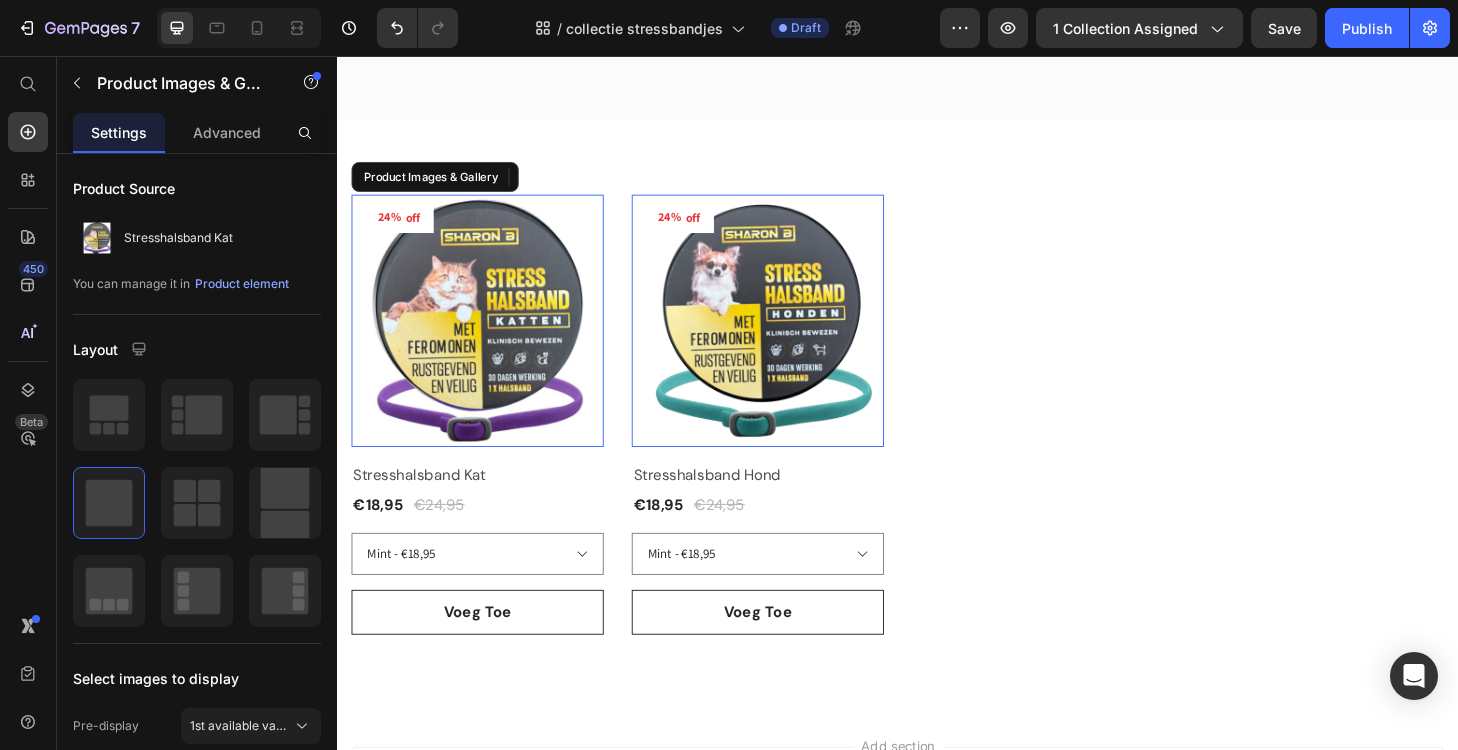 click at bounding box center (487, 339) 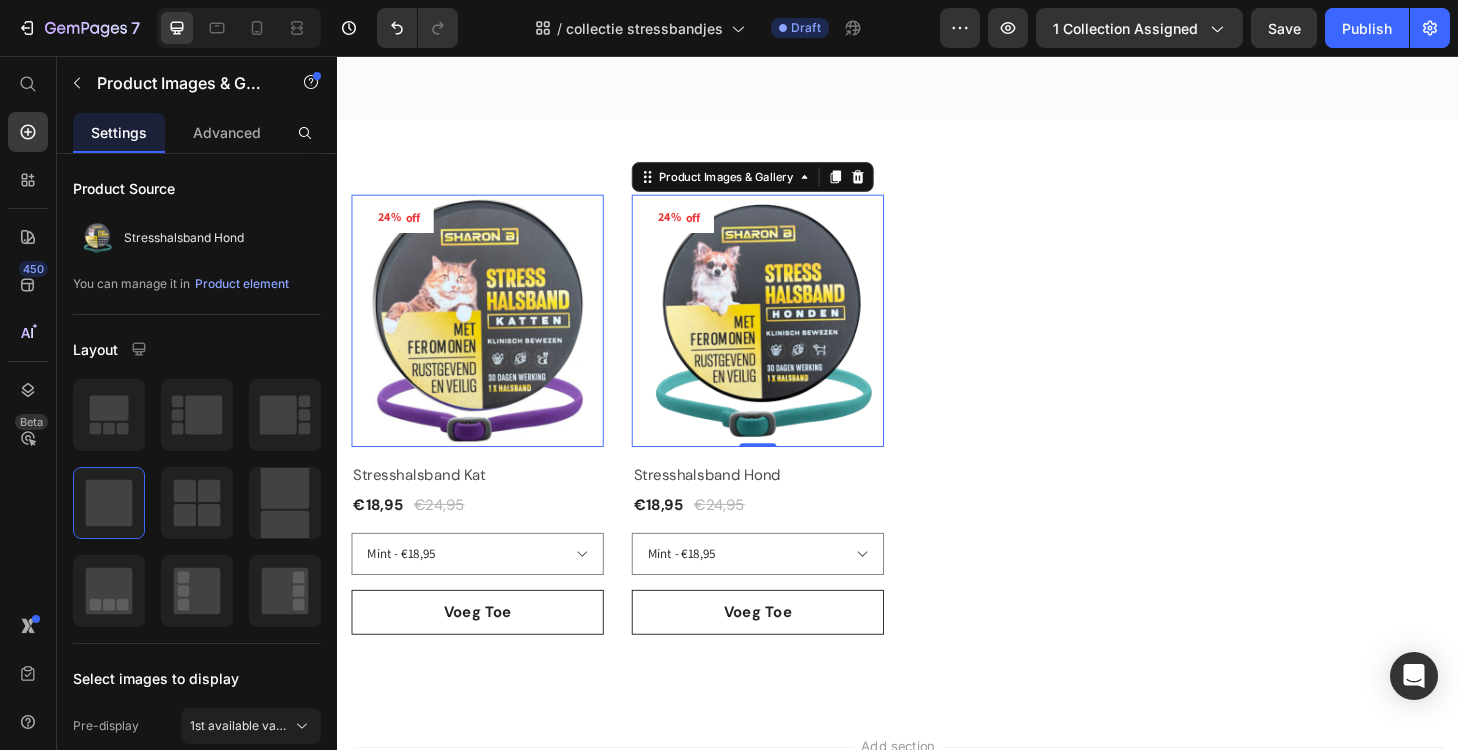 click at bounding box center [487, 339] 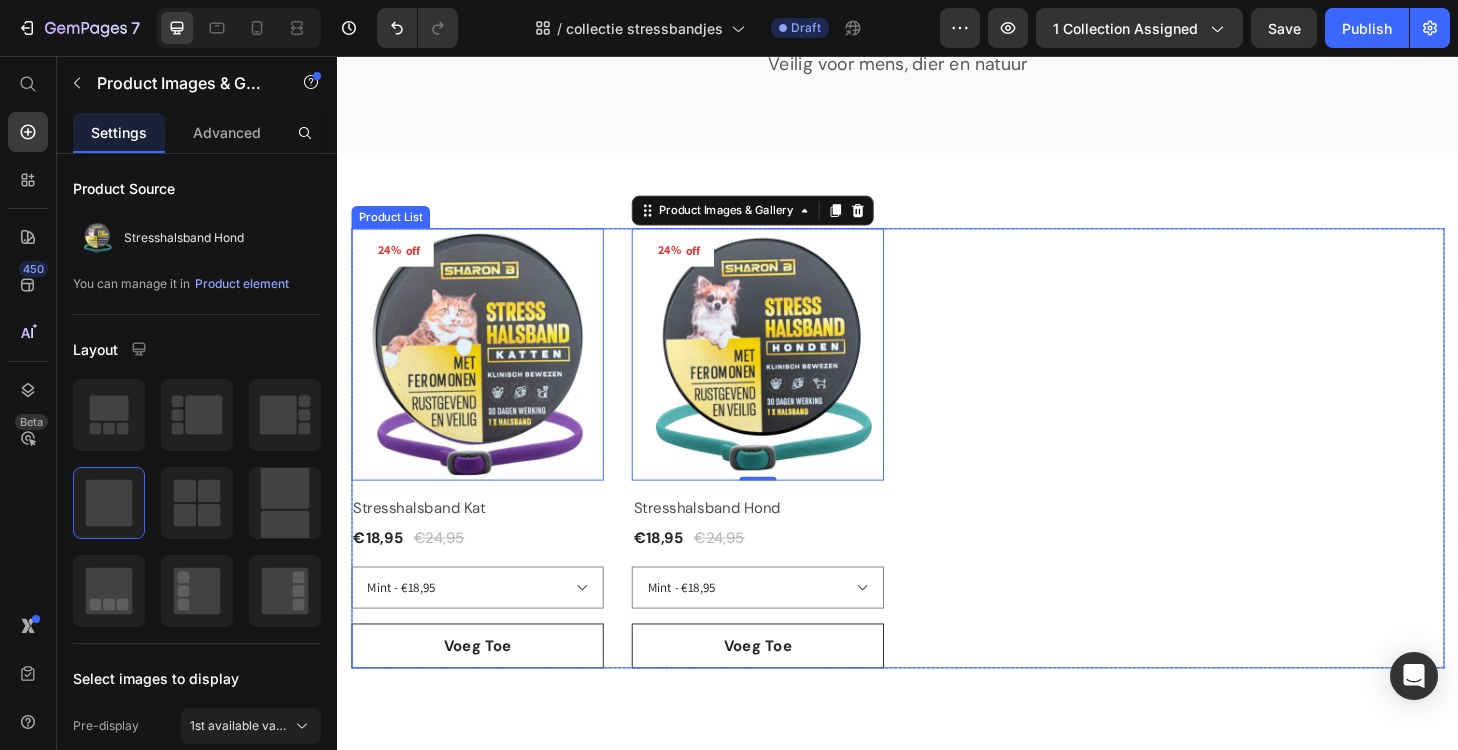 scroll, scrollTop: 243, scrollLeft: 0, axis: vertical 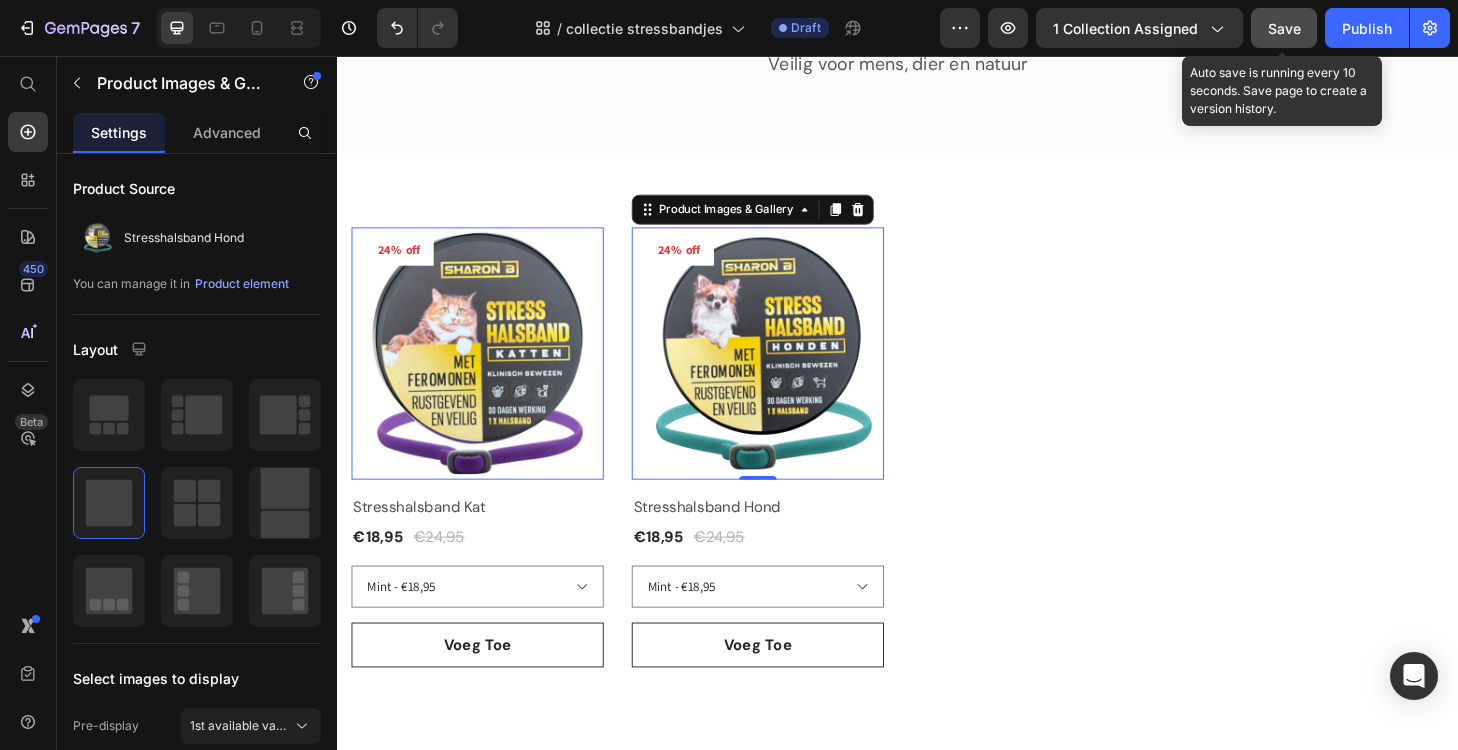 click on "Save" at bounding box center (1284, 28) 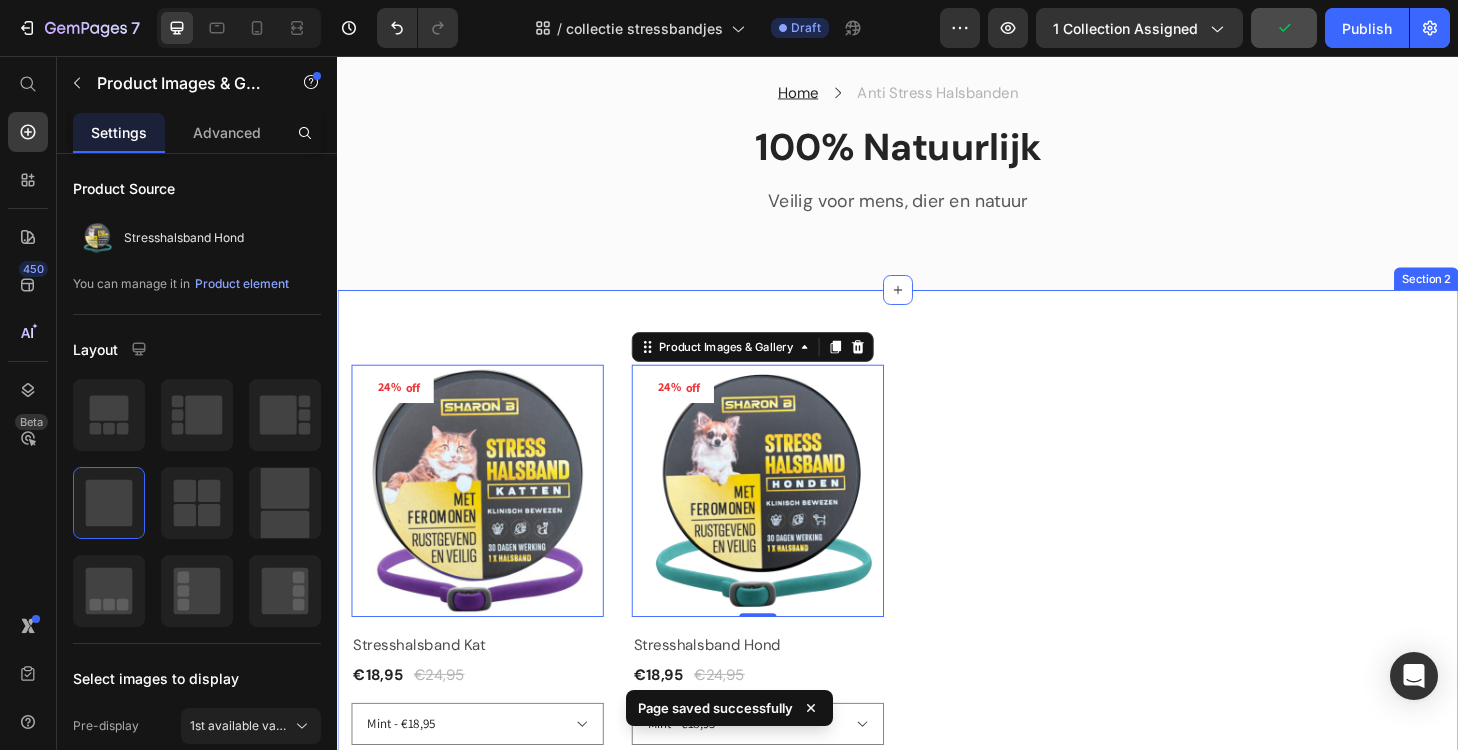 scroll, scrollTop: 74, scrollLeft: 0, axis: vertical 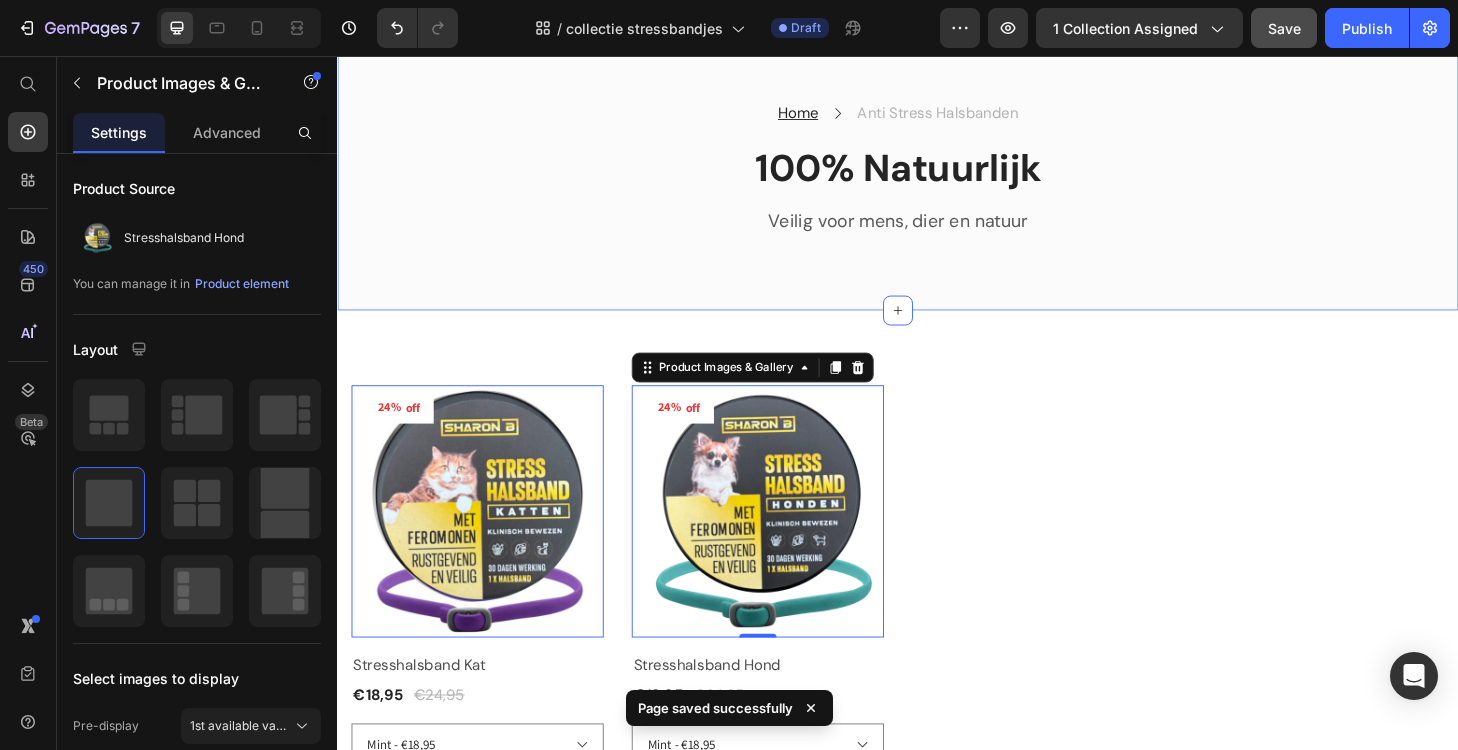 click on "Veilig voor mens, dier en natuur" at bounding box center (937, 233) 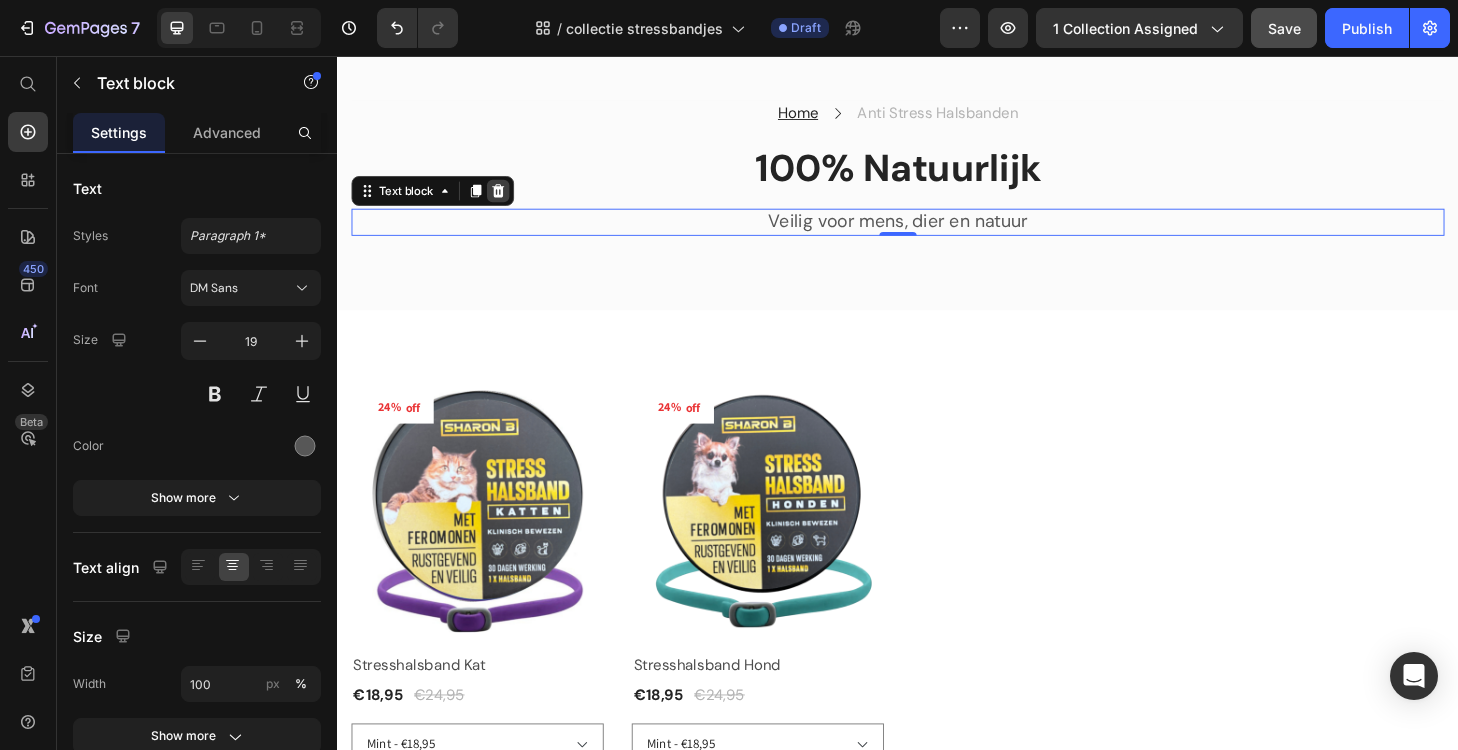 click 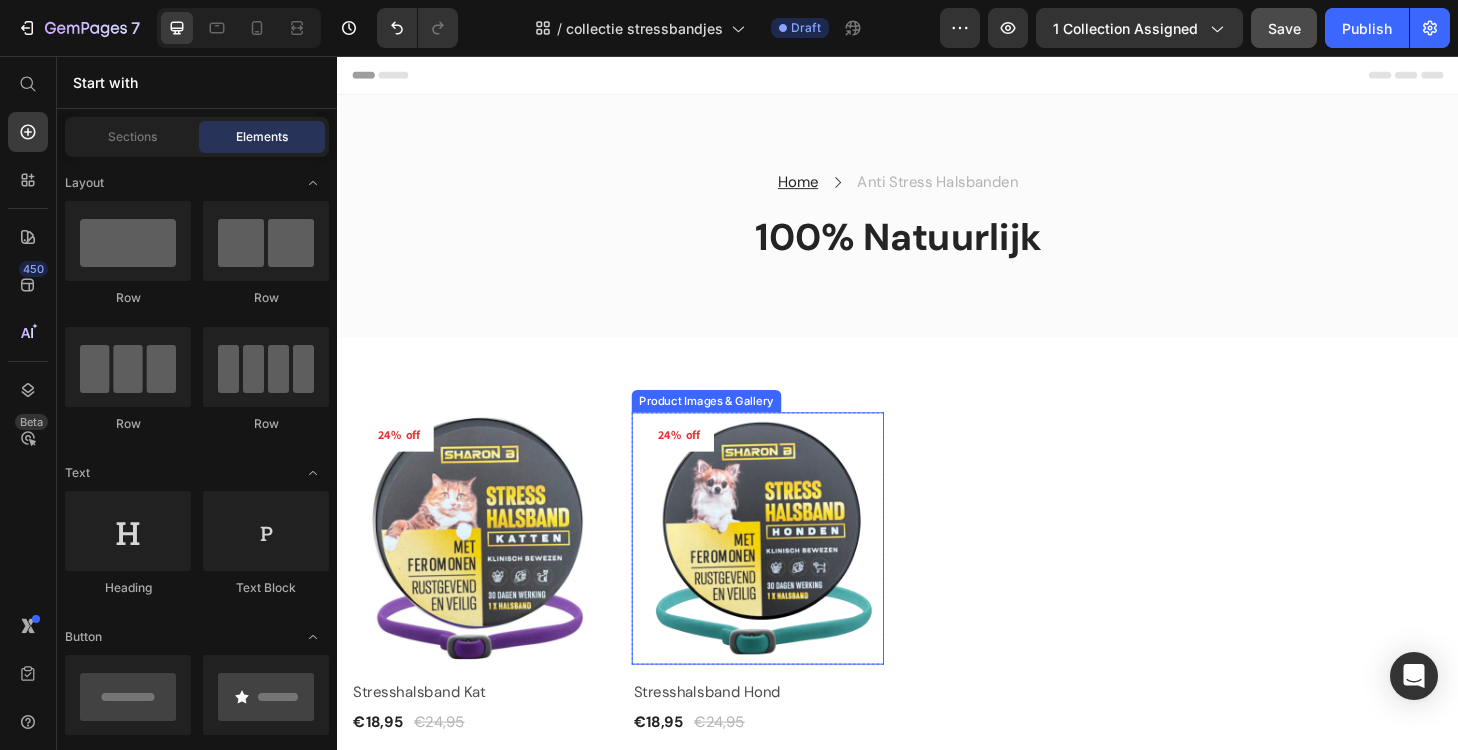 scroll, scrollTop: 0, scrollLeft: 0, axis: both 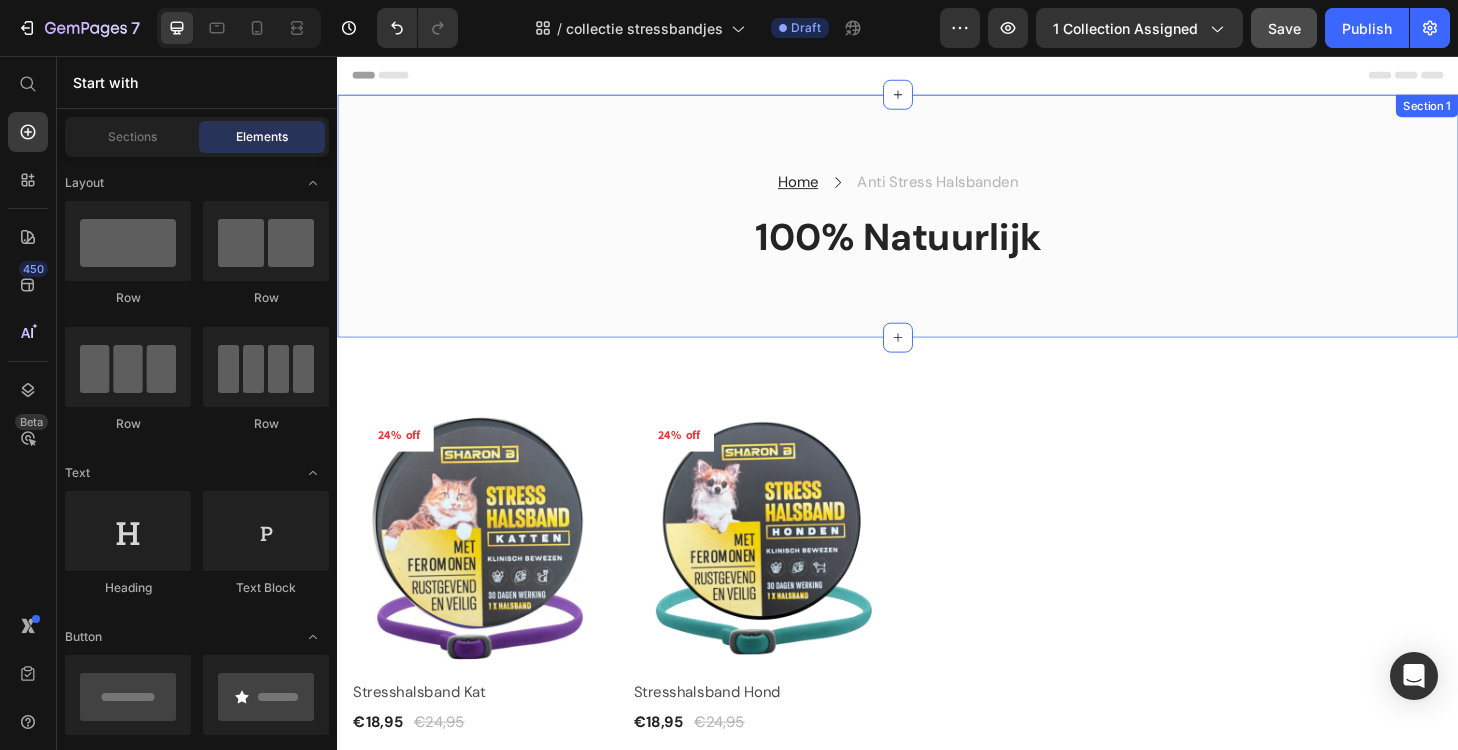 click on "Home Text block
Icon Anti Stress Halsbanden Text block Row 100% Natuurlijk Heading Row Row Section 1" at bounding box center [937, 227] 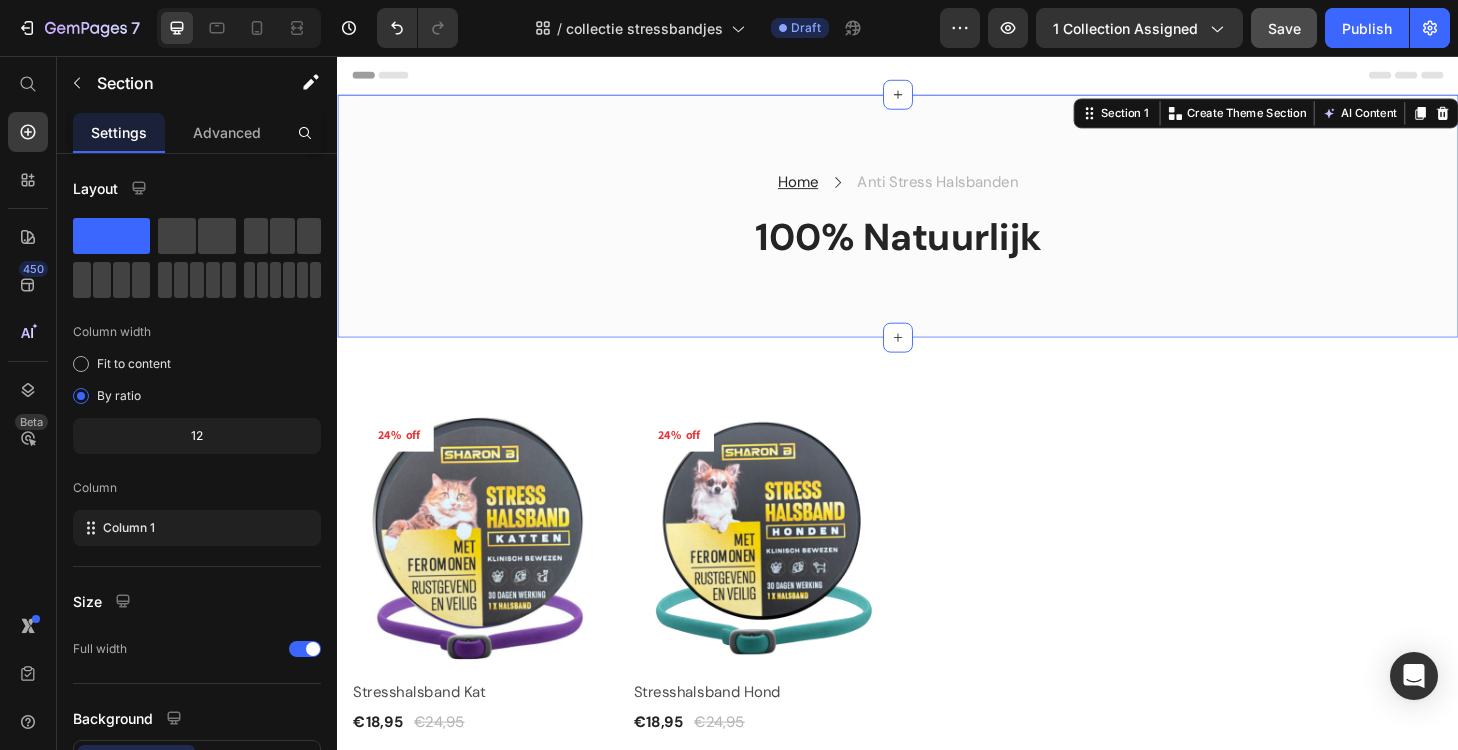 scroll, scrollTop: 0, scrollLeft: 0, axis: both 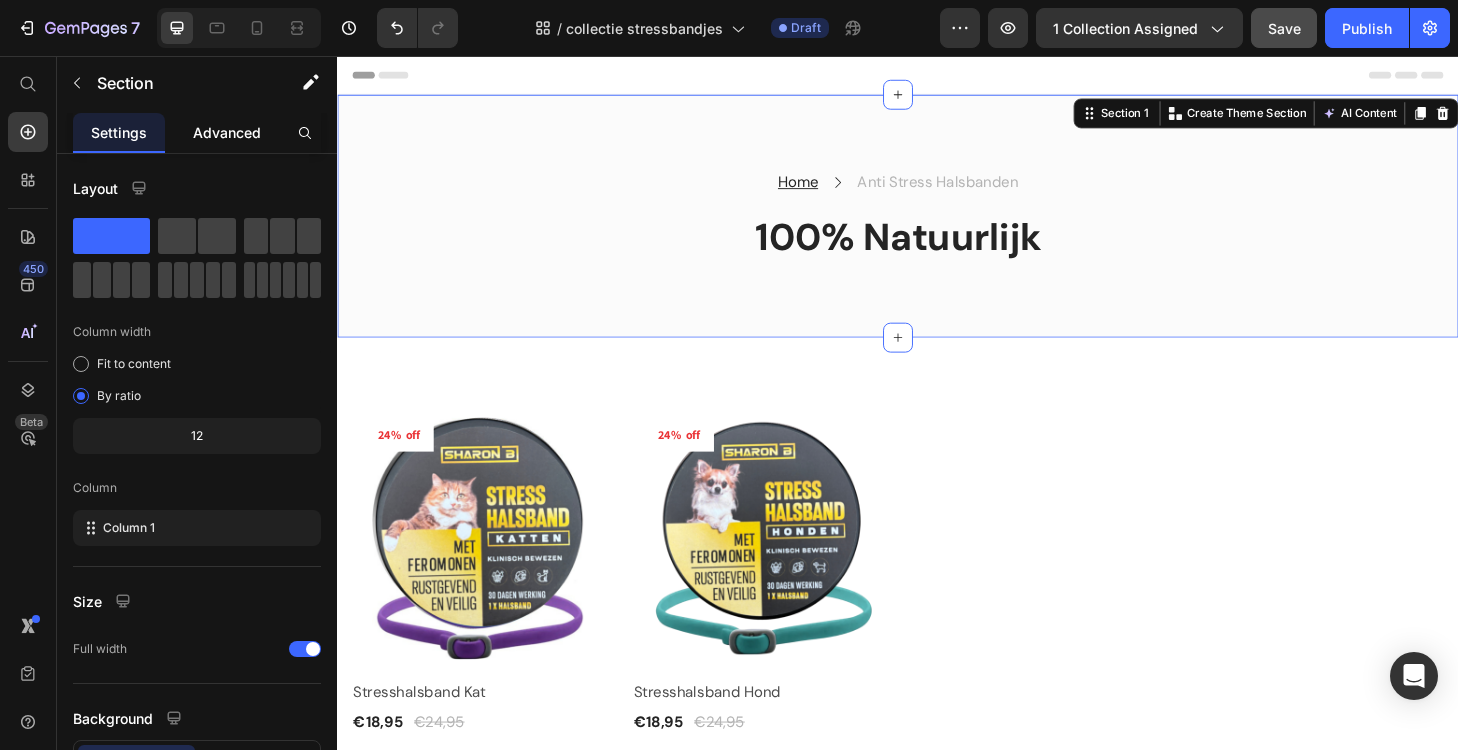 click on "Advanced" at bounding box center [227, 132] 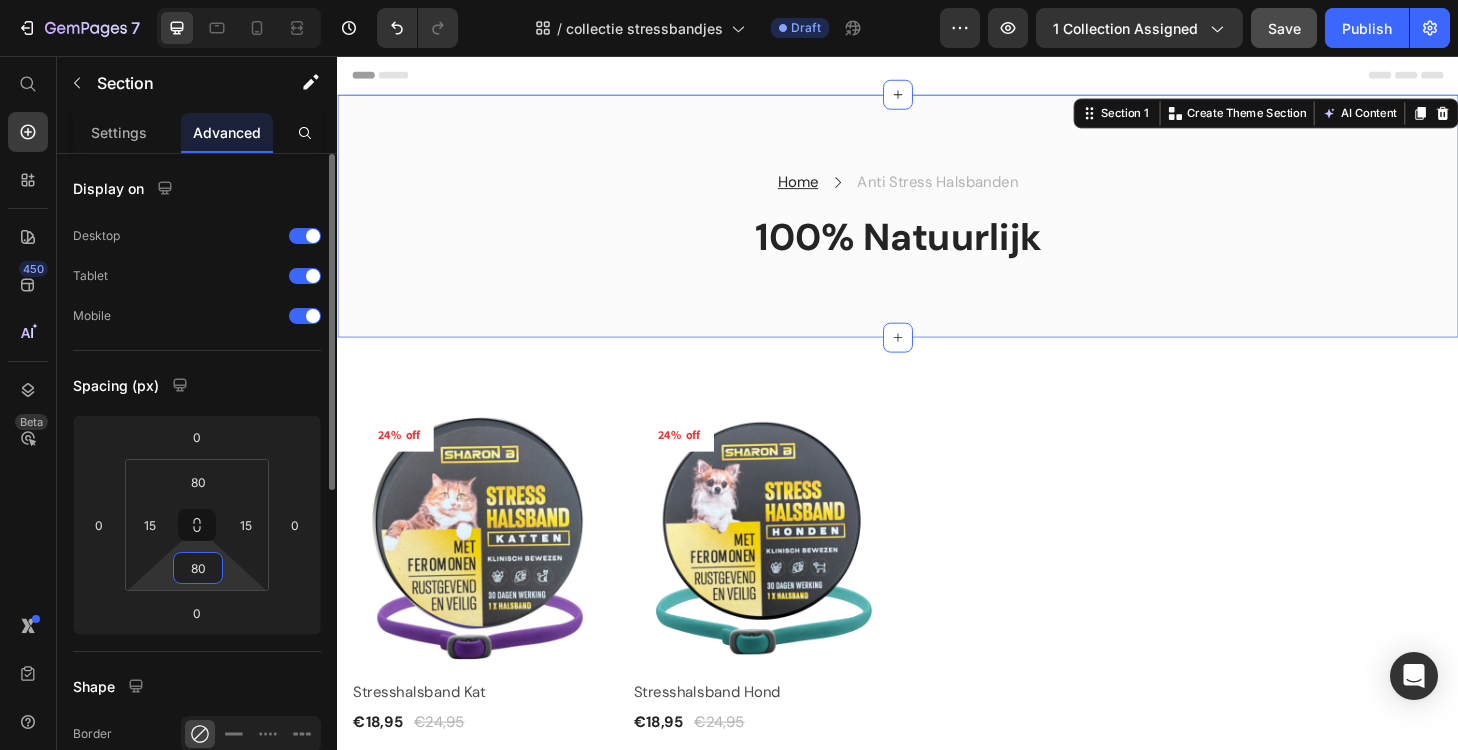 click on "80" at bounding box center [198, 568] 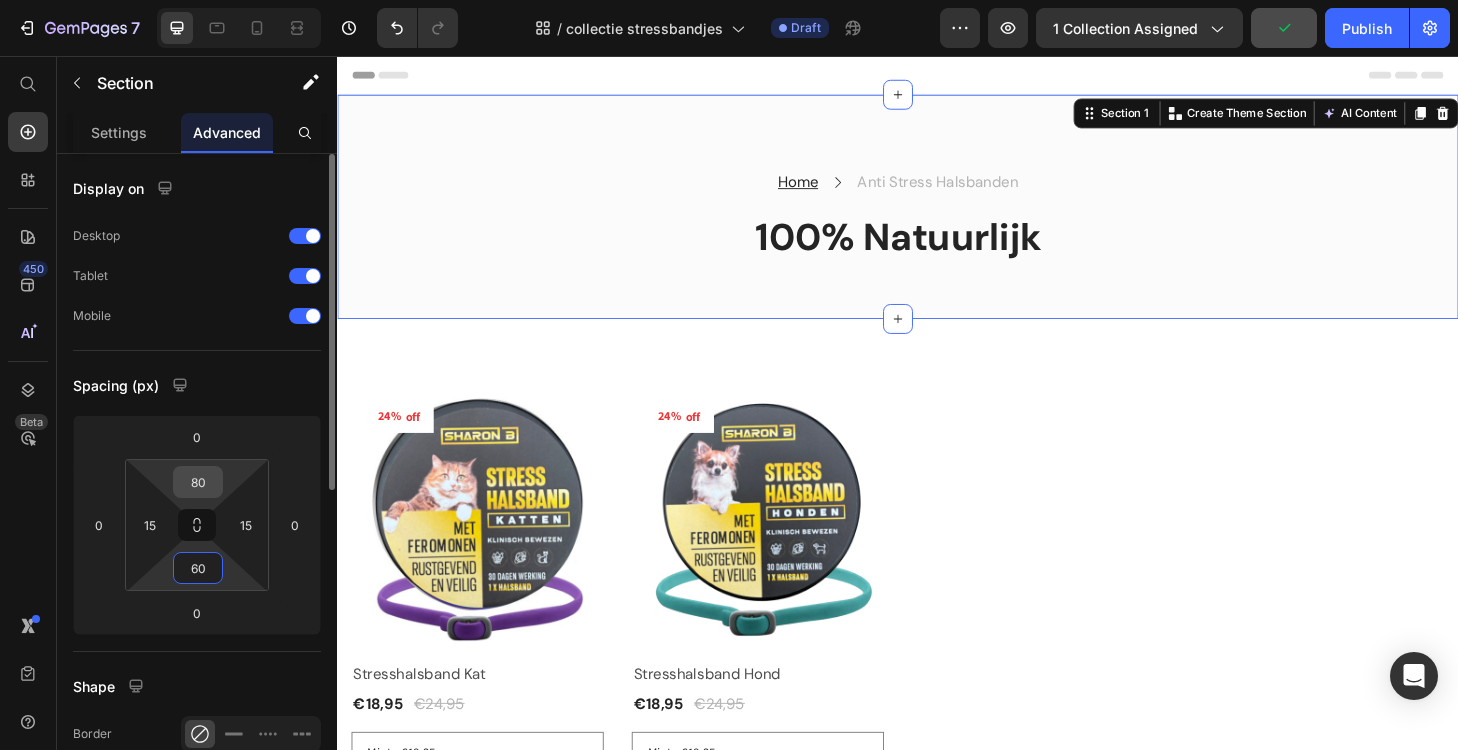 type on "60" 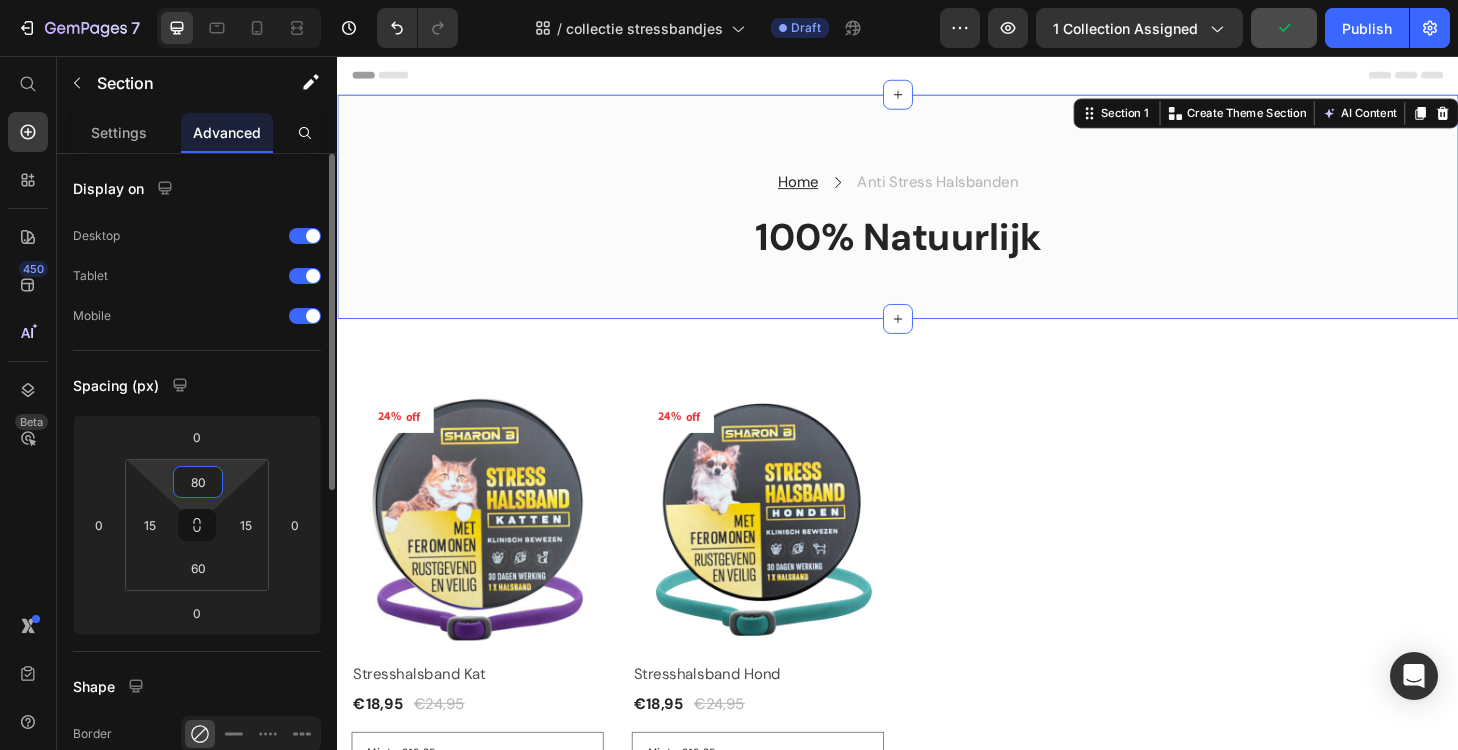 click on "80" at bounding box center [198, 482] 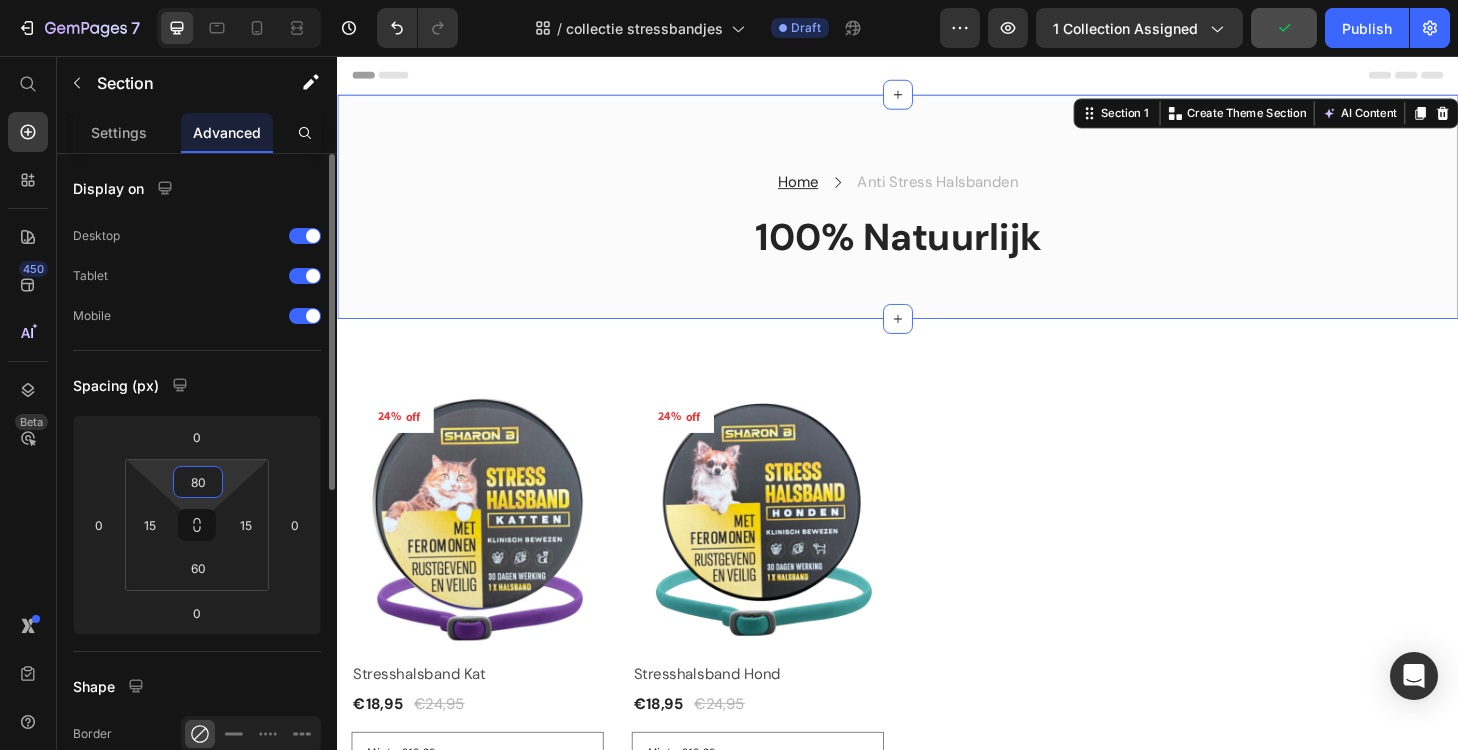 click on "80" at bounding box center [198, 482] 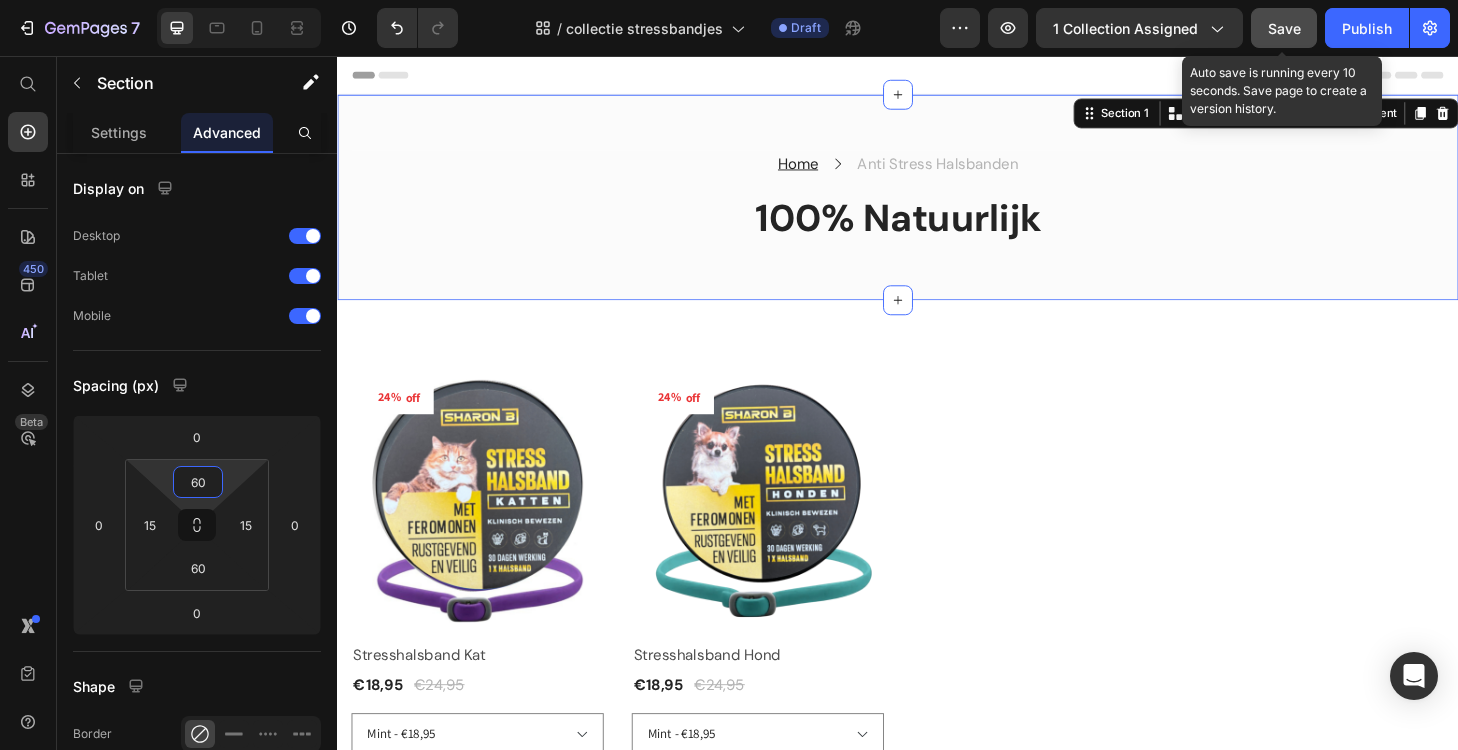 type on "60" 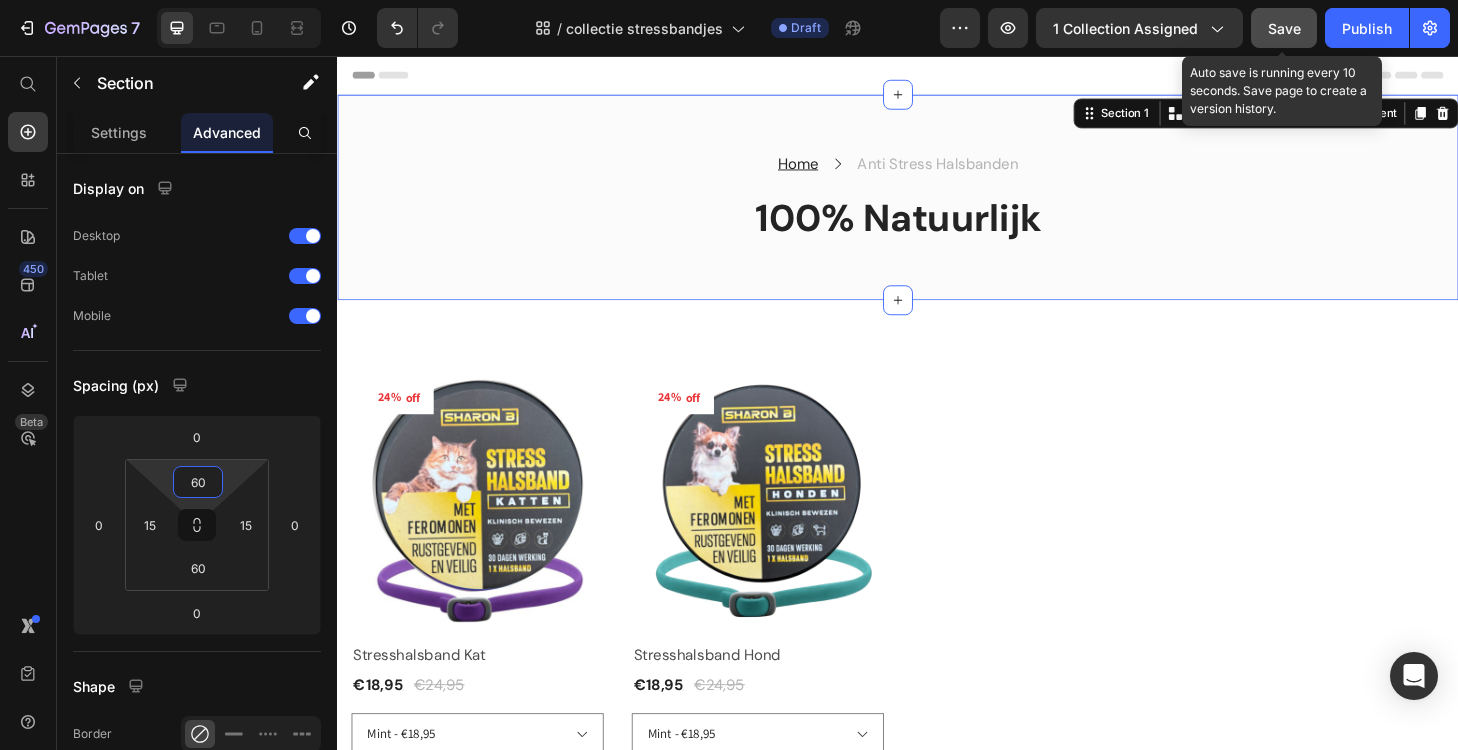 click on "Save" at bounding box center [1284, 28] 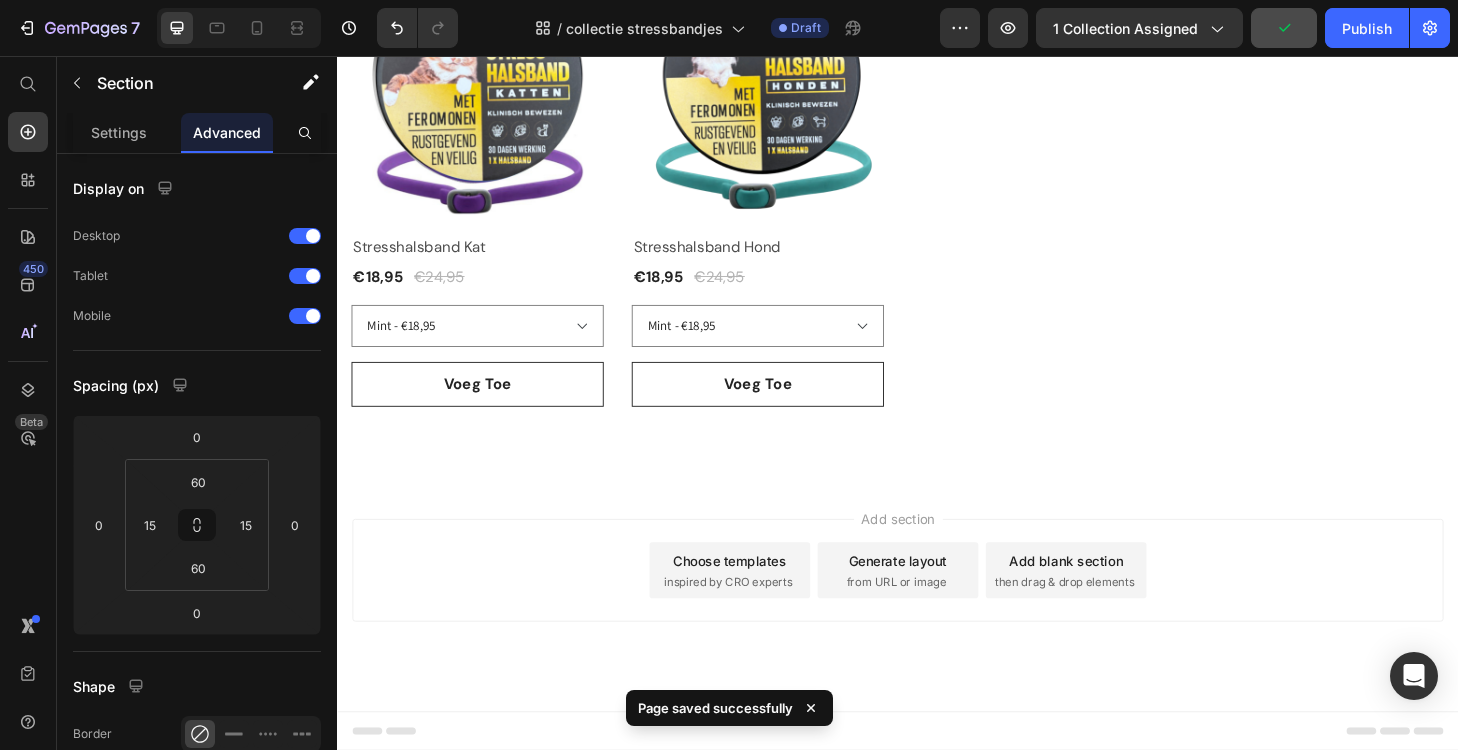 scroll, scrollTop: 437, scrollLeft: 0, axis: vertical 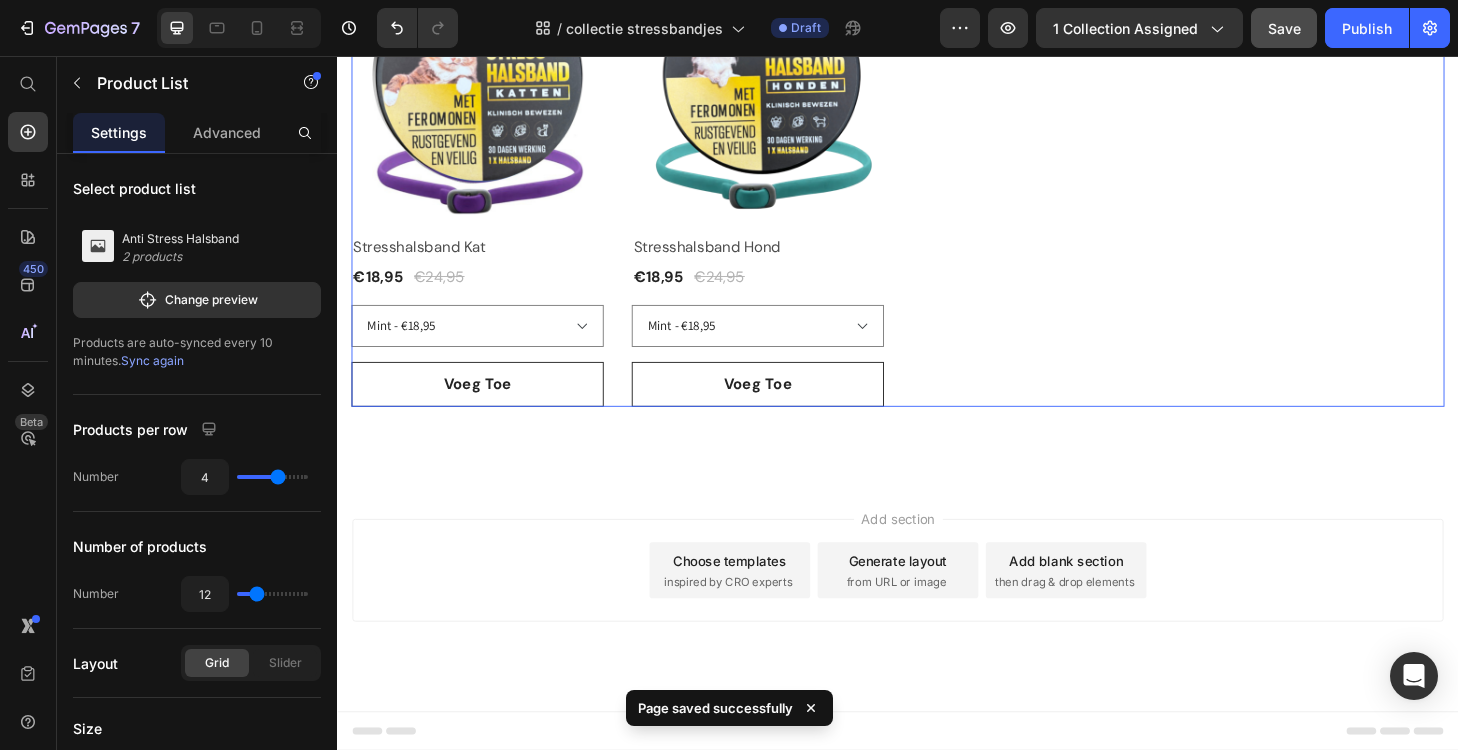 click on "24% off (P) Tag Product Images & Gallery Row Stresshalsband Kat (P) Title €18,95 (P) Price €24,95 (P) Price Row Row Mint - €18,95  Blauw - €18,95  Bruin - €18,95  Roze - €18,95  Rood - €18,95  Paars - €18,95  Zwart - €18,95  Product Variants & Swatches Voeg Toe (P) Cart Button 24% off (P) Tag Product Images & Gallery Row Stresshalsband Hond (P) Title €18,95 (P) Price €24,95 (P) Price Row Row Mint - €18,95  Blauw - €18,95  Bruin - €18,95  Roze - €18,95  Rood - €18,95  Paars - €18,95  Zwart - €18,95  Product Variants & Swatches Voeg Toe (P) Cart Button" at bounding box center (937, 195) 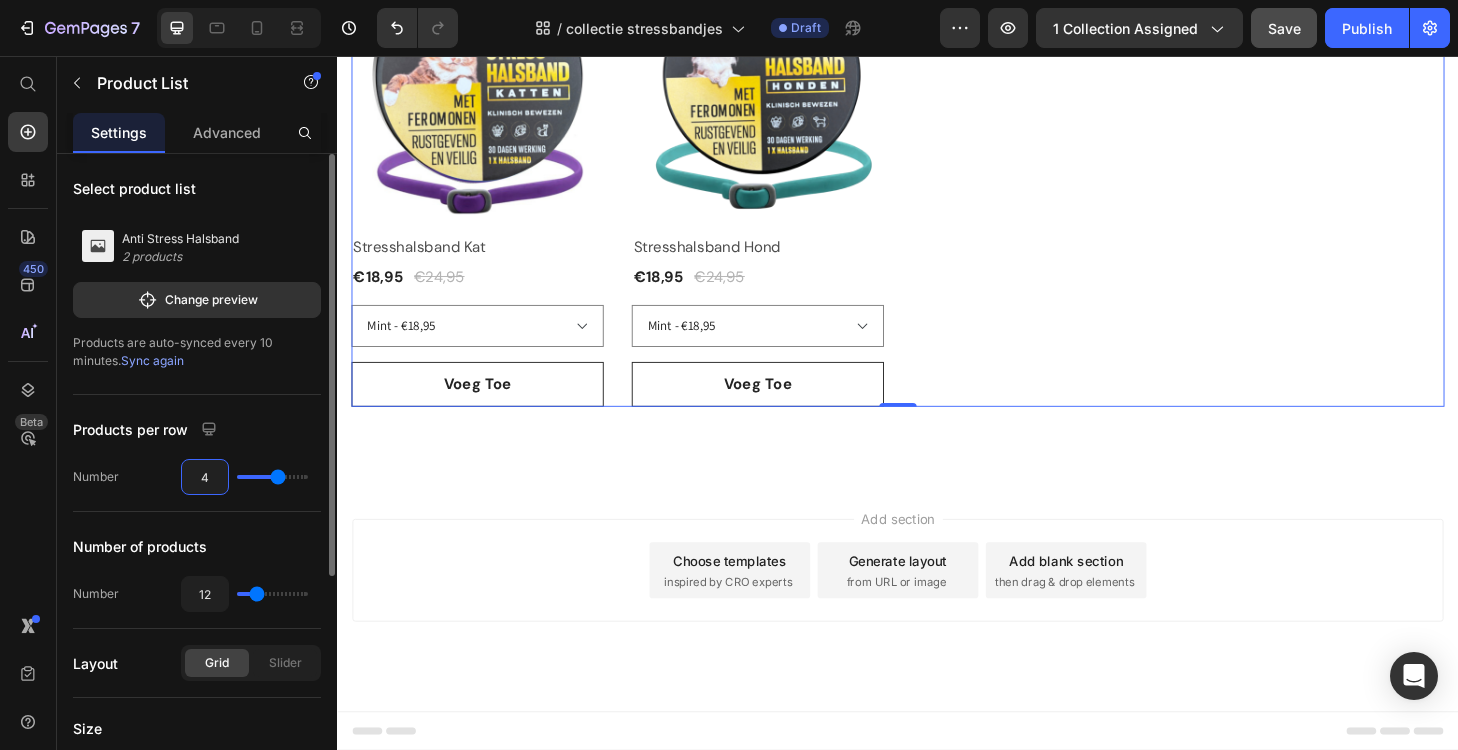 click on "4" at bounding box center (205, 477) 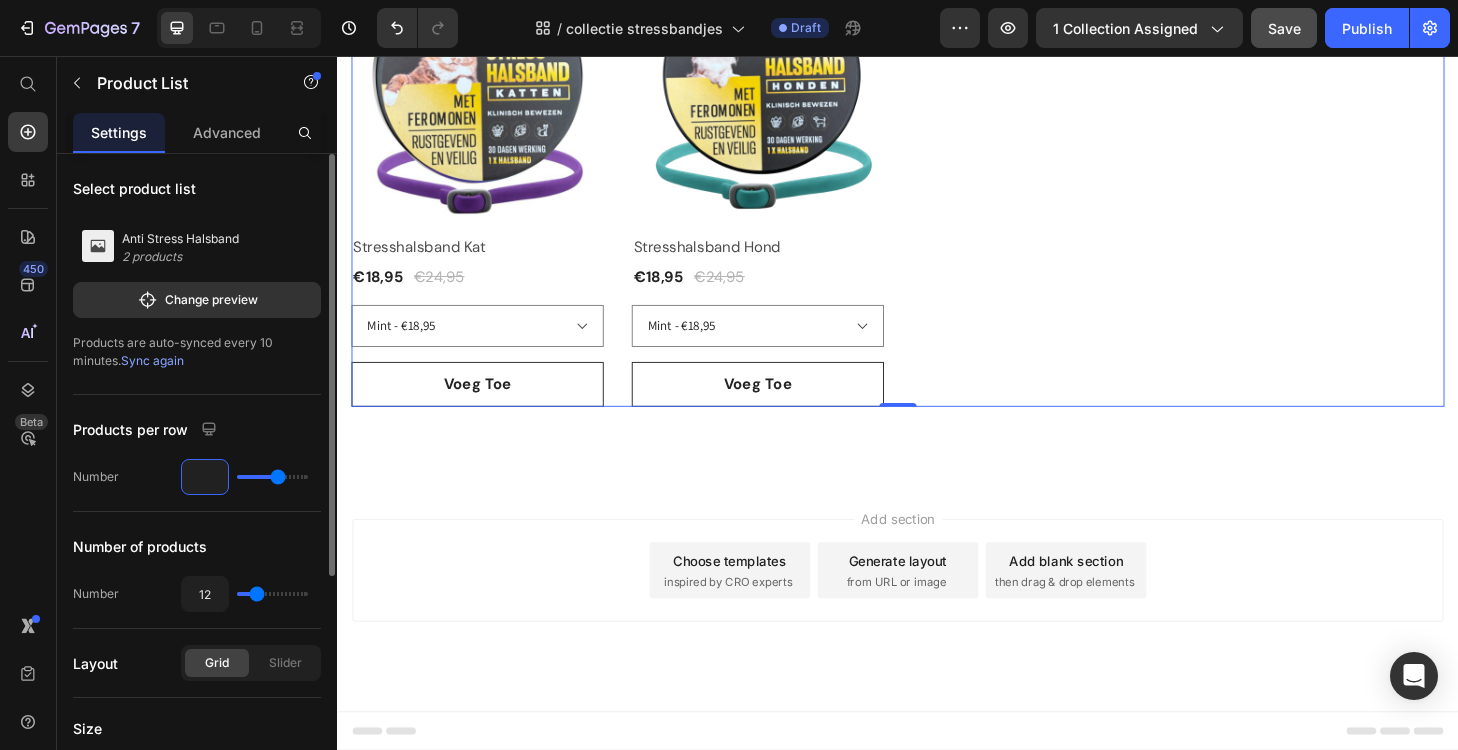 type on "2" 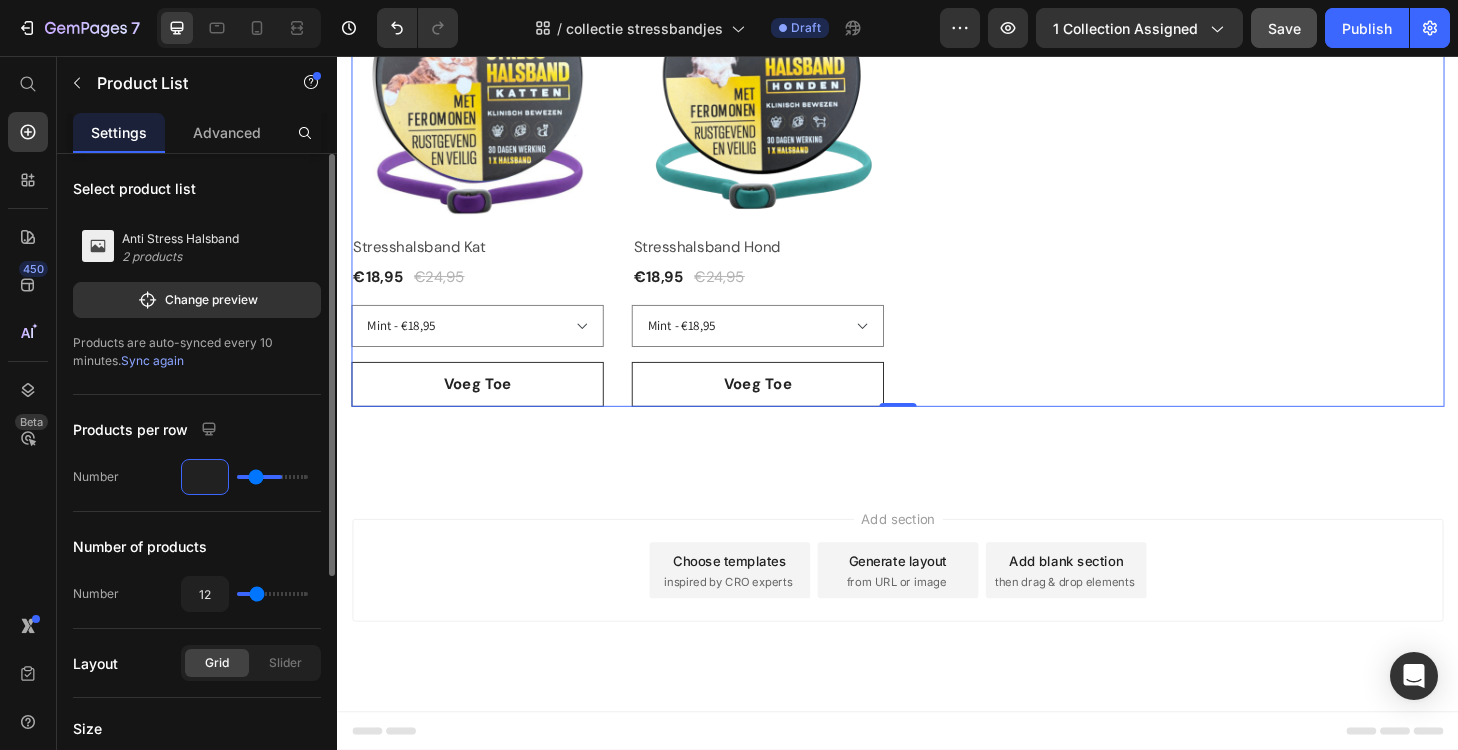 type on "4" 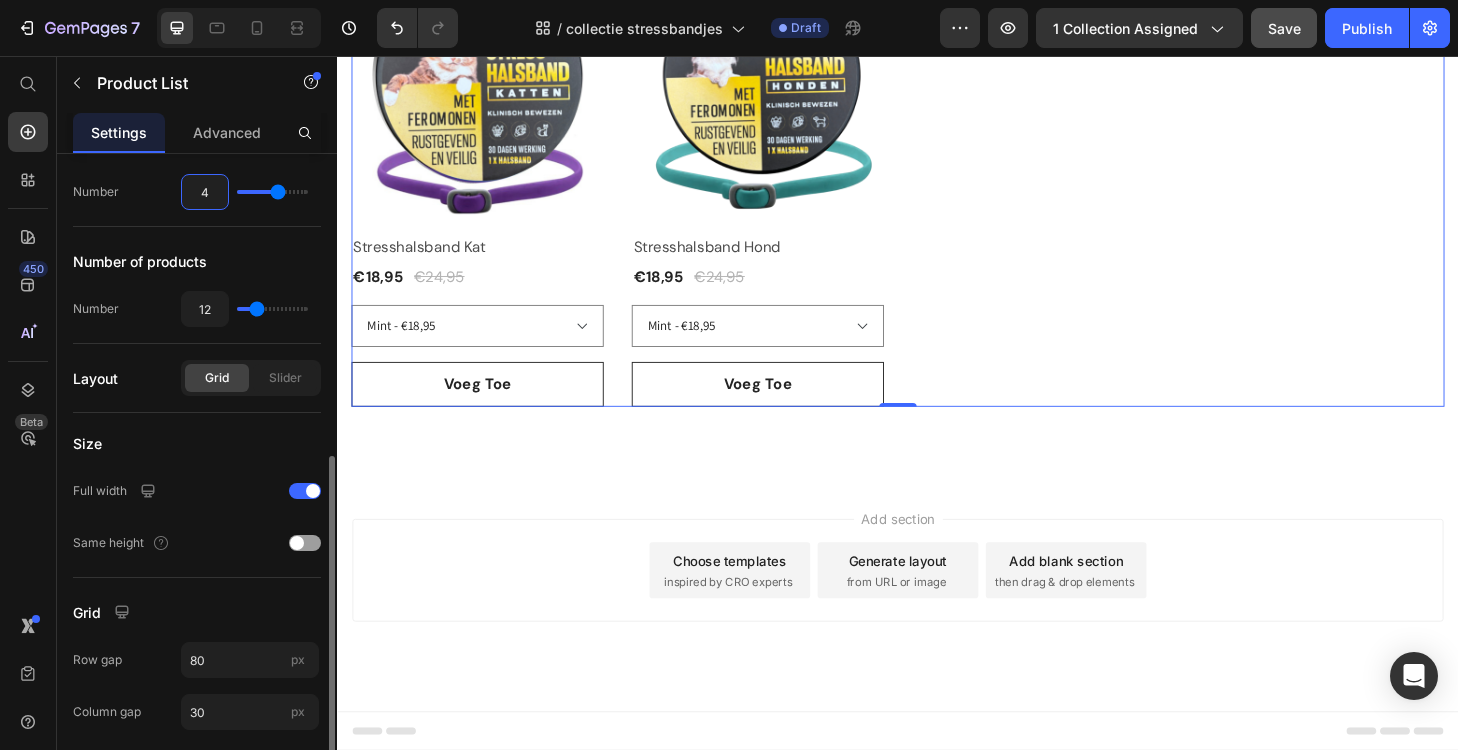 scroll, scrollTop: 356, scrollLeft: 0, axis: vertical 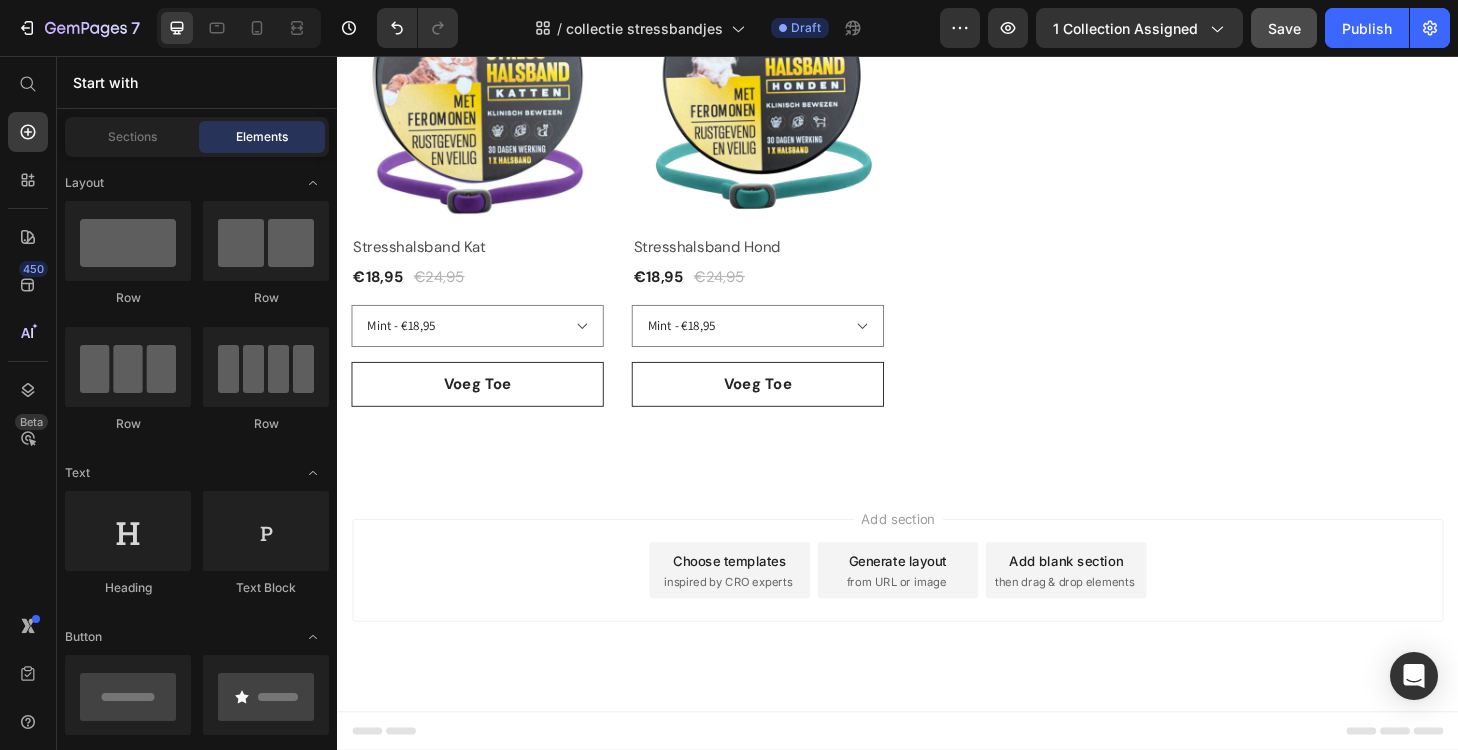 click on "Add section Choose templates inspired by CRO experts Generate layout from URL or image Add blank section then drag & drop elements" at bounding box center (937, 634) 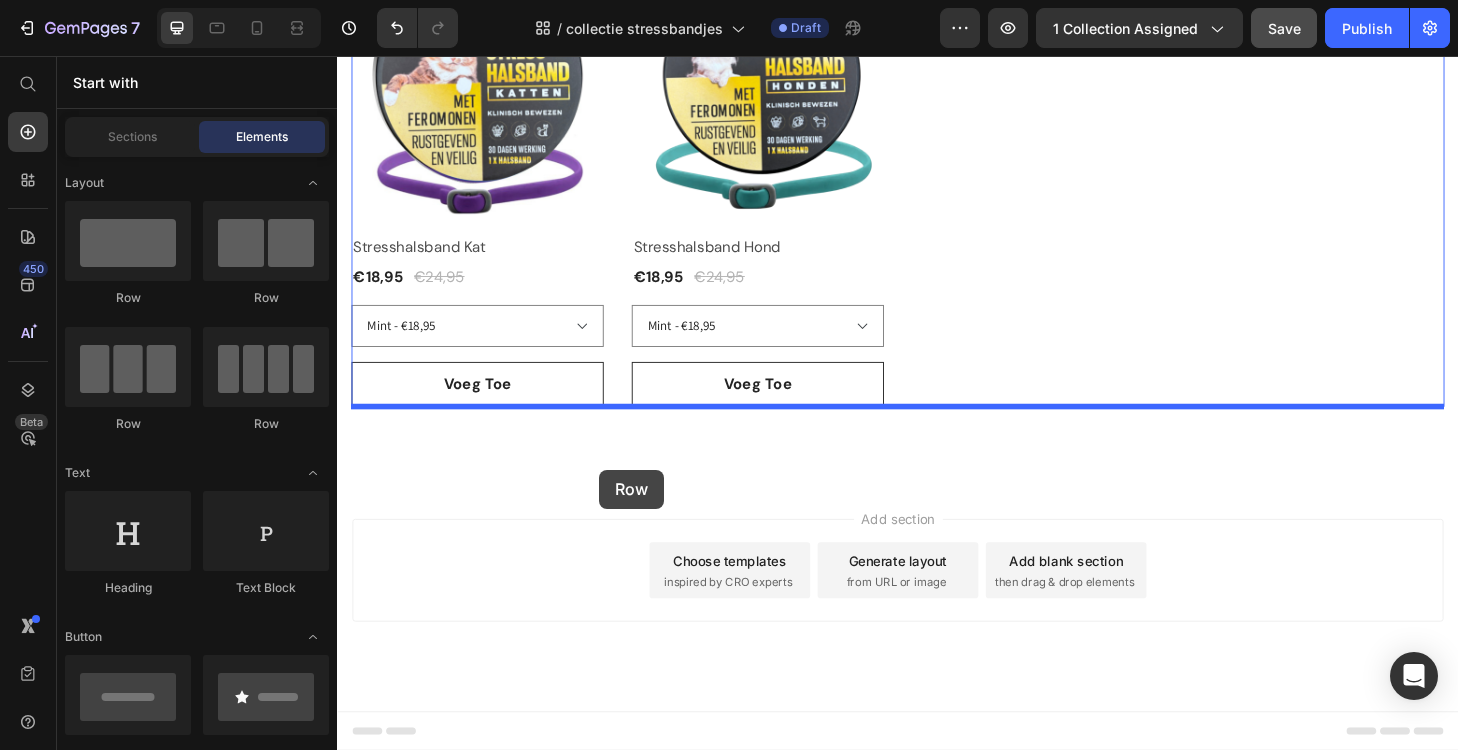 drag, startPoint x: 448, startPoint y: 293, endPoint x: 619, endPoint y: 498, distance: 266.95694 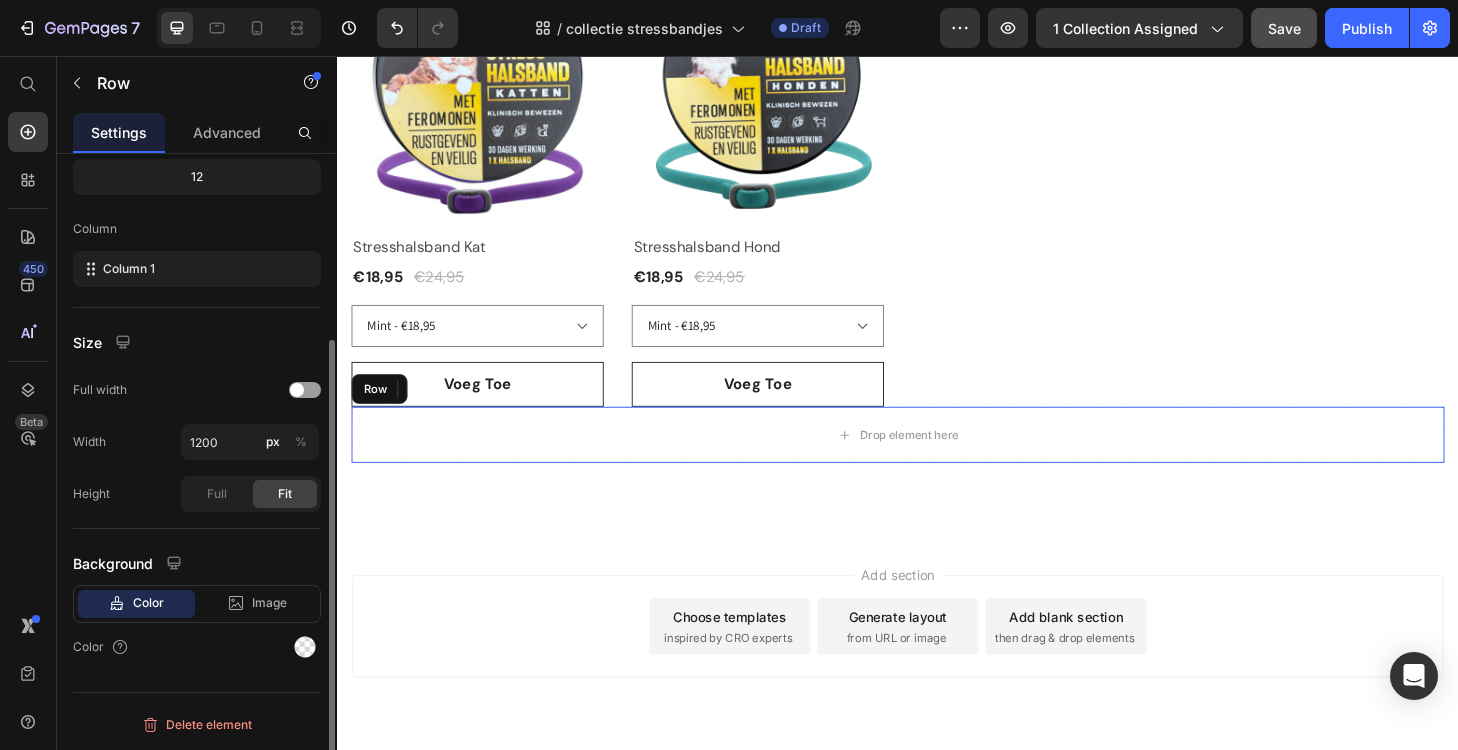 scroll, scrollTop: 0, scrollLeft: 0, axis: both 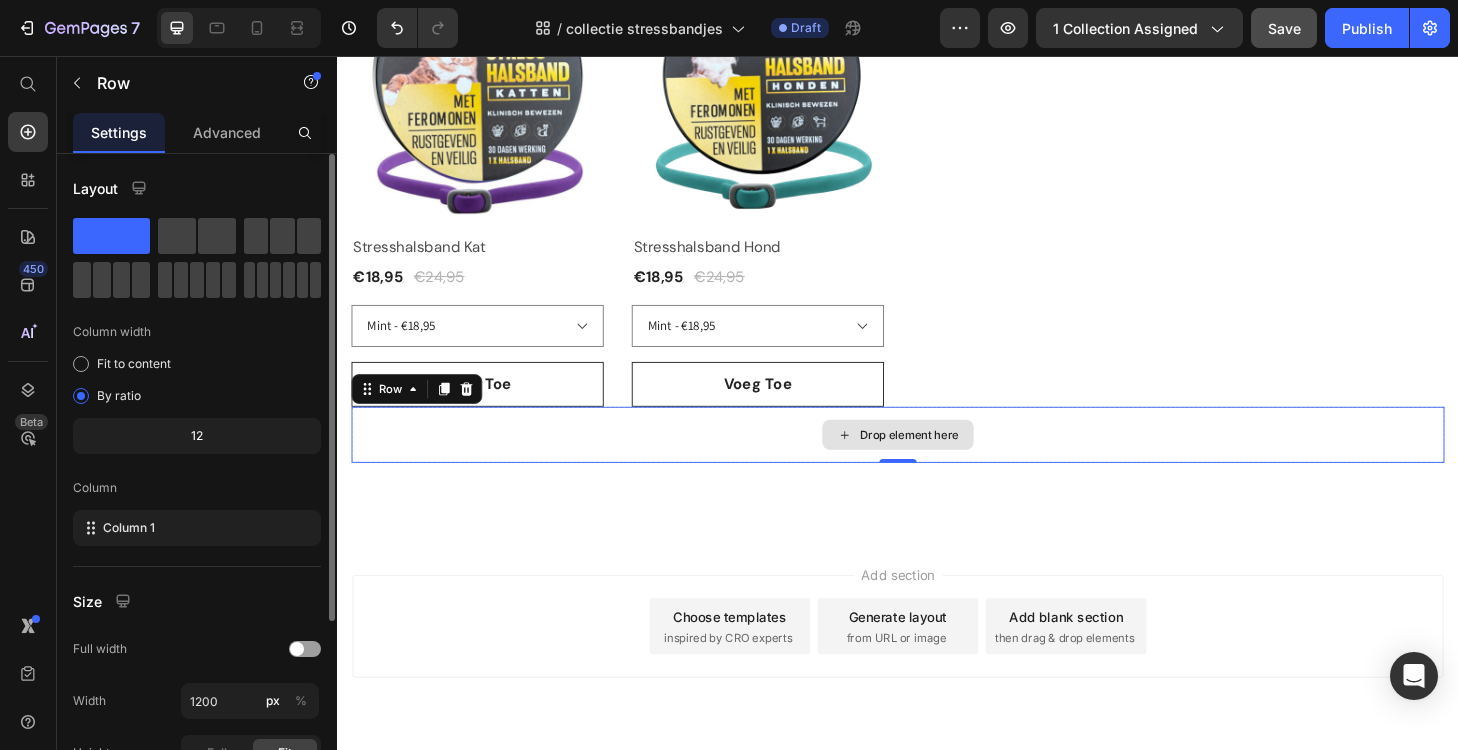 drag, startPoint x: 516, startPoint y: 280, endPoint x: 487, endPoint y: 461, distance: 183.30849 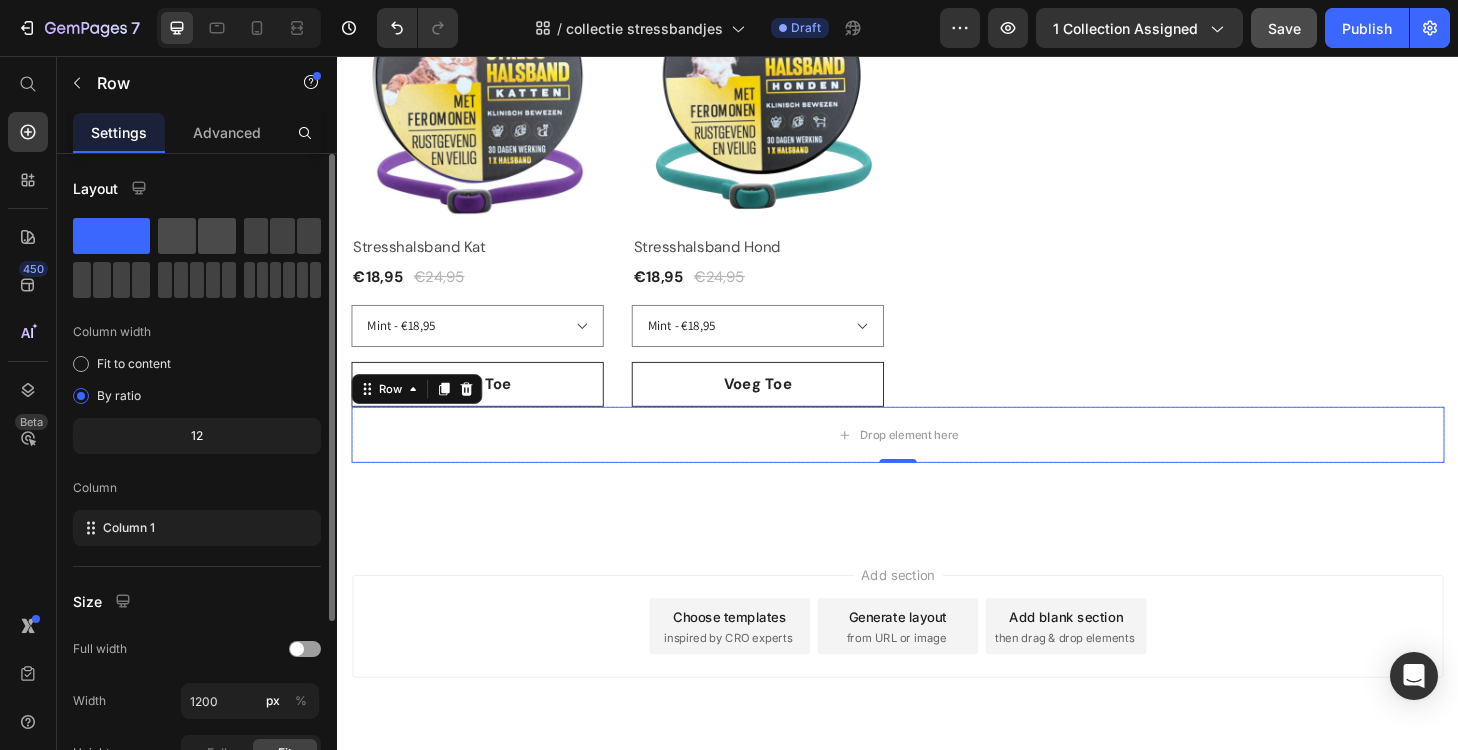 click 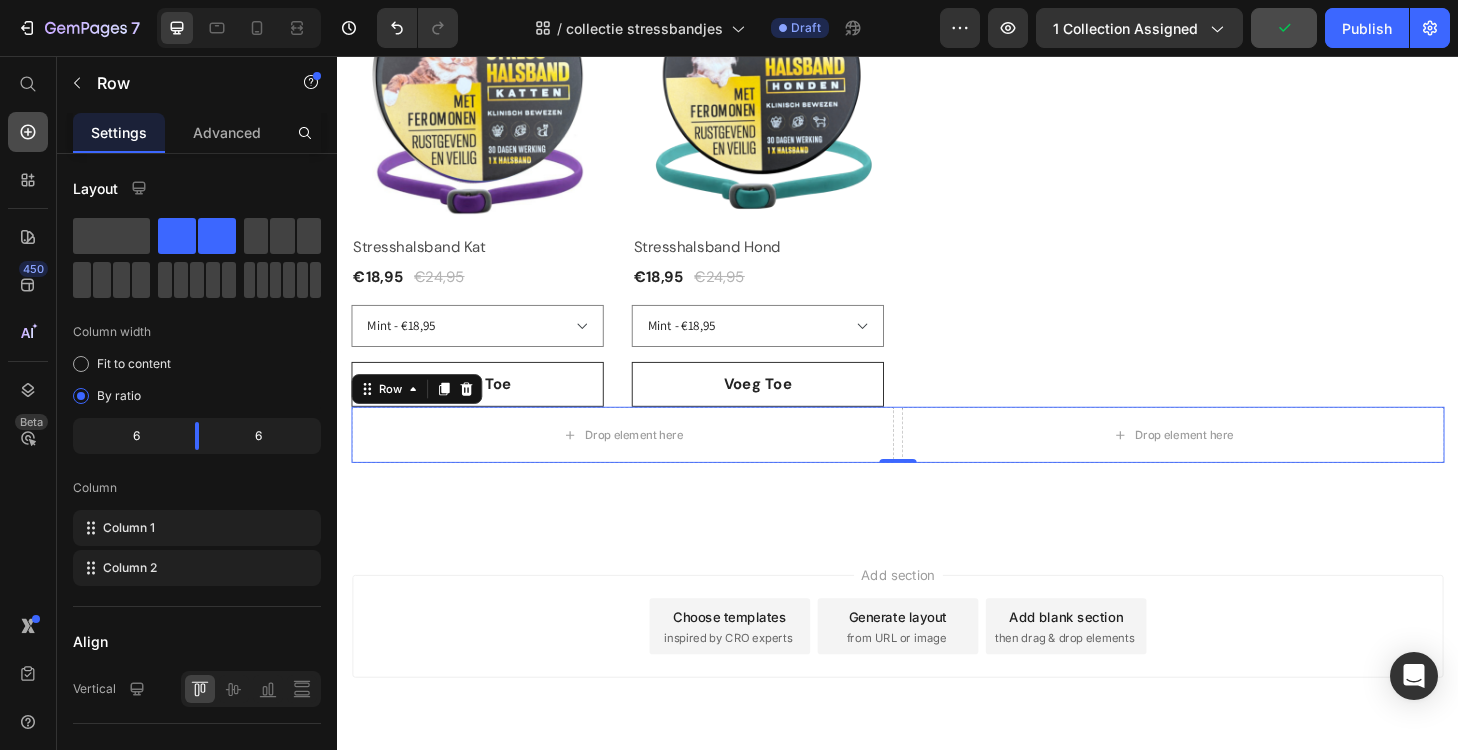 click 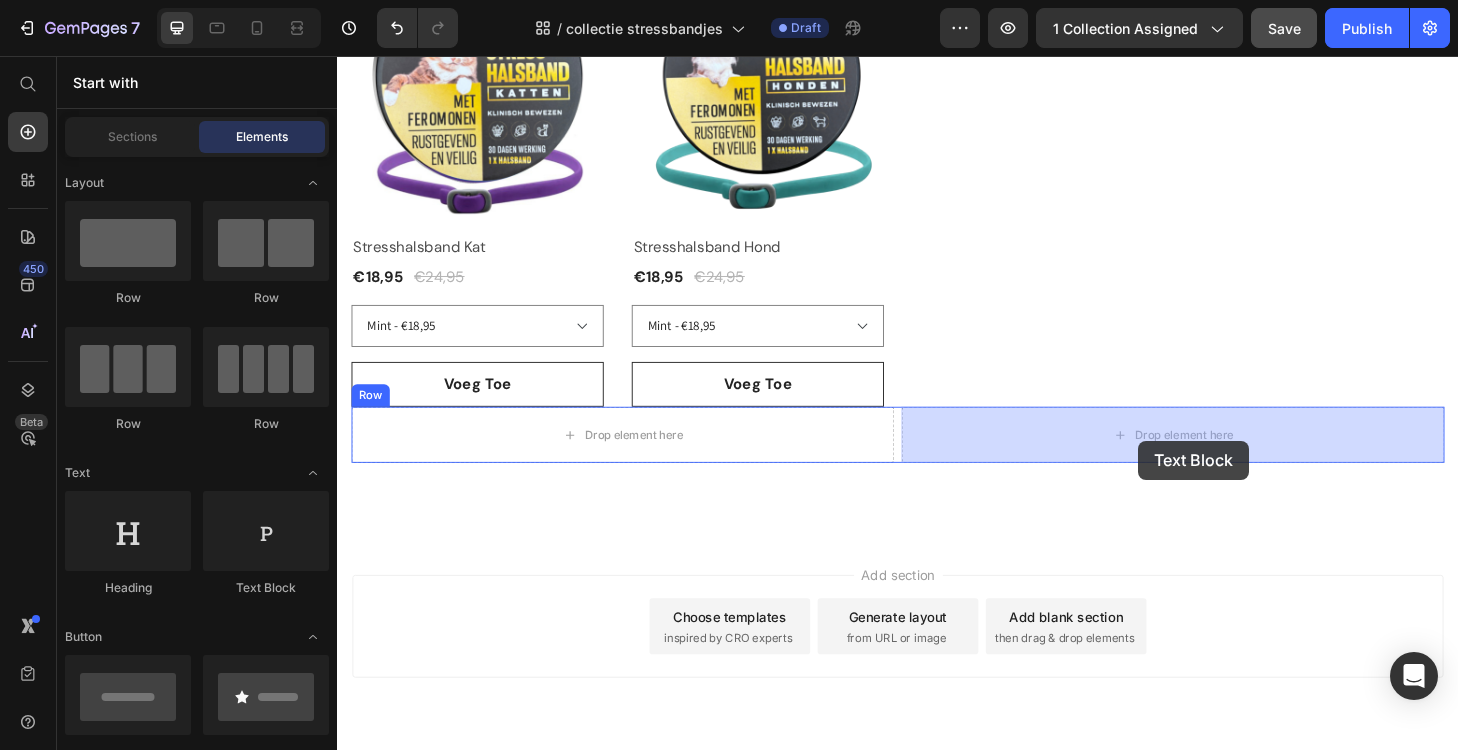 drag, startPoint x: 581, startPoint y: 595, endPoint x: 1193, endPoint y: 468, distance: 625.0384 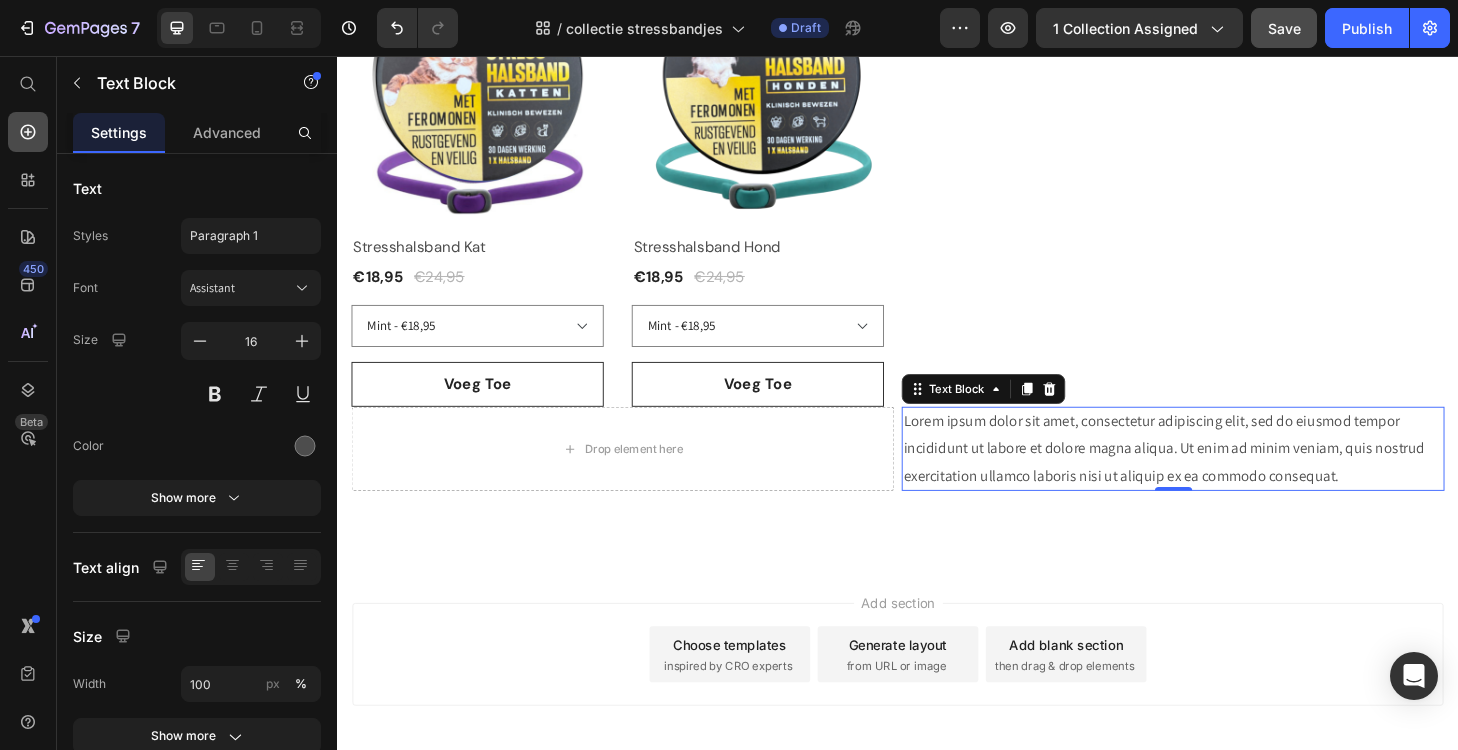 click 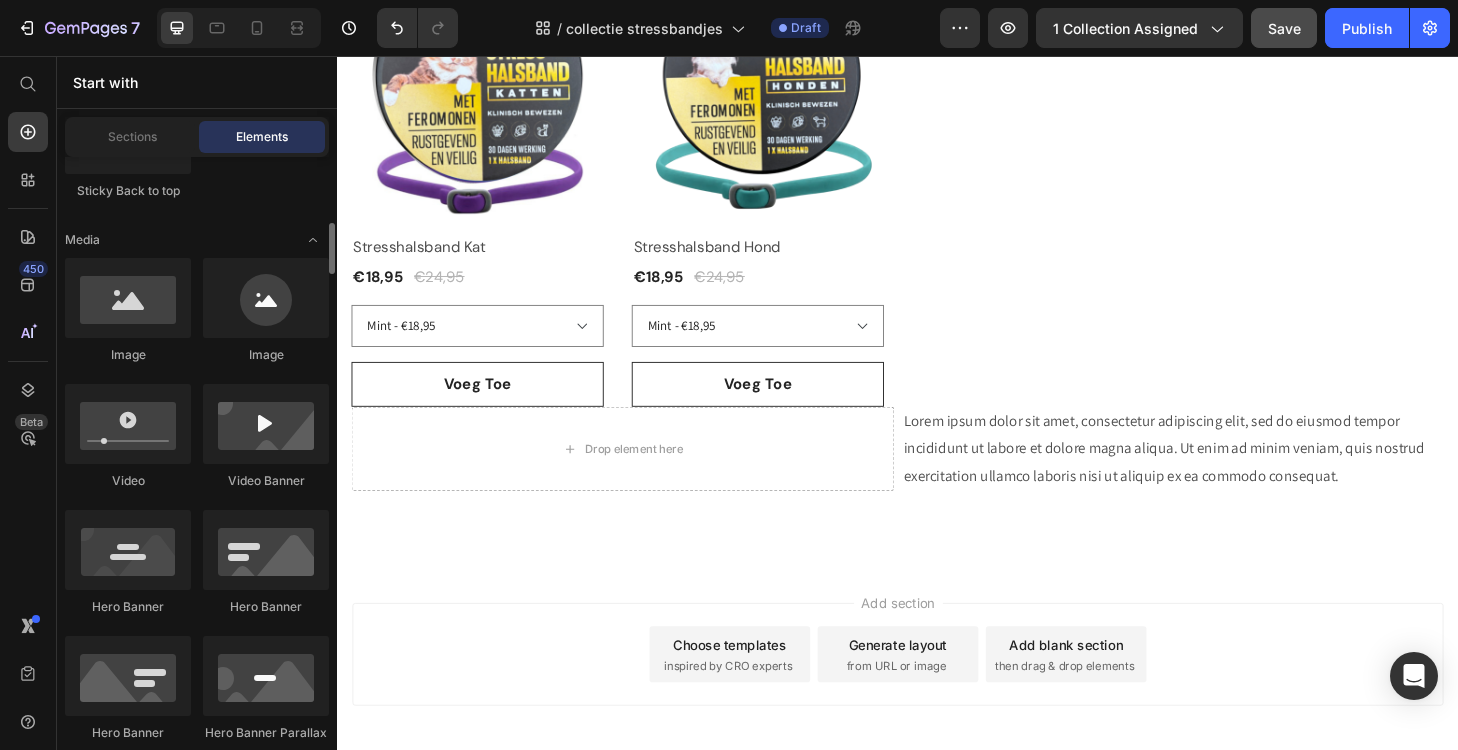 scroll, scrollTop: 702, scrollLeft: 0, axis: vertical 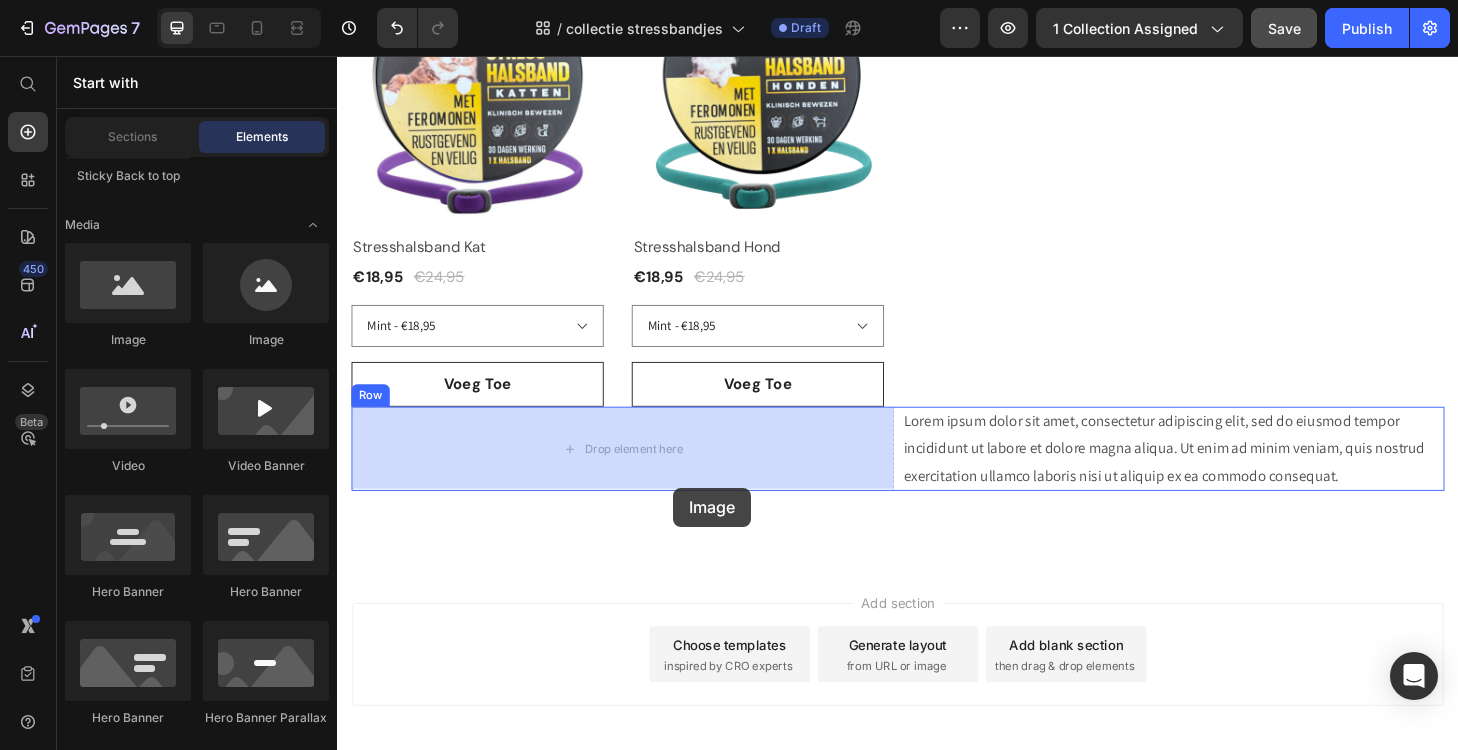 drag, startPoint x: 490, startPoint y: 347, endPoint x: 696, endPoint y: 517, distance: 267.088 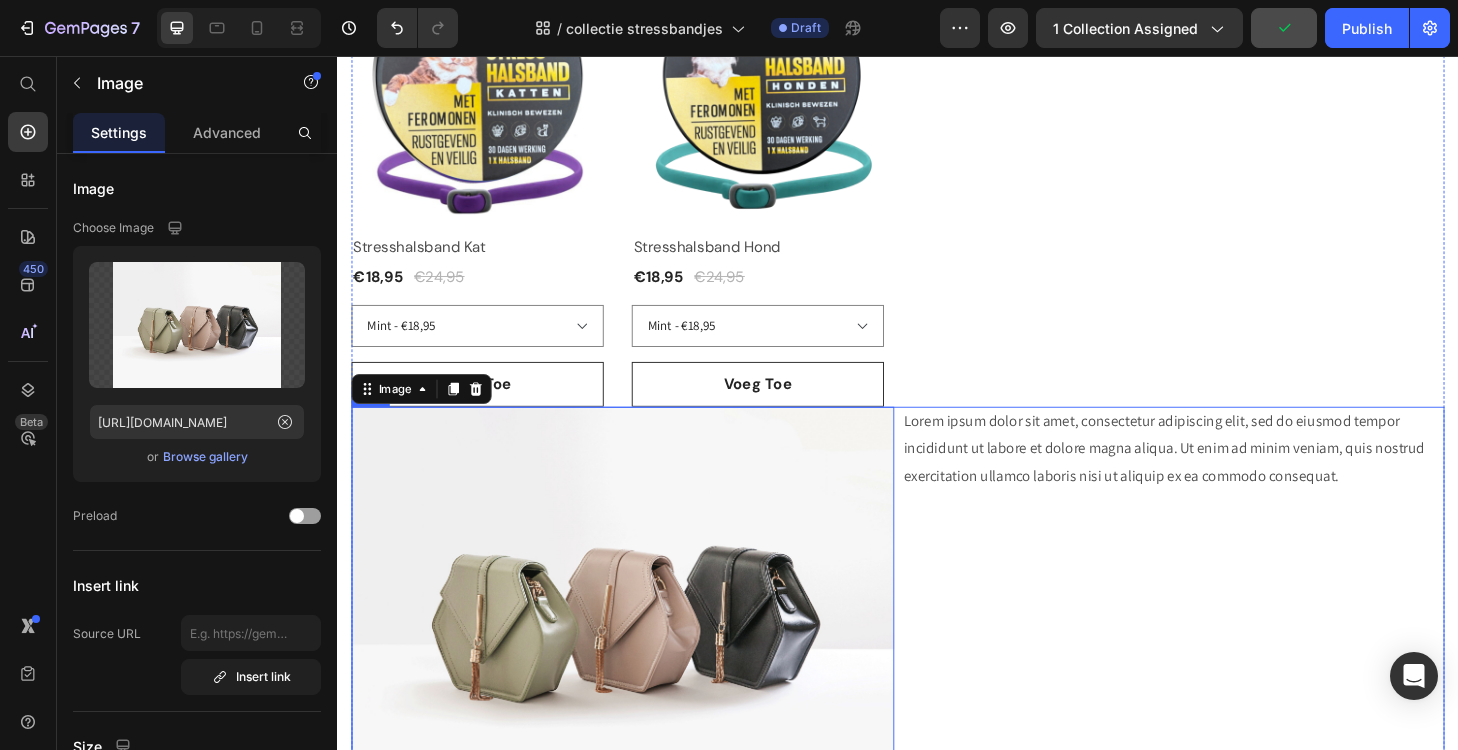 click on "Lorem ipsum dolor sit amet, consectetur adipiscing elit, sed do eiusmod tempor incididunt ut labore et dolore magna aliqua. Ut enim ad minim veniam, quis nostrud exercitation ullamco laboris nisi ut aliquip ex ea commodo consequat. Text Block" at bounding box center (1231, 649) 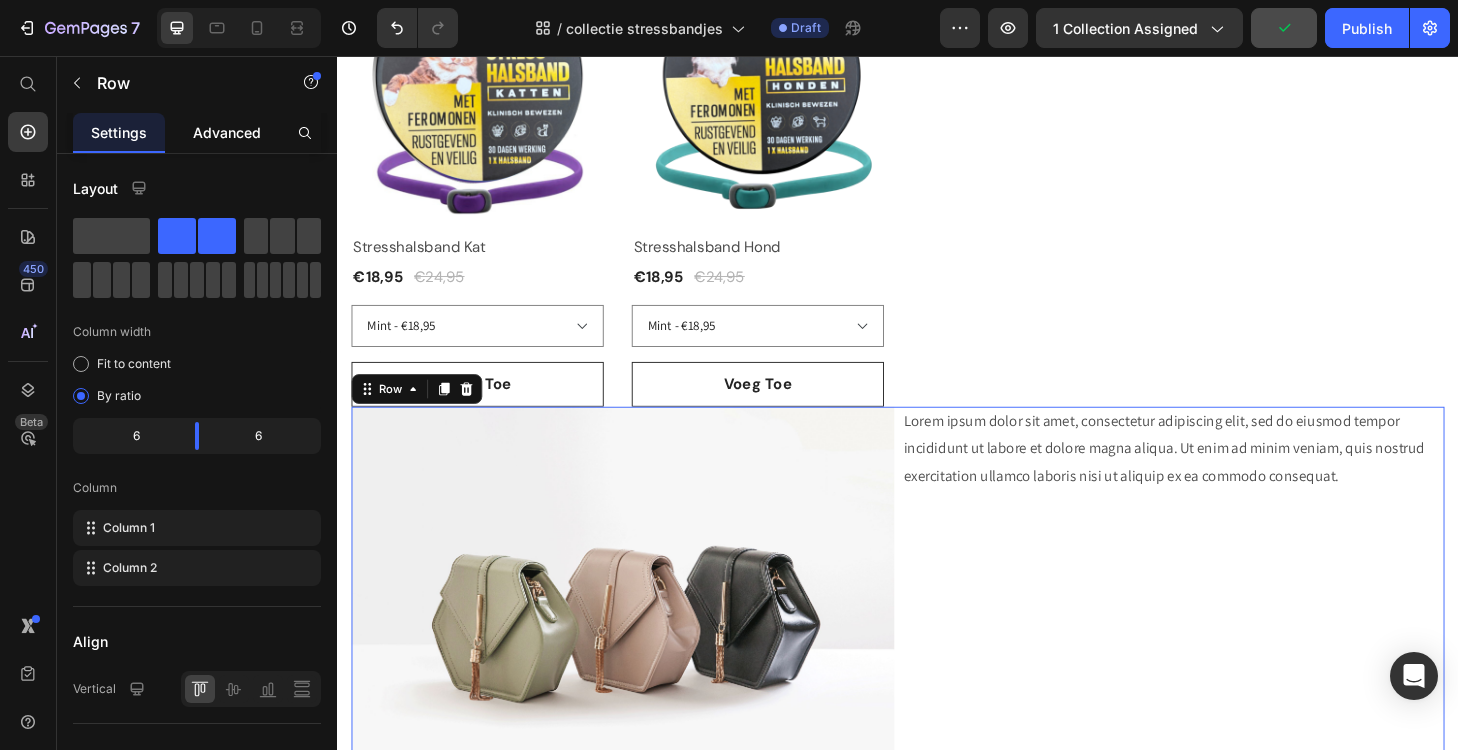 click on "Advanced" at bounding box center (227, 132) 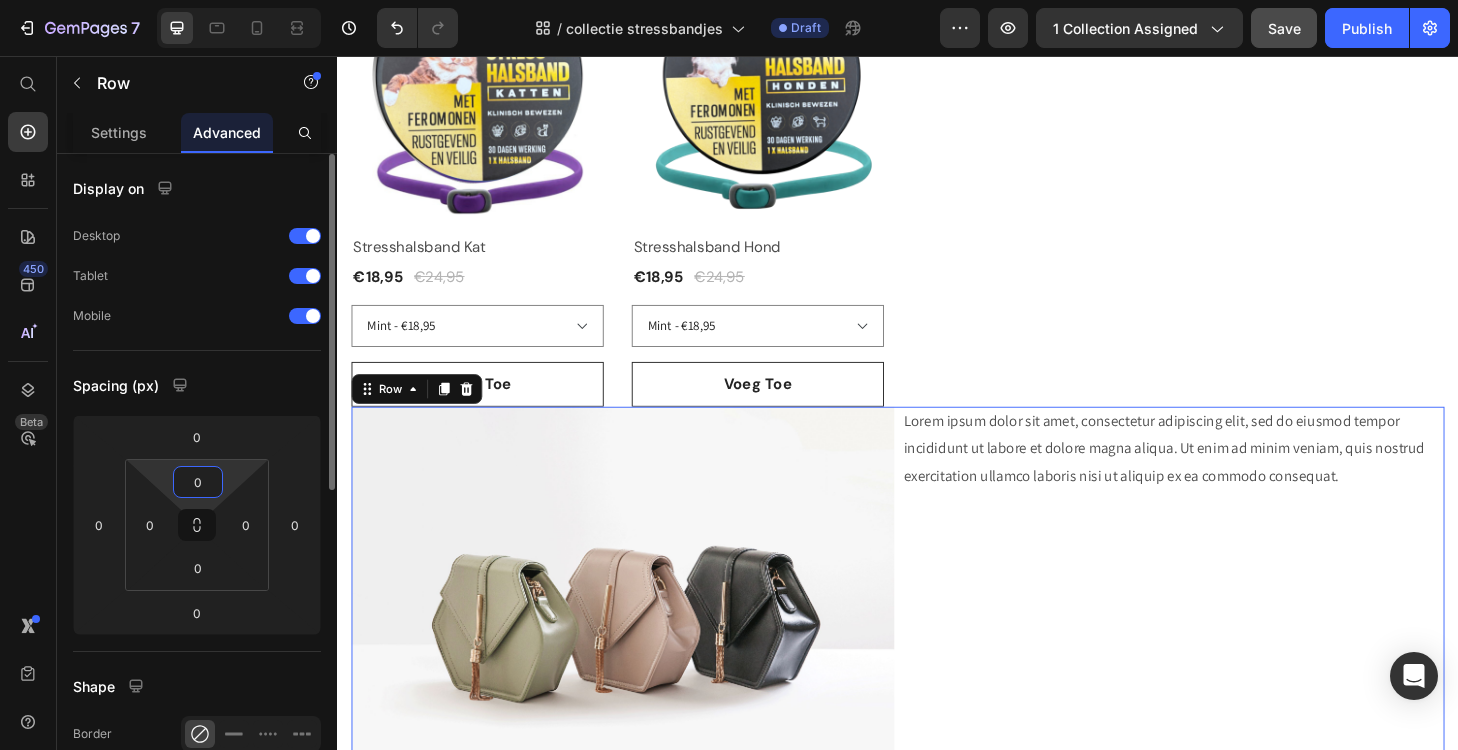 click on "0" at bounding box center (198, 482) 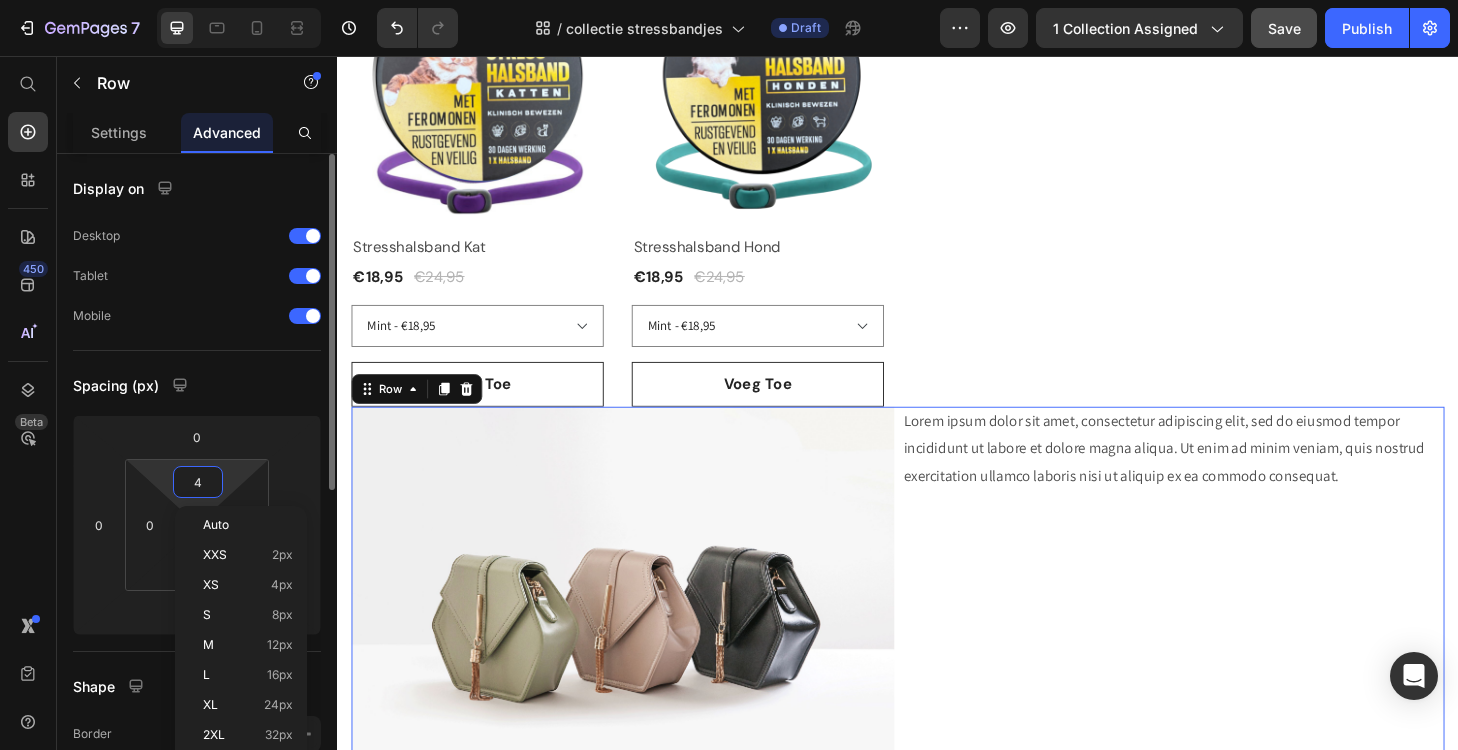 type on "40" 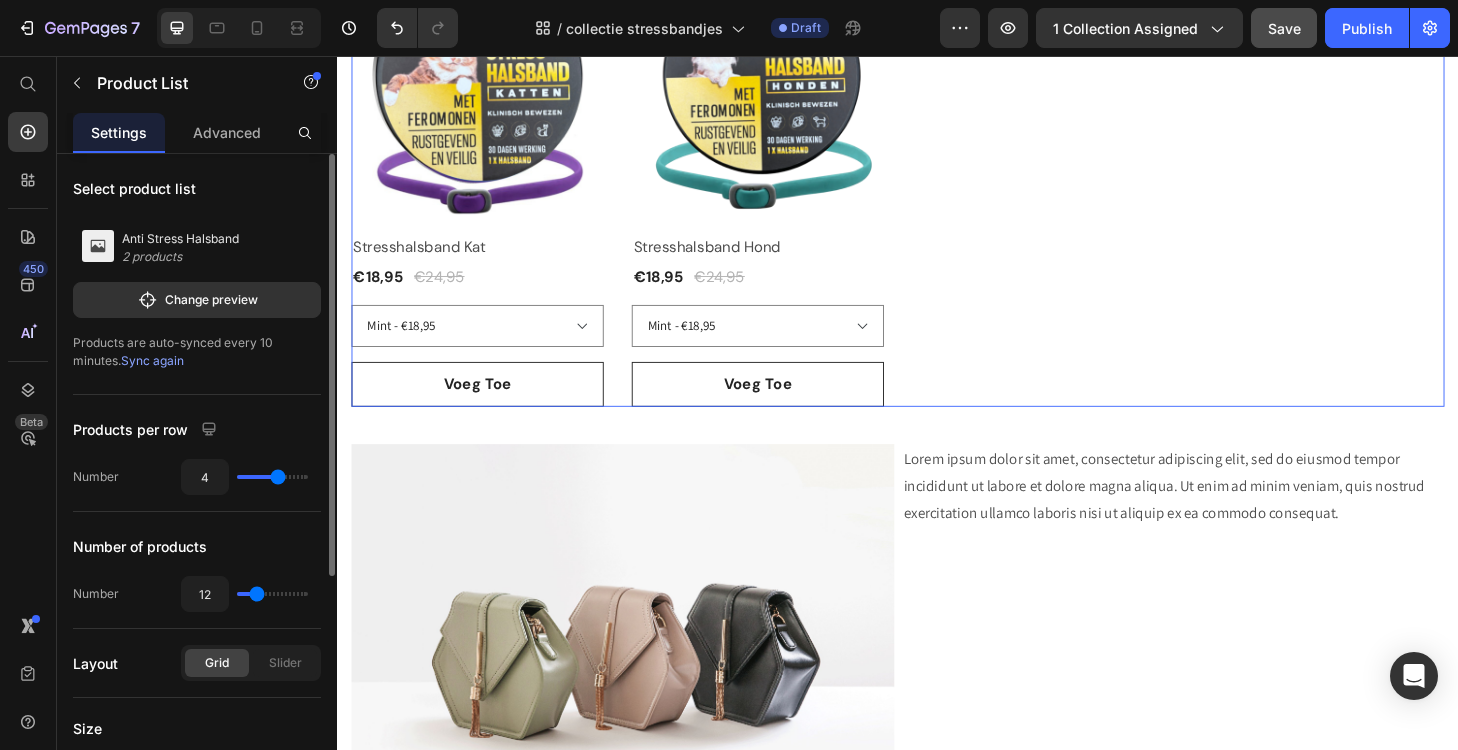 click on "24% off (P) Tag Product Images & Gallery Row Stresshalsband Kat (P) Title €18,95 (P) Price €24,95 (P) Price Row Row Mint - €18,95  Blauw - €18,95  Bruin - €18,95  Roze - €18,95  Rood - €18,95  Paars - €18,95  Zwart - €18,95  Product Variants & Swatches Voeg Toe (P) Cart Button 24% off (P) Tag Product Images & Gallery Row Stresshalsband Hond (P) Title €18,95 (P) Price €24,95 (P) Price Row Row Mint - €18,95  Blauw - €18,95  Bruin - €18,95  Roze - €18,95  Rood - €18,95  Paars - €18,95  Zwart - €18,95  Product Variants & Swatches Voeg Toe (P) Cart Button" at bounding box center (937, 195) 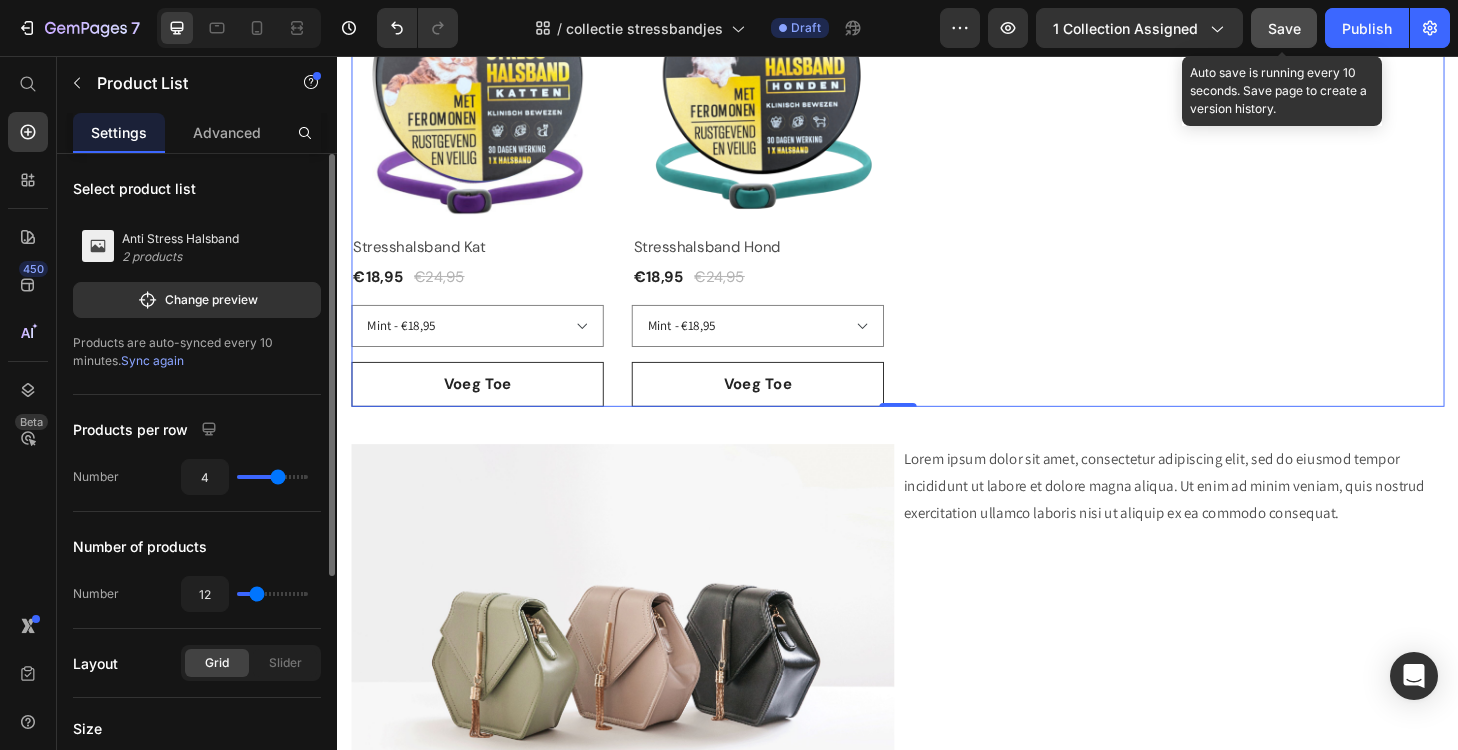 click on "Save" at bounding box center [1284, 28] 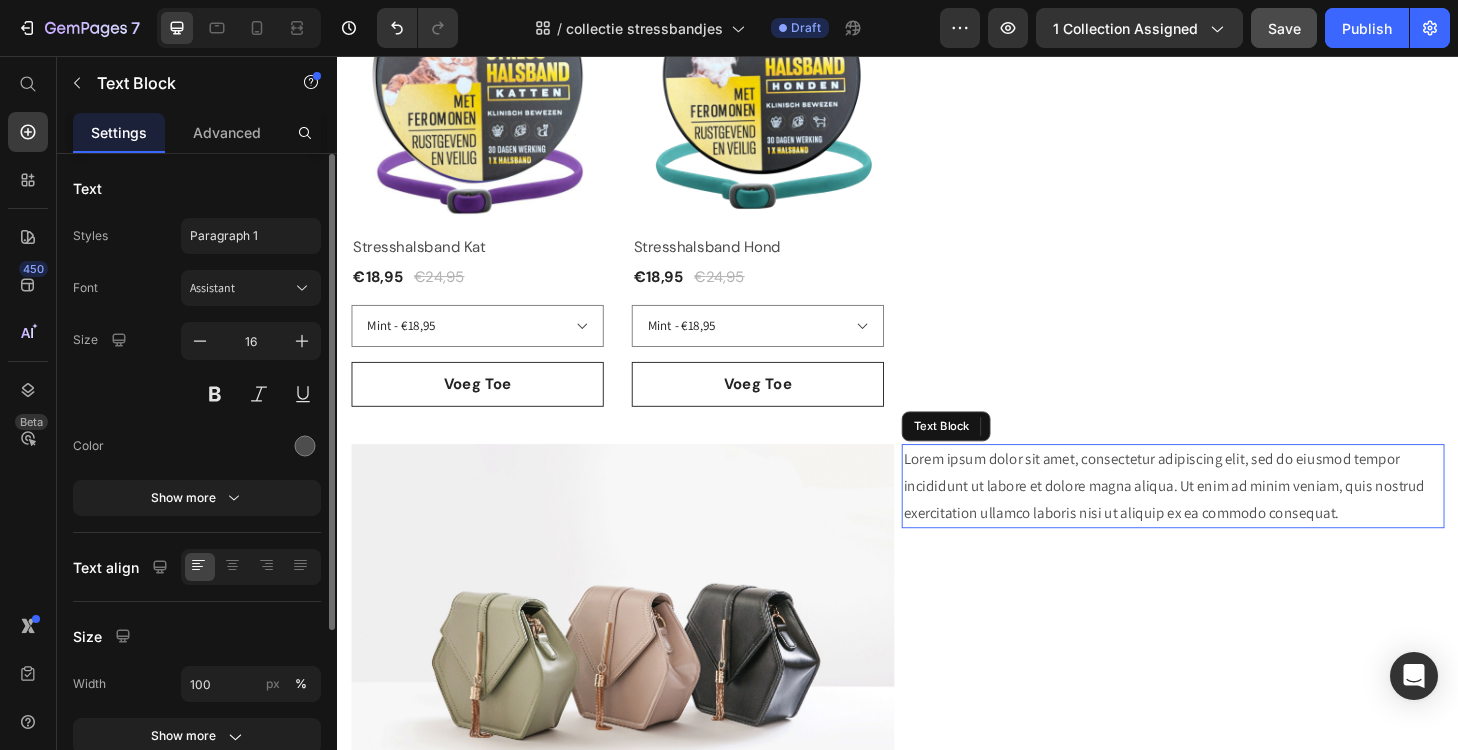 click on "Lorem ipsum dolor sit amet, consectetur adipiscing elit, sed do eiusmod tempor incididunt ut labore et dolore magna aliqua. Ut enim ad minim veniam, quis nostrud exercitation ullamco laboris nisi ut aliquip ex ea commodo consequat." at bounding box center [1231, 516] 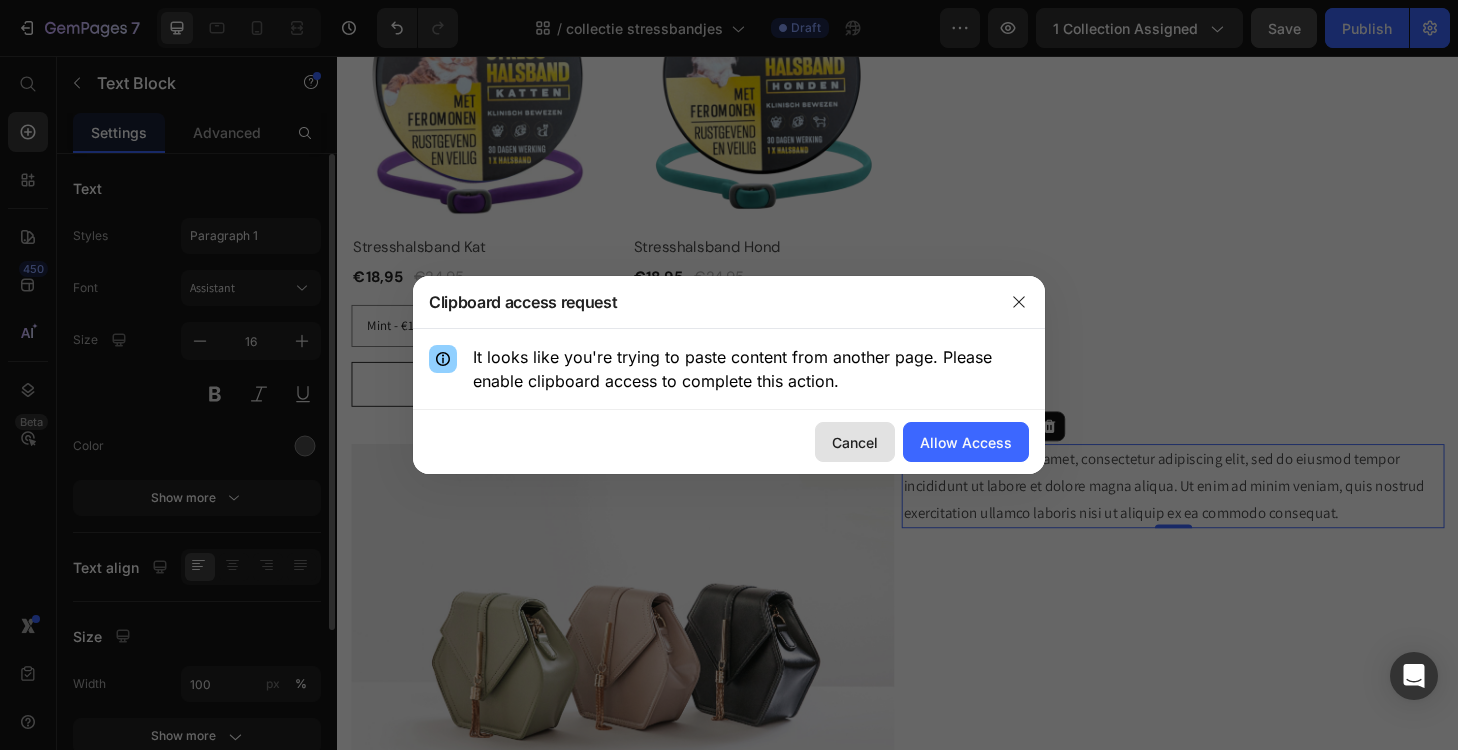 click on "Cancel" at bounding box center [855, 442] 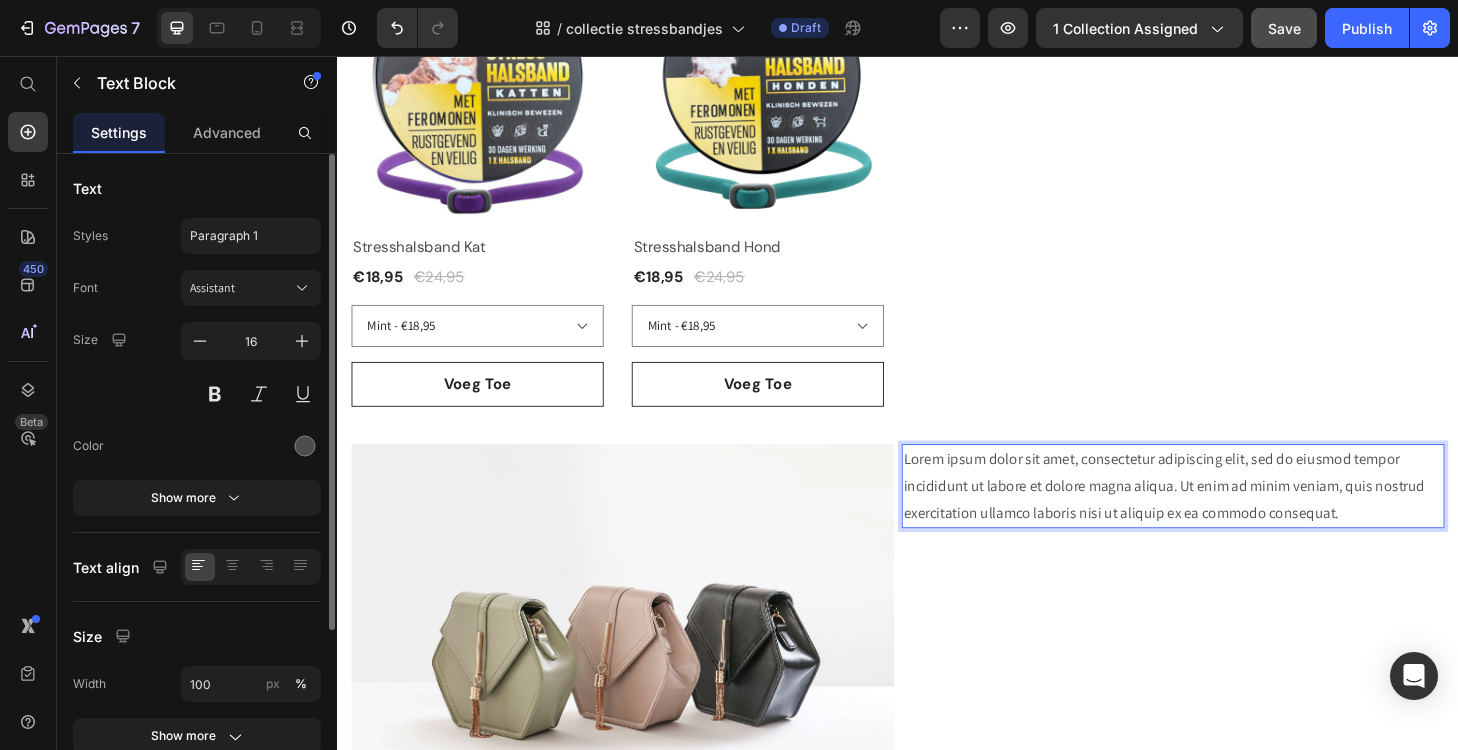 click on "Lorem ipsum dolor sit amet, consectetur adipiscing elit, sed do eiusmod tempor incididunt ut labore et dolore magna aliqua. Ut enim ad minim veniam, quis nostrud exercitation ullamco laboris nisi ut aliquip ex ea commodo consequat." at bounding box center (1231, 516) 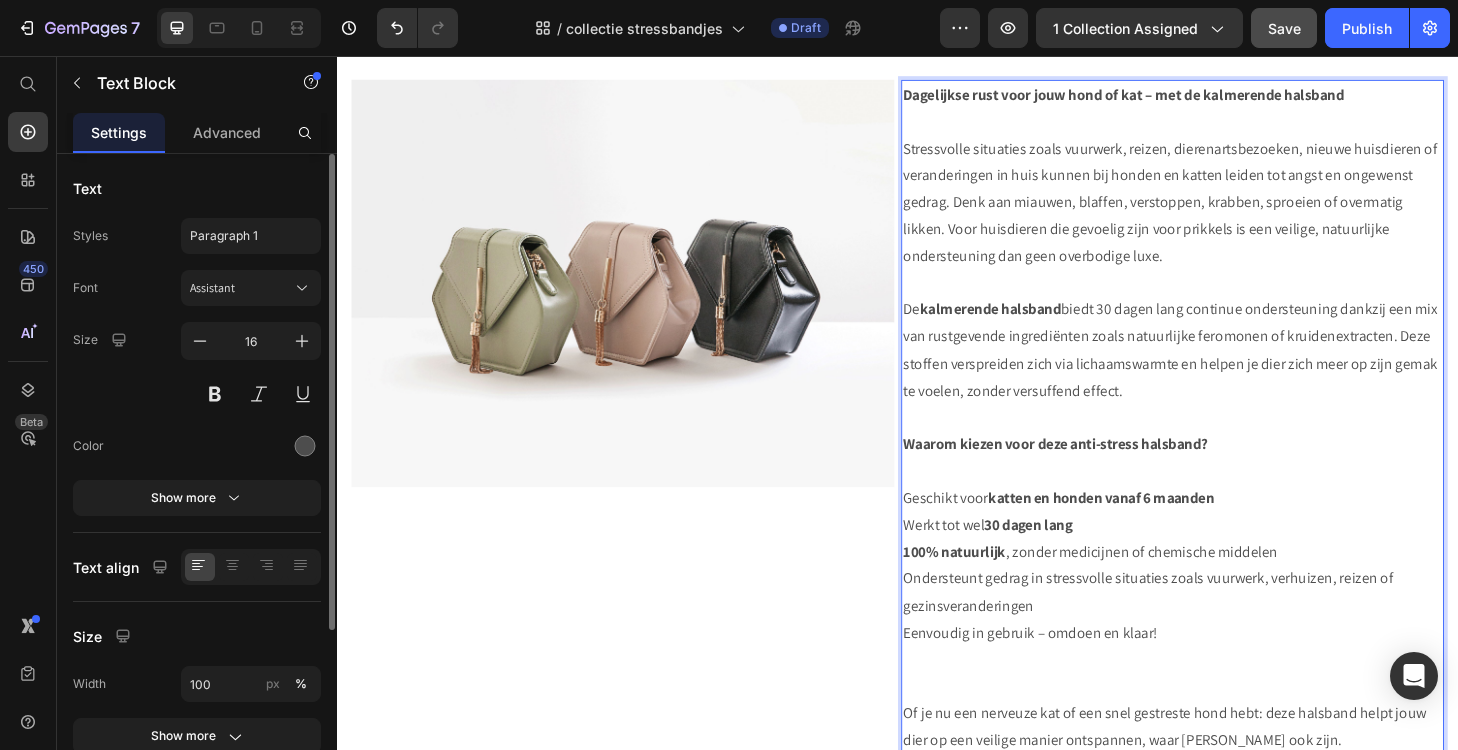 scroll, scrollTop: 833, scrollLeft: 0, axis: vertical 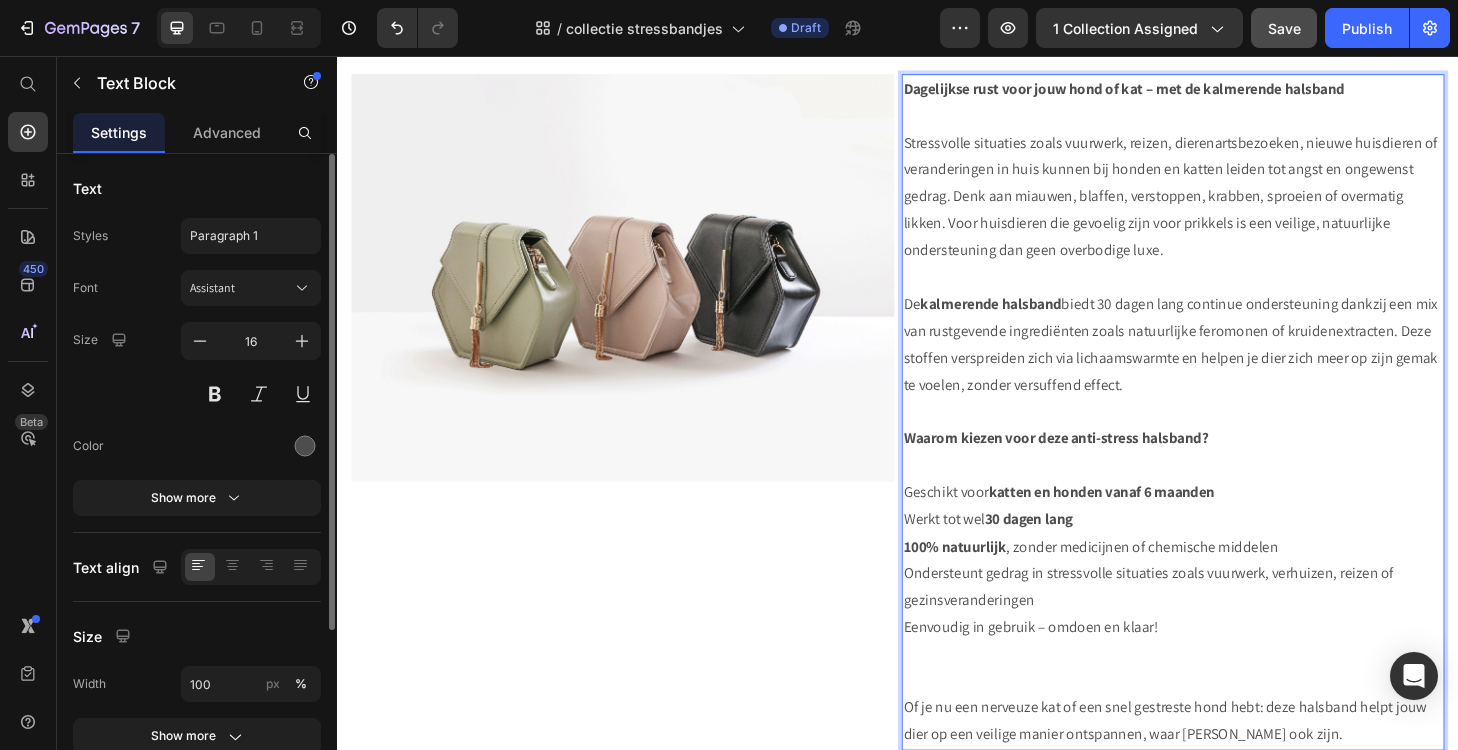 click at bounding box center [1231, 696] 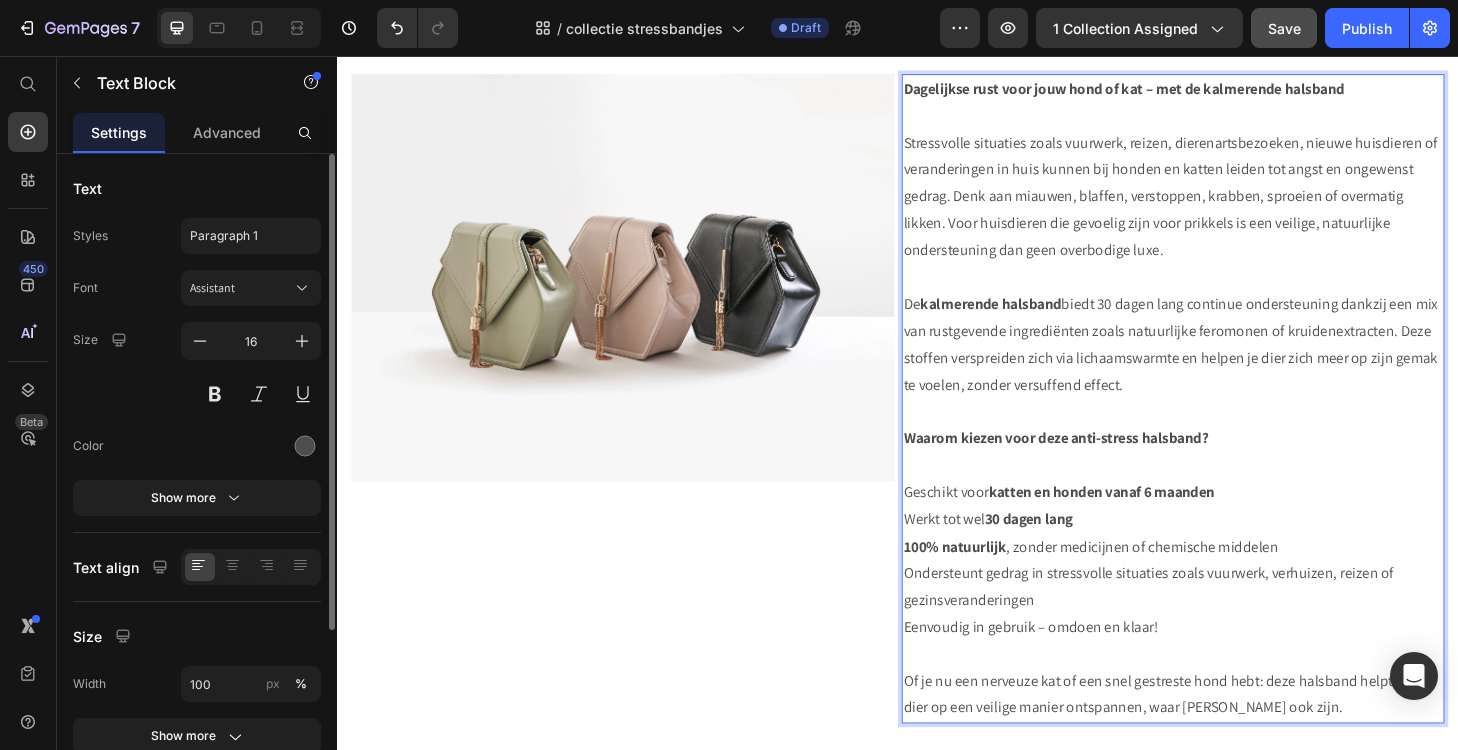 click on "Geschikt voor  katten en honden vanaf 6 maanden" at bounding box center (1231, 523) 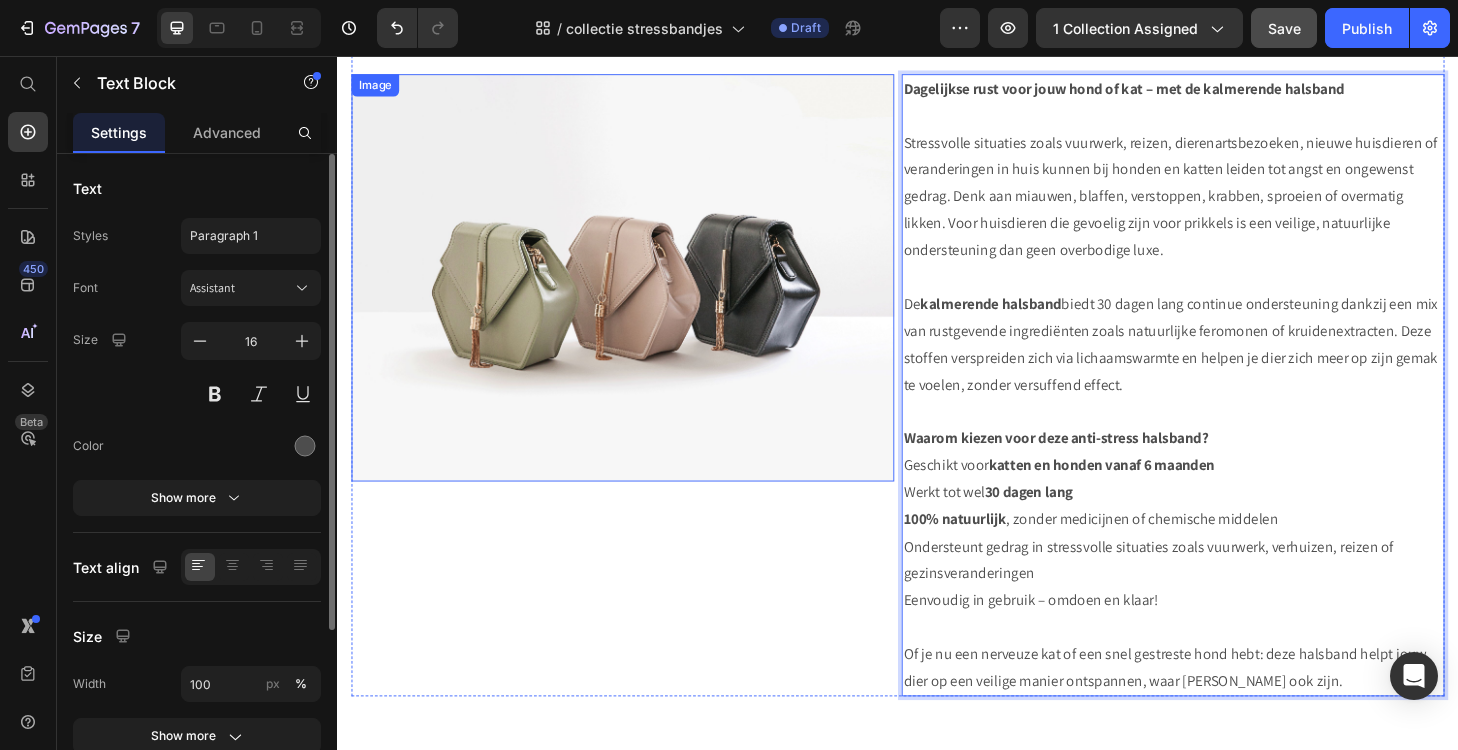 click at bounding box center (642, 293) 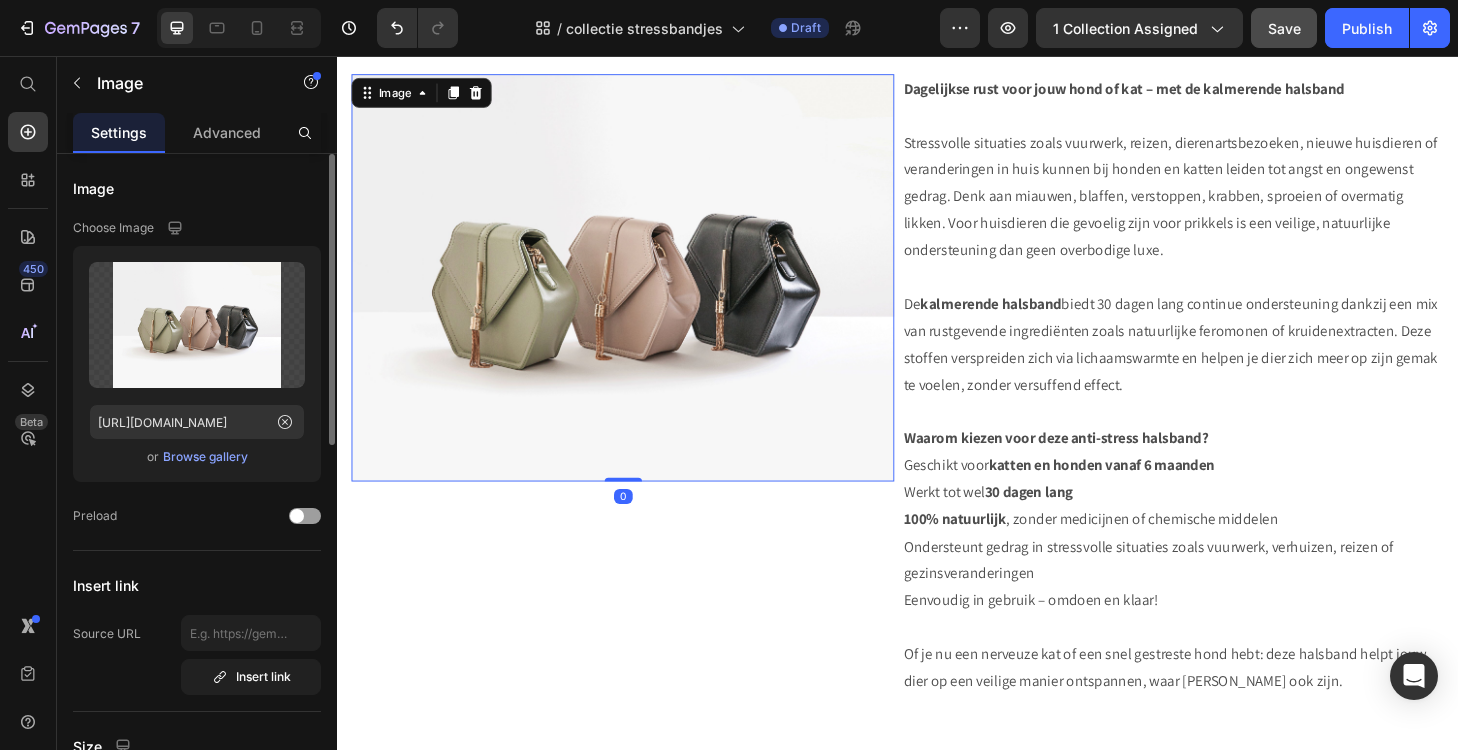 click on "Browse gallery" at bounding box center [205, 457] 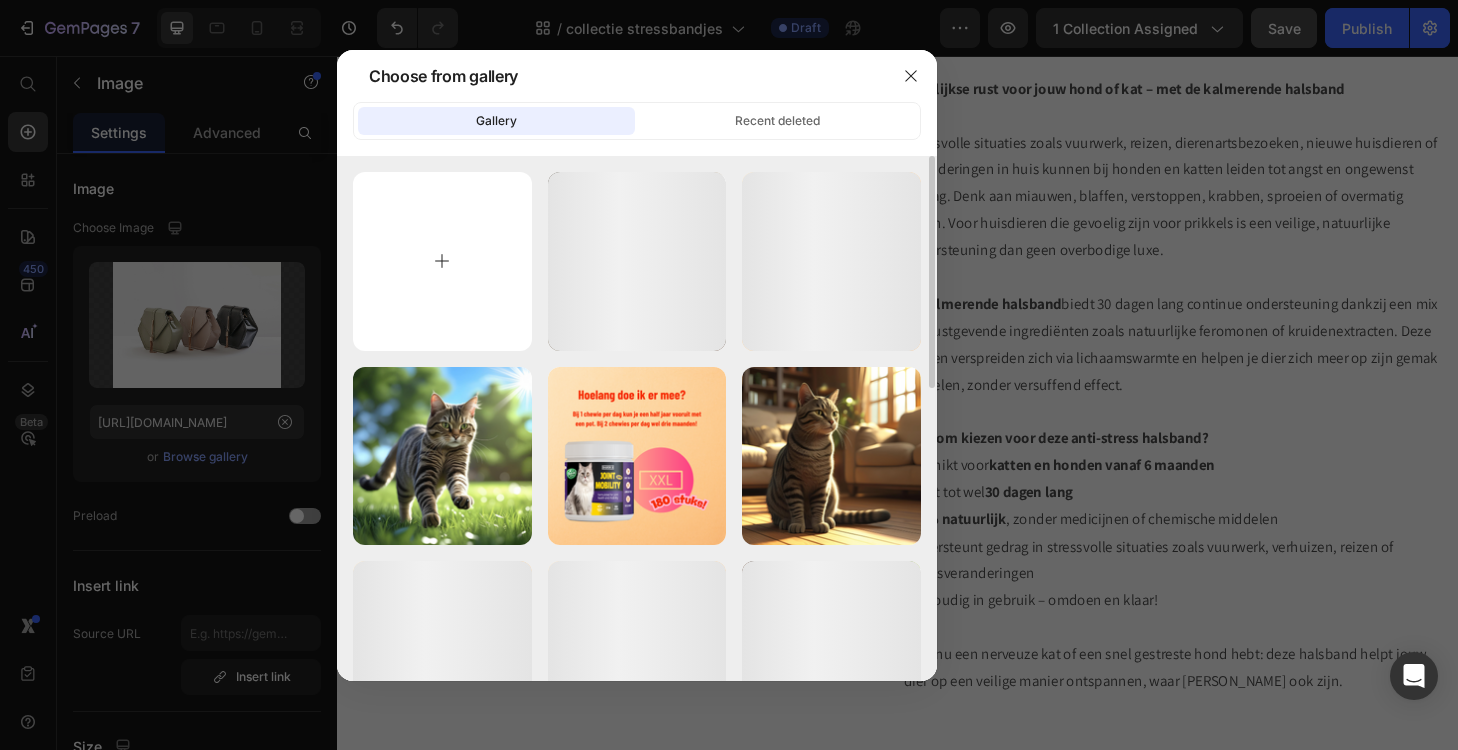 click at bounding box center (442, 261) 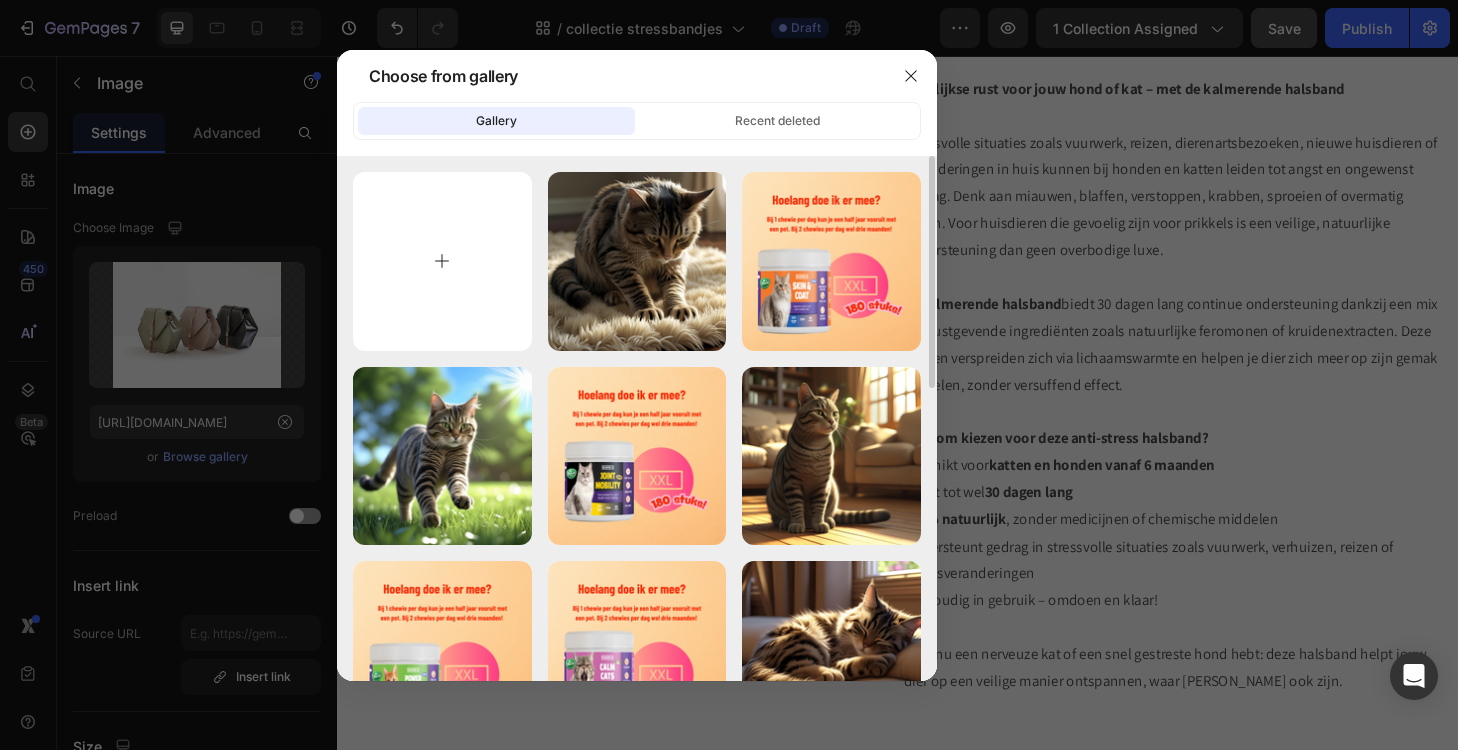 type on "C:\fakepath\hondkat.png" 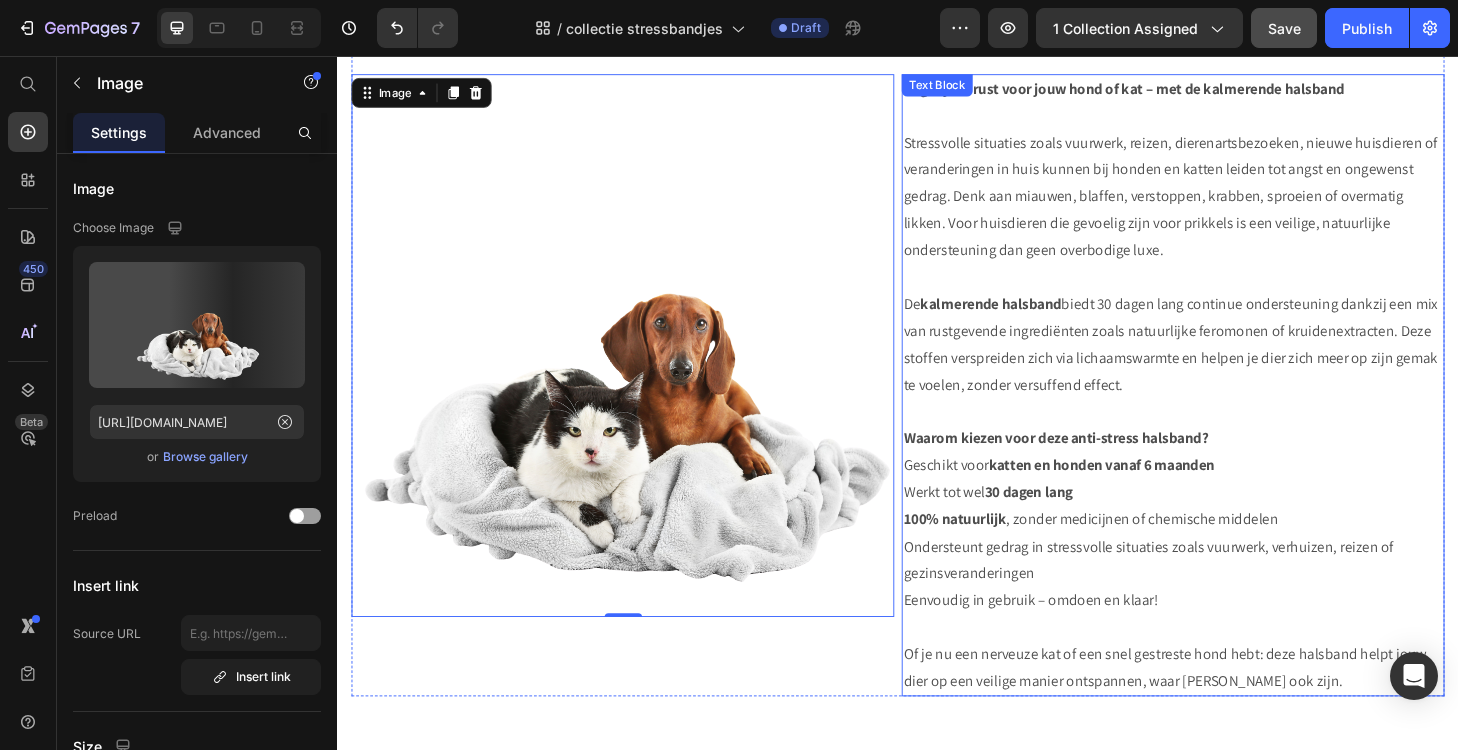 type on "https://cdn.shopify.com/s/files/1/0601/8954/0611/files/gempages_485659182972797836-f601fd5d-0720-42b5-9620-69afcc7de675.png" 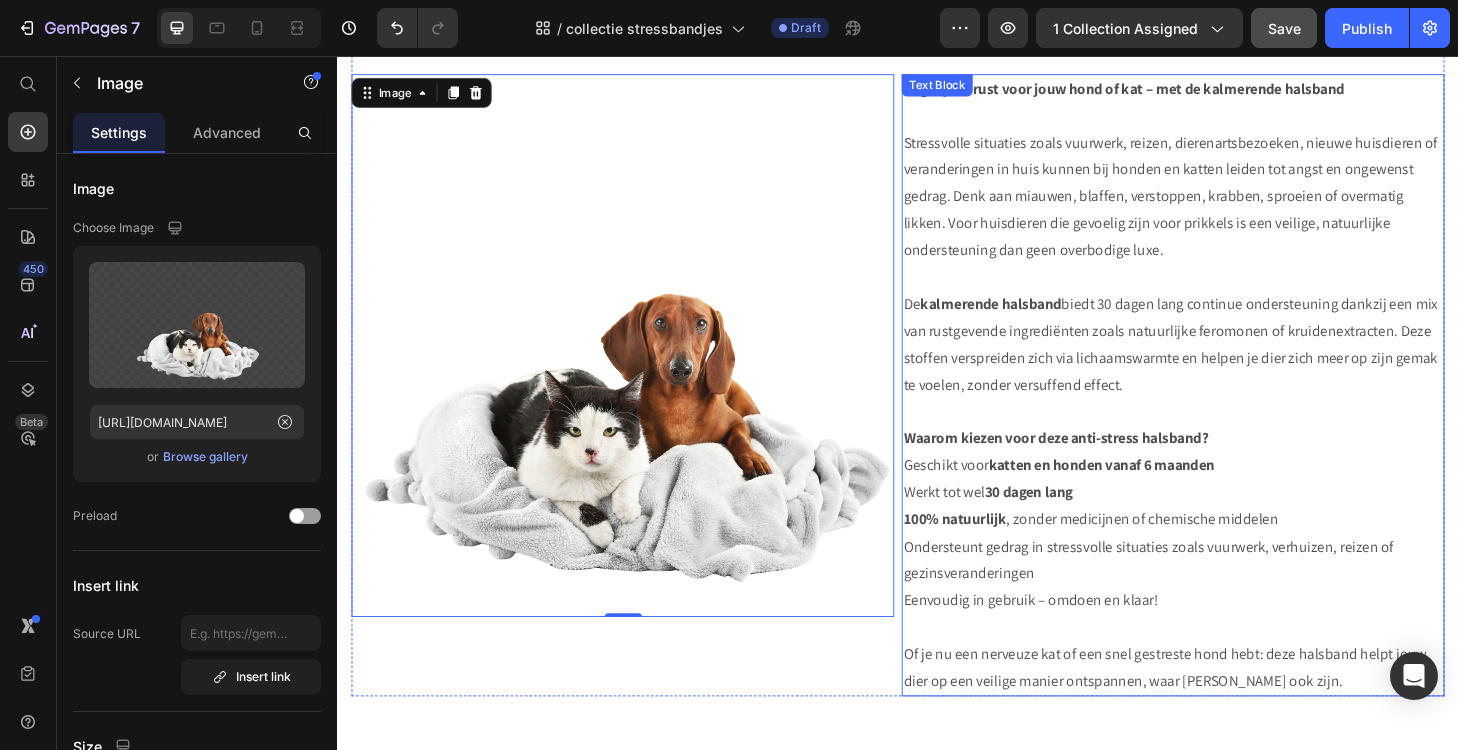 click at bounding box center [1231, 437] 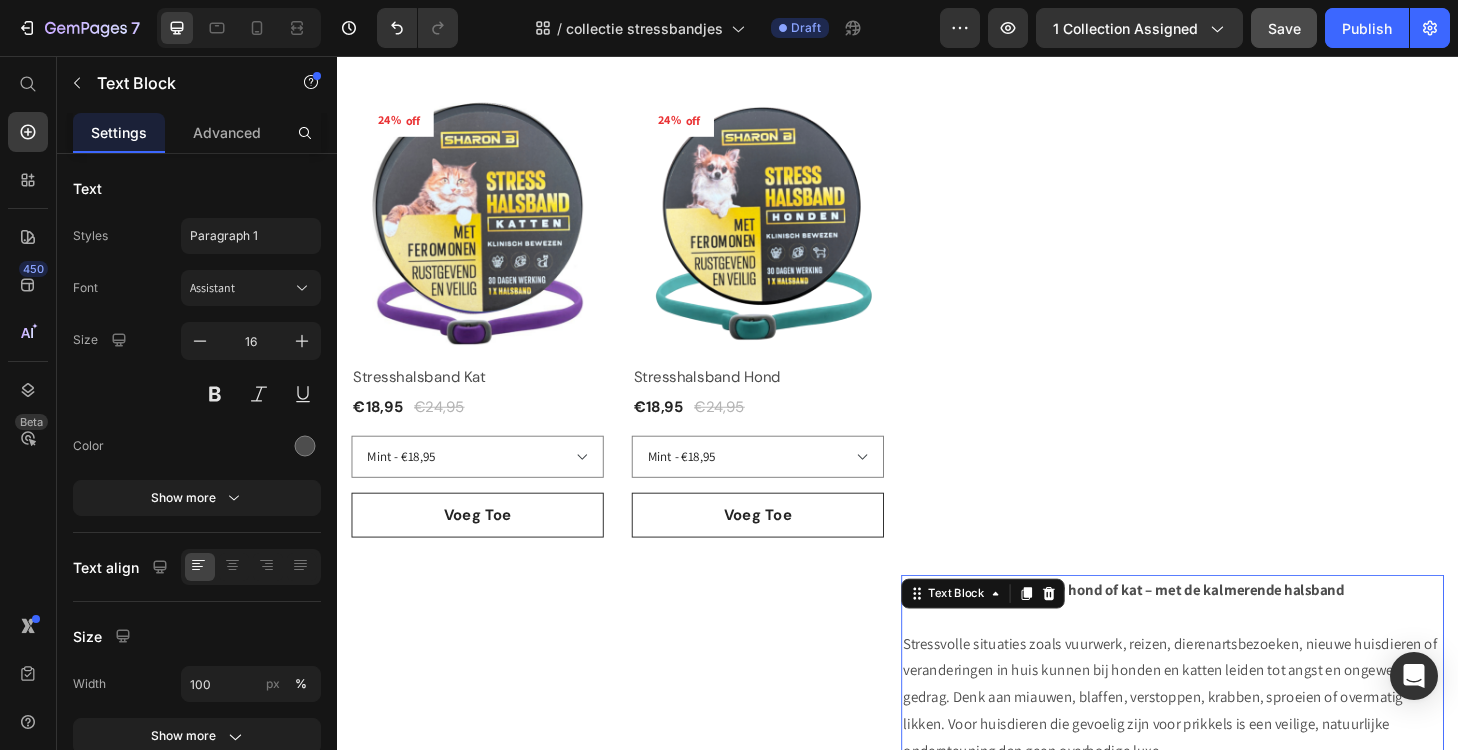 scroll, scrollTop: 184, scrollLeft: 0, axis: vertical 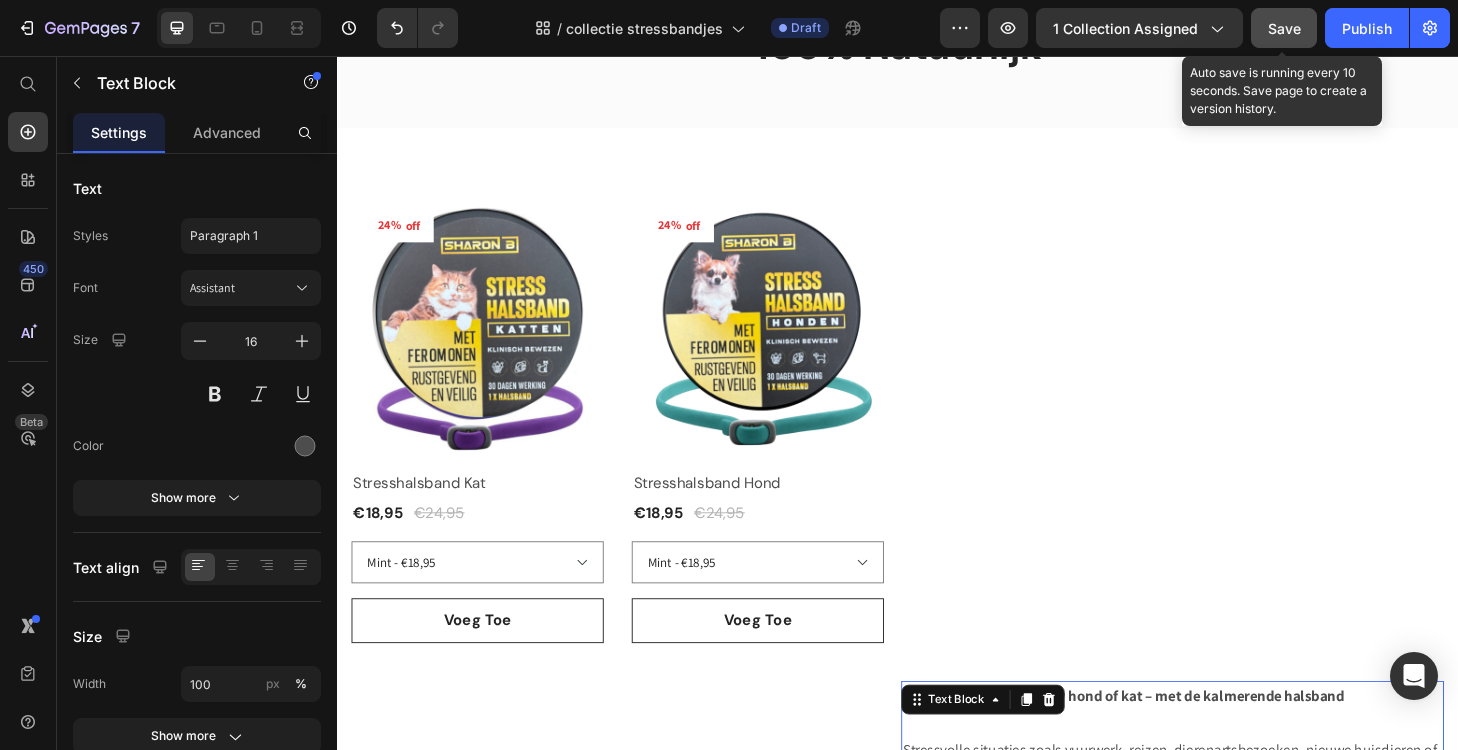 click on "Save" at bounding box center [1284, 28] 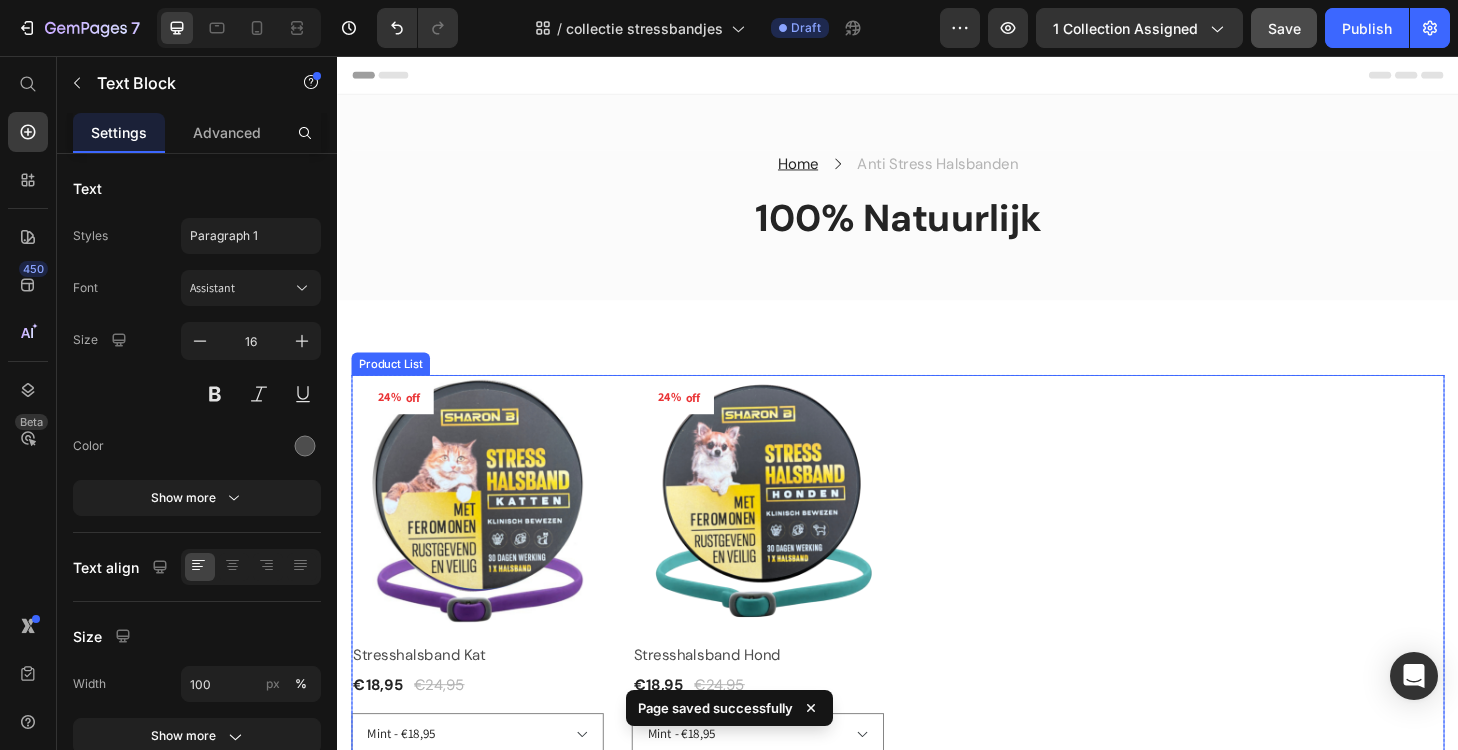 scroll, scrollTop: 0, scrollLeft: 0, axis: both 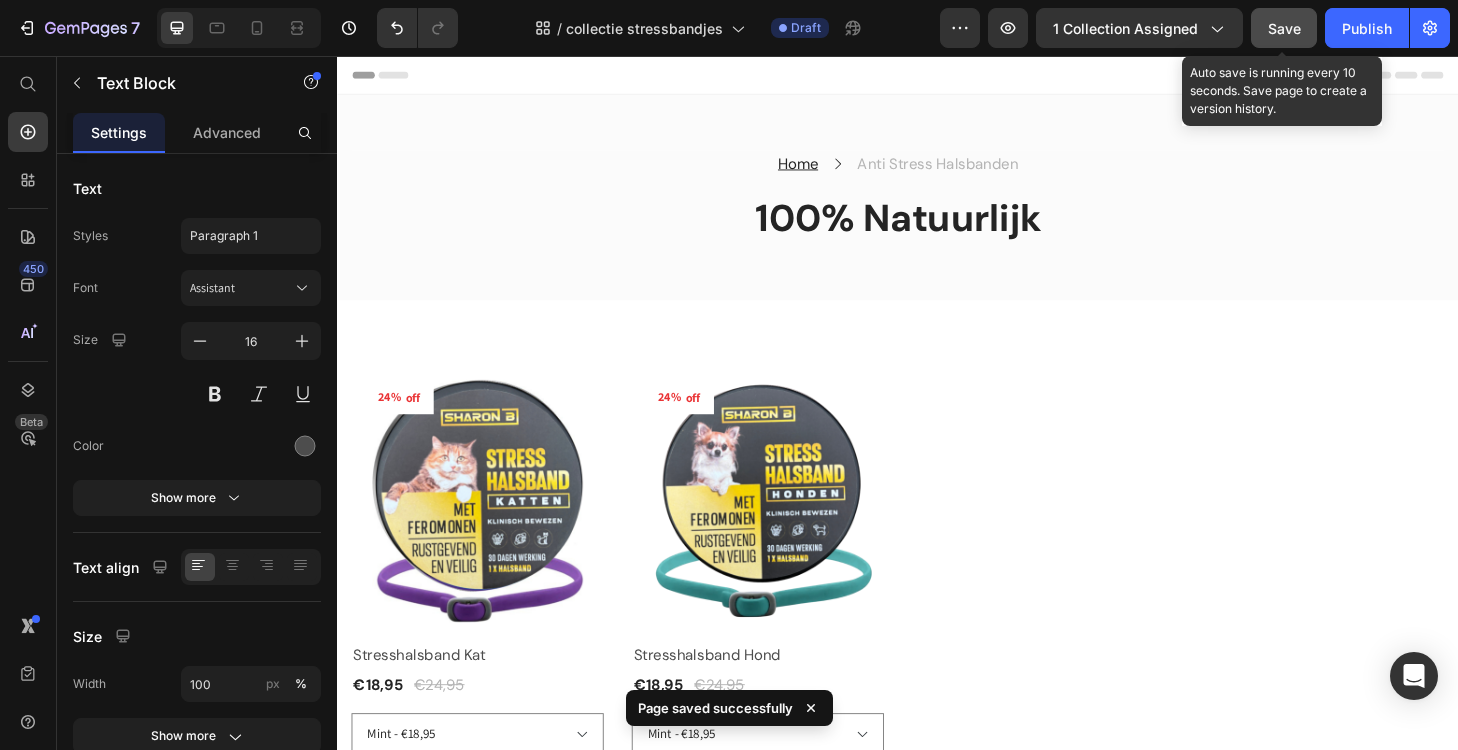 click on "Save" at bounding box center (1284, 28) 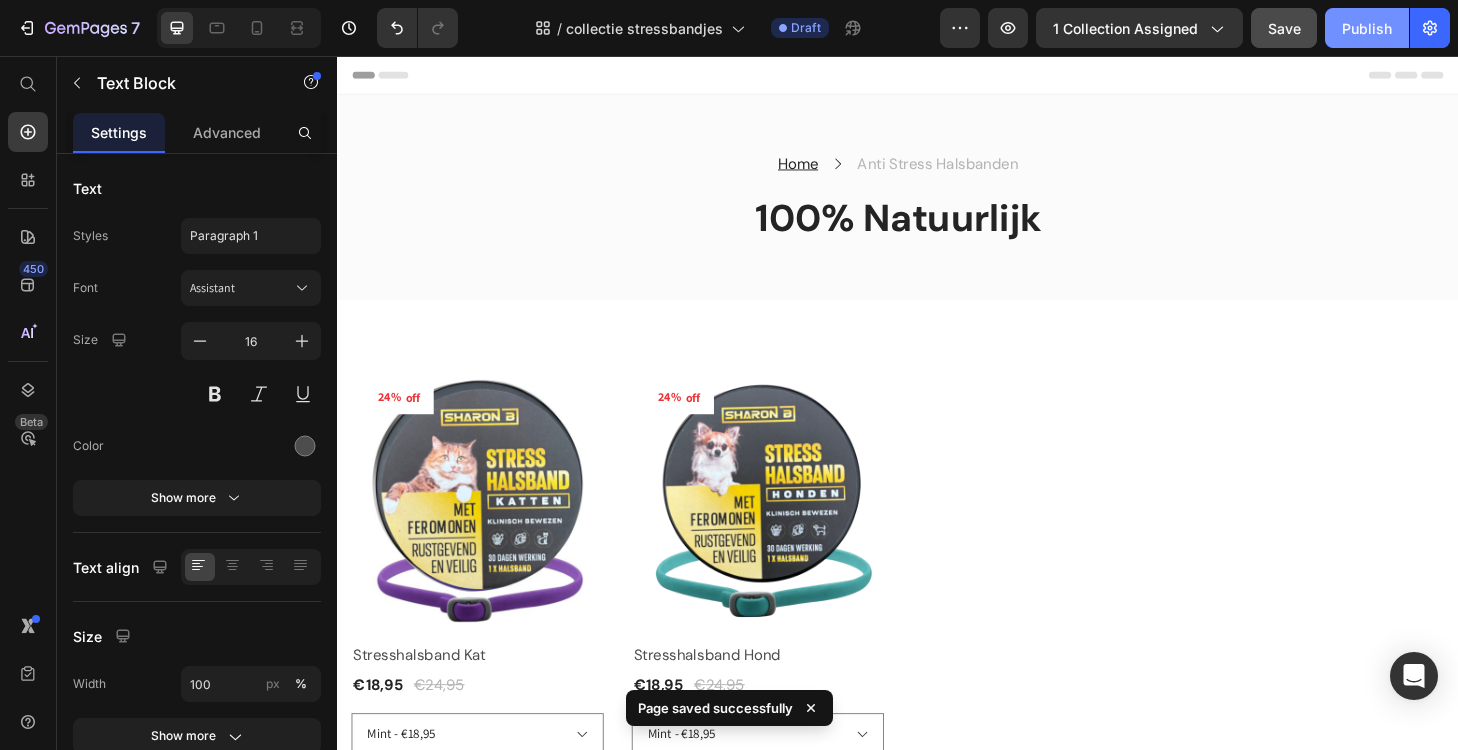 click on "Publish" at bounding box center (1367, 28) 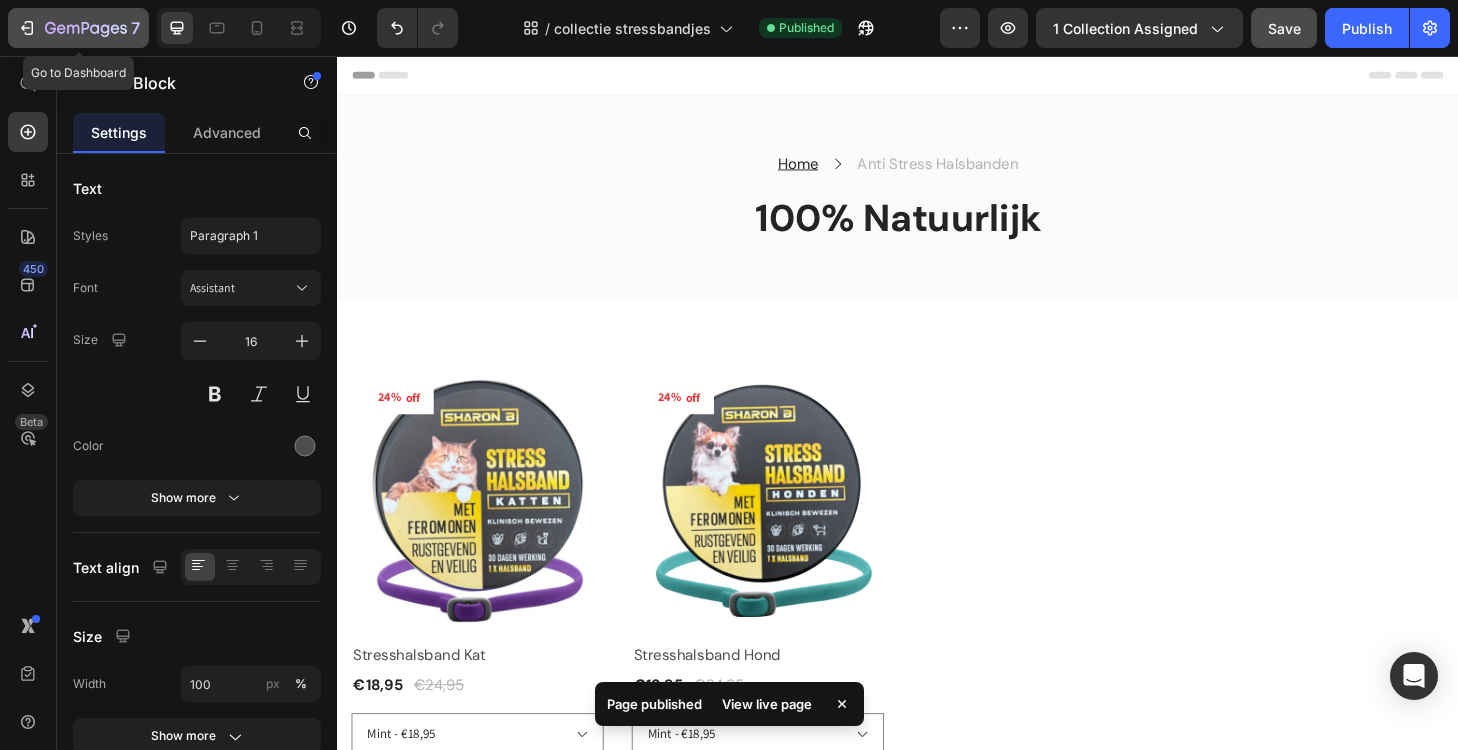 click 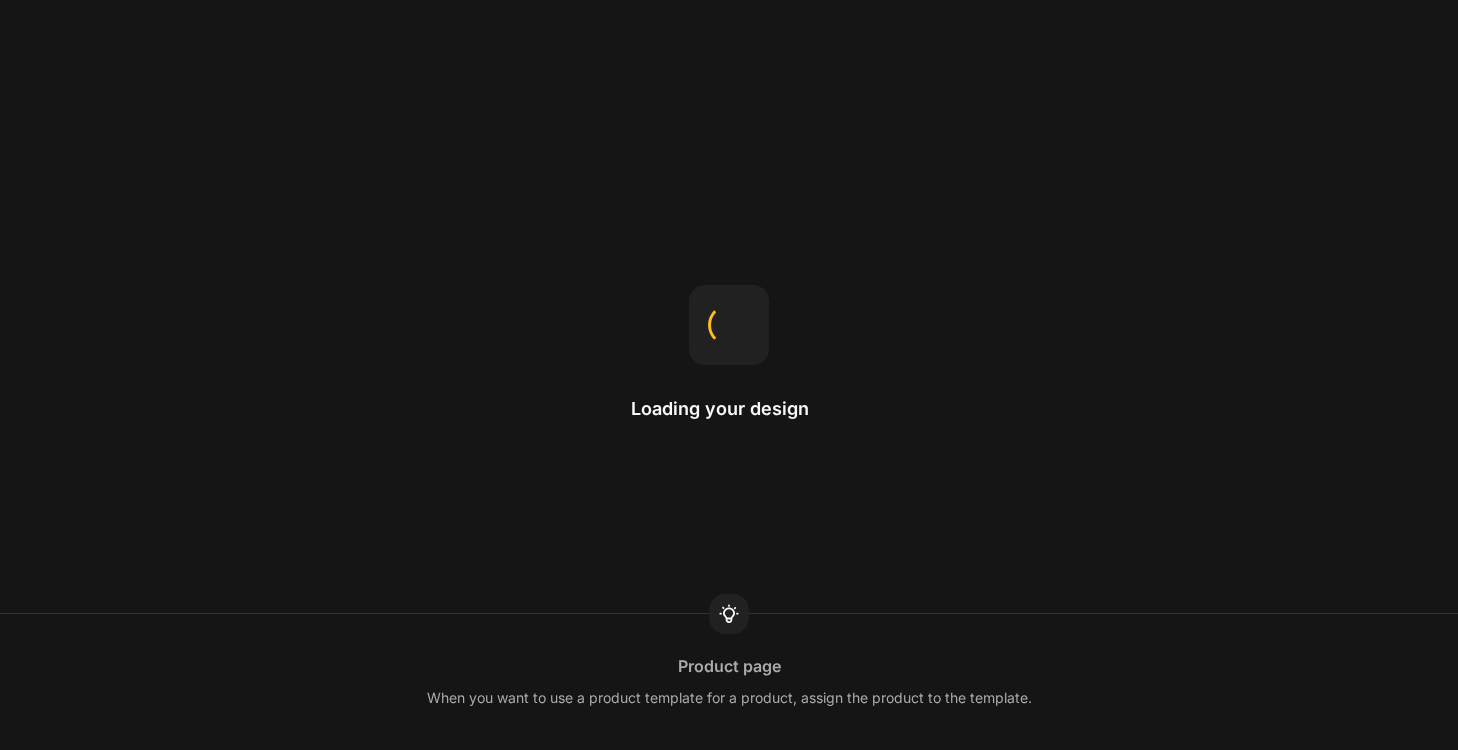 scroll, scrollTop: 0, scrollLeft: 0, axis: both 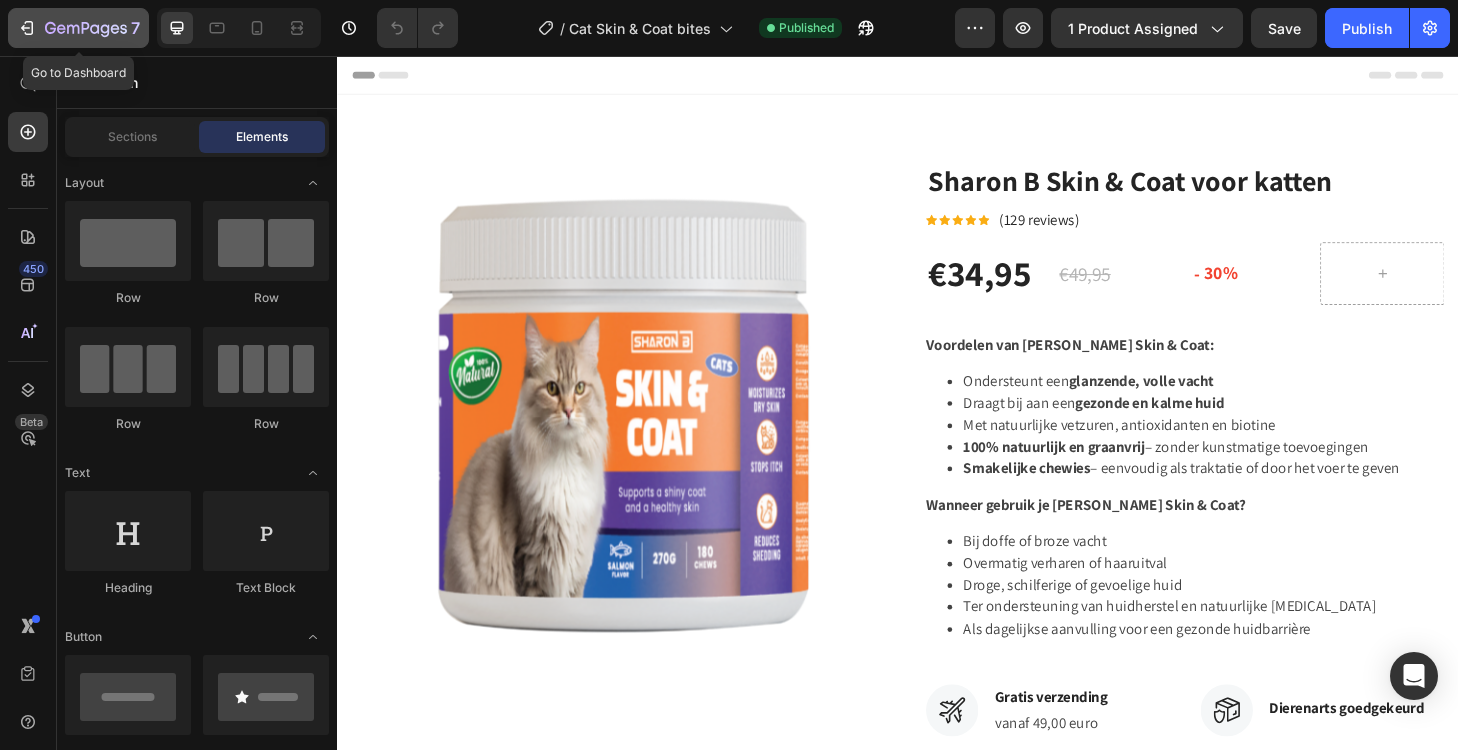 click on "7" 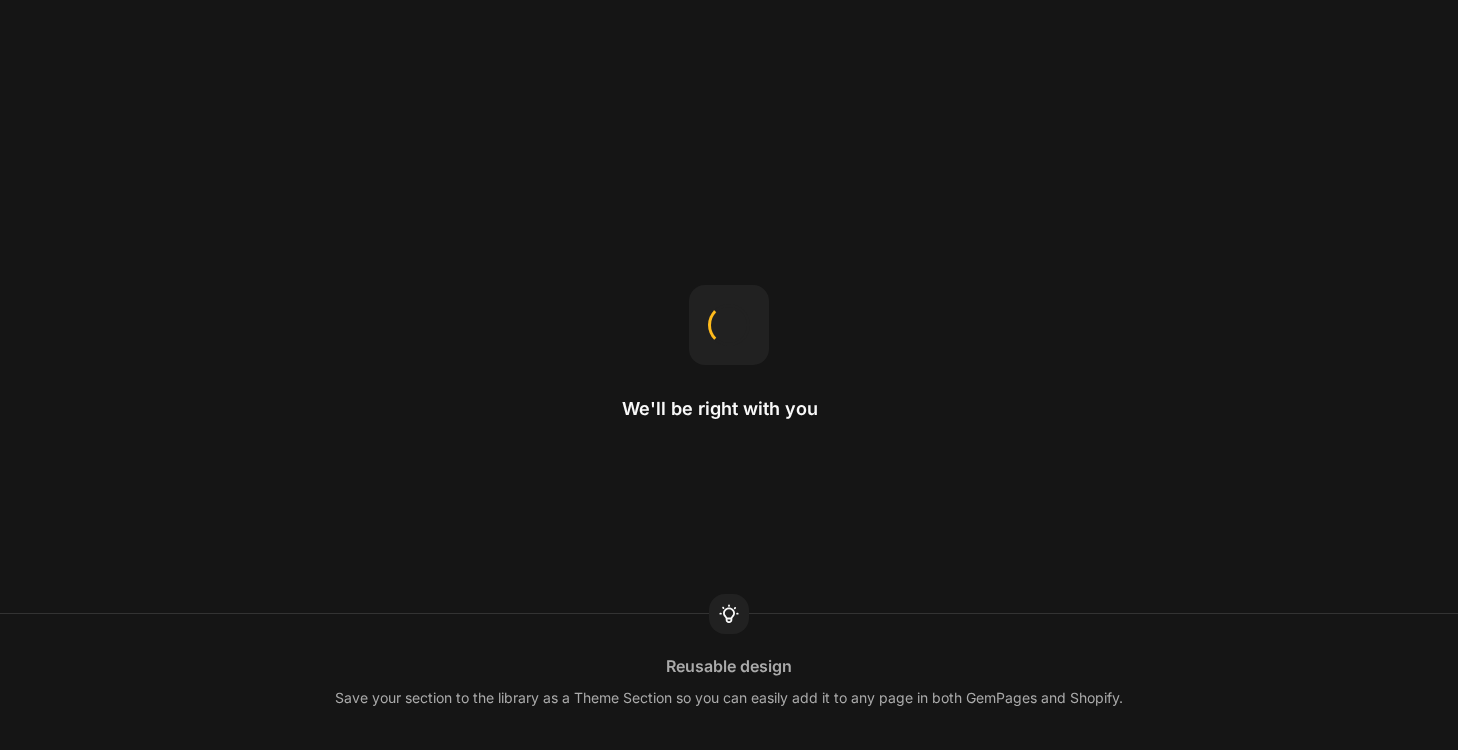 scroll, scrollTop: 0, scrollLeft: 0, axis: both 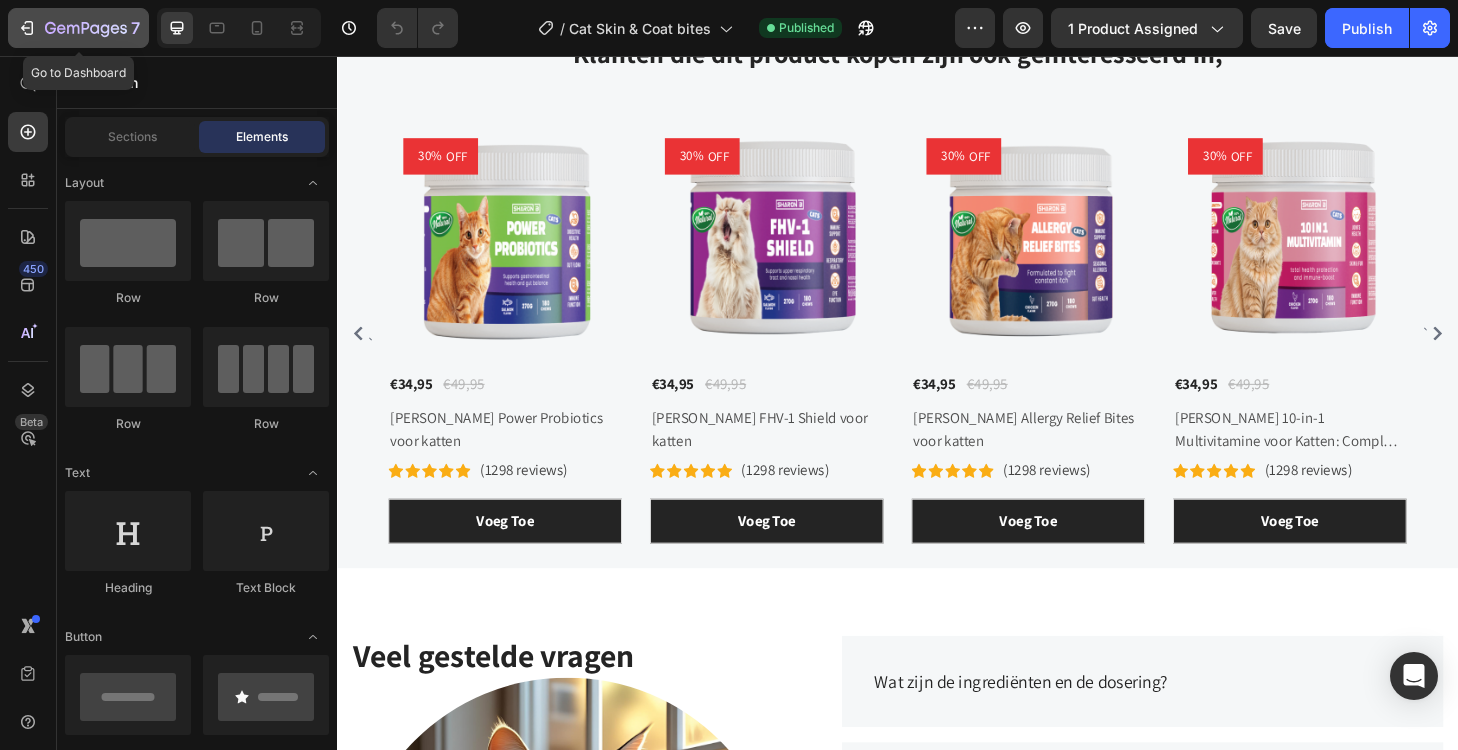 click 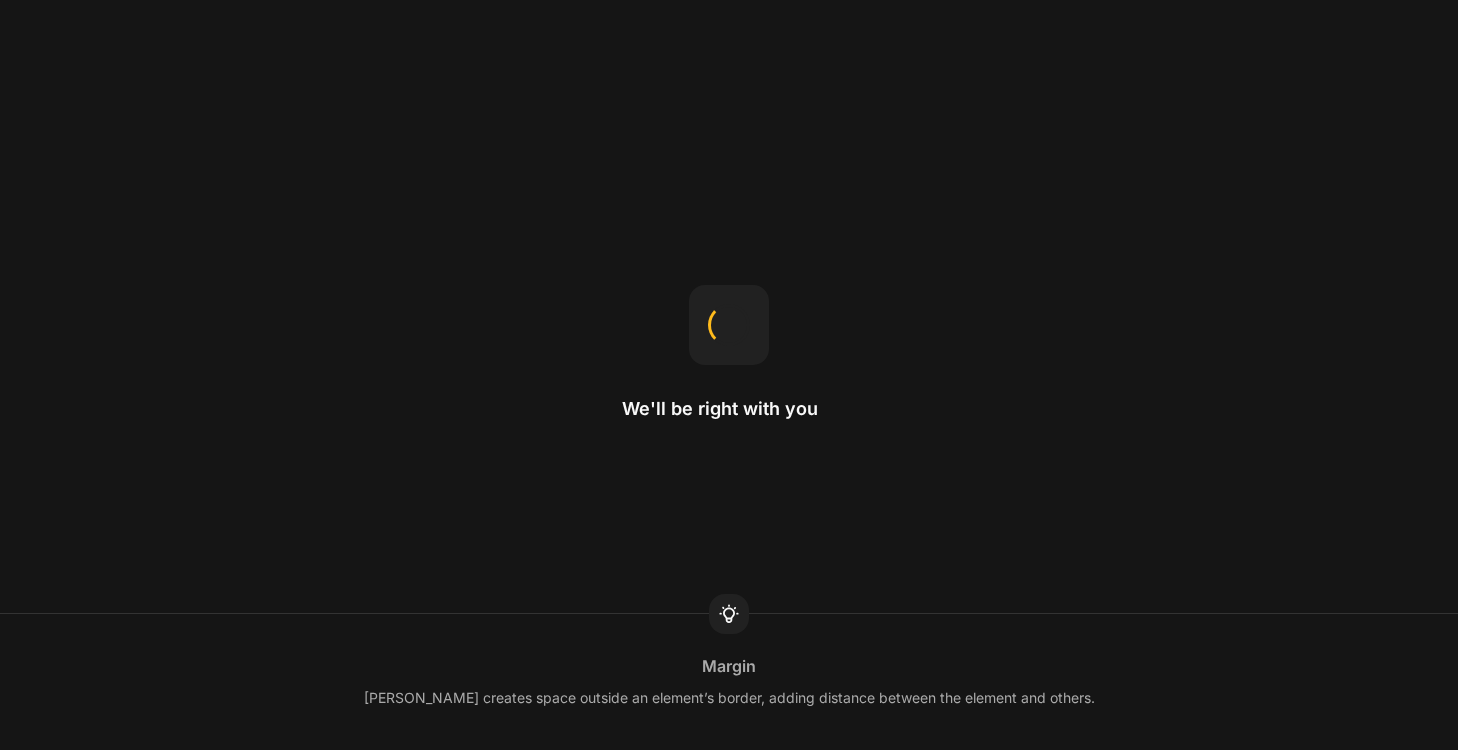 scroll, scrollTop: 0, scrollLeft: 0, axis: both 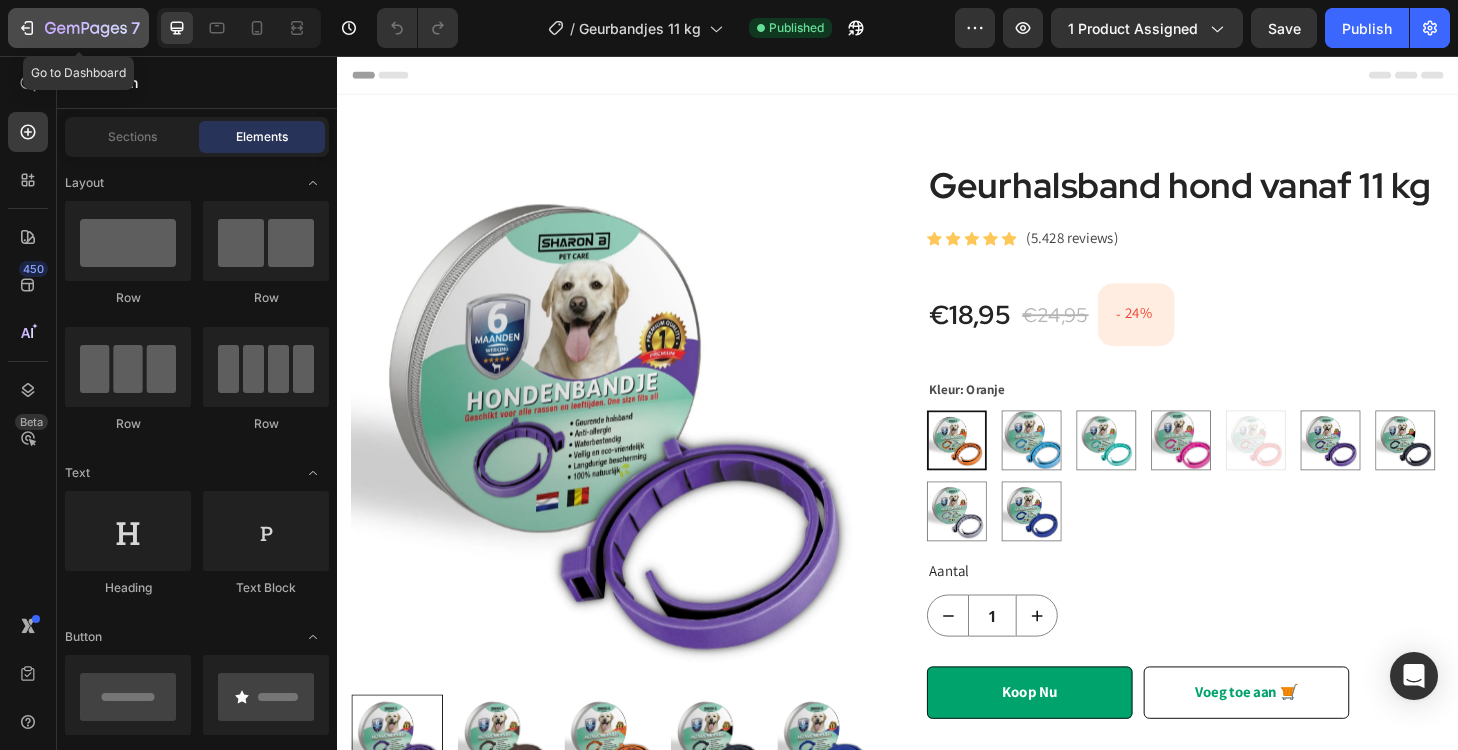 click 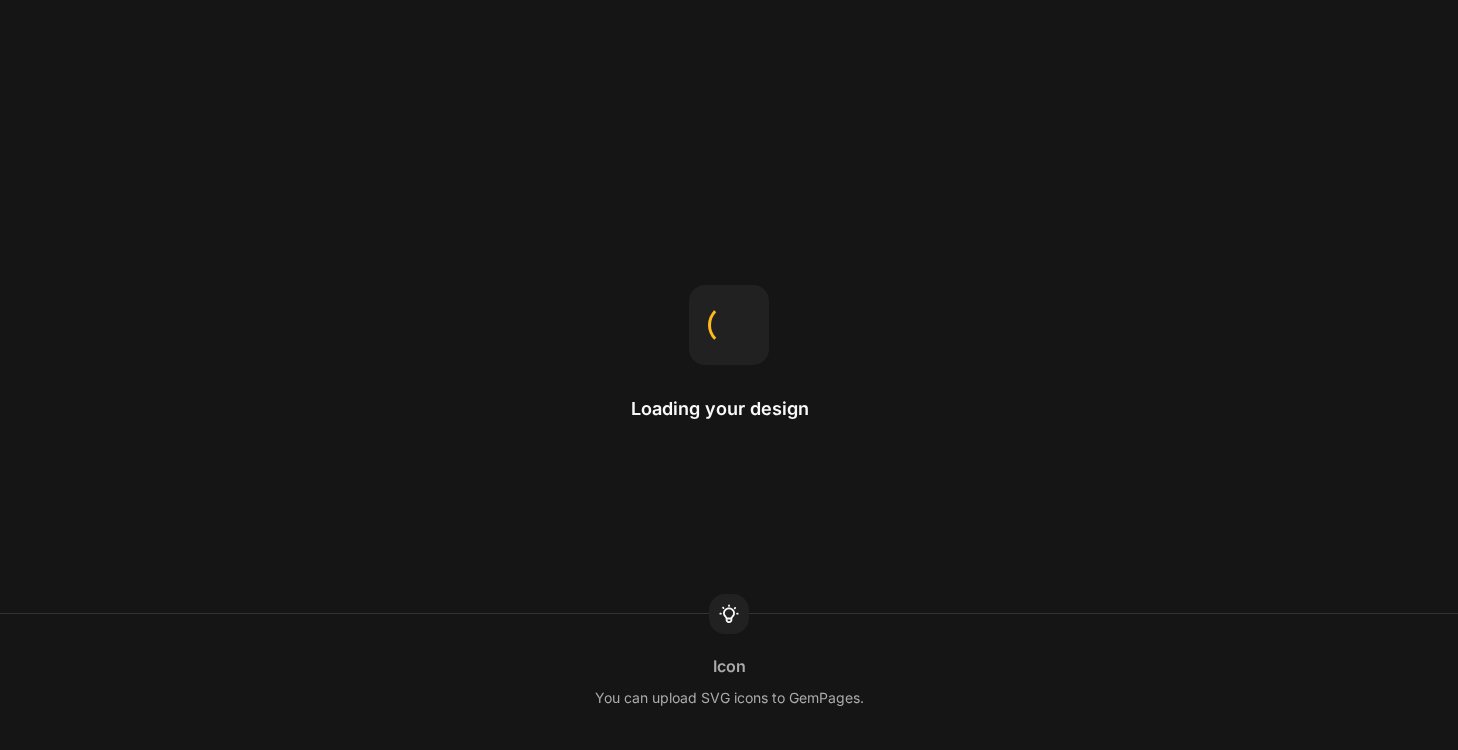scroll, scrollTop: 0, scrollLeft: 0, axis: both 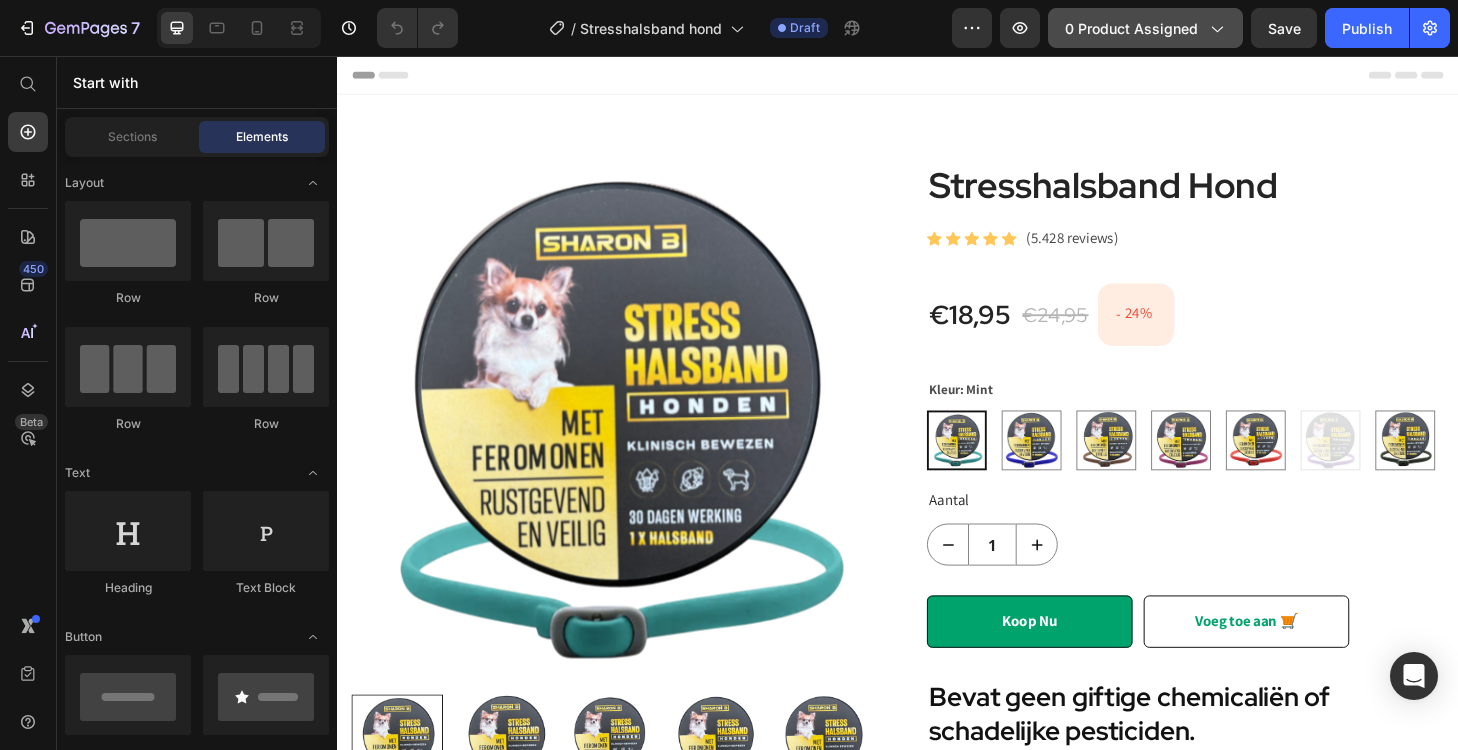 click on "0 product assigned" at bounding box center (1145, 28) 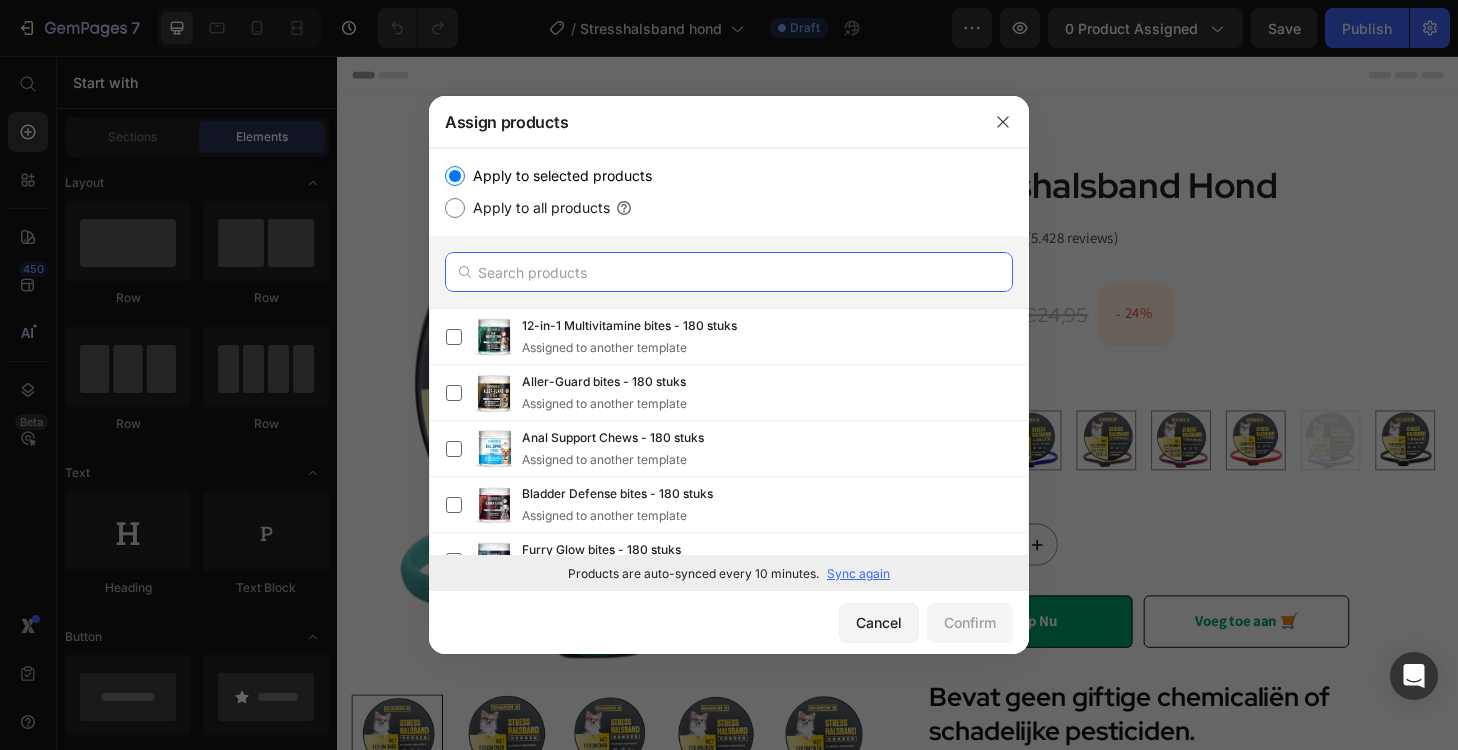 click at bounding box center (729, 272) 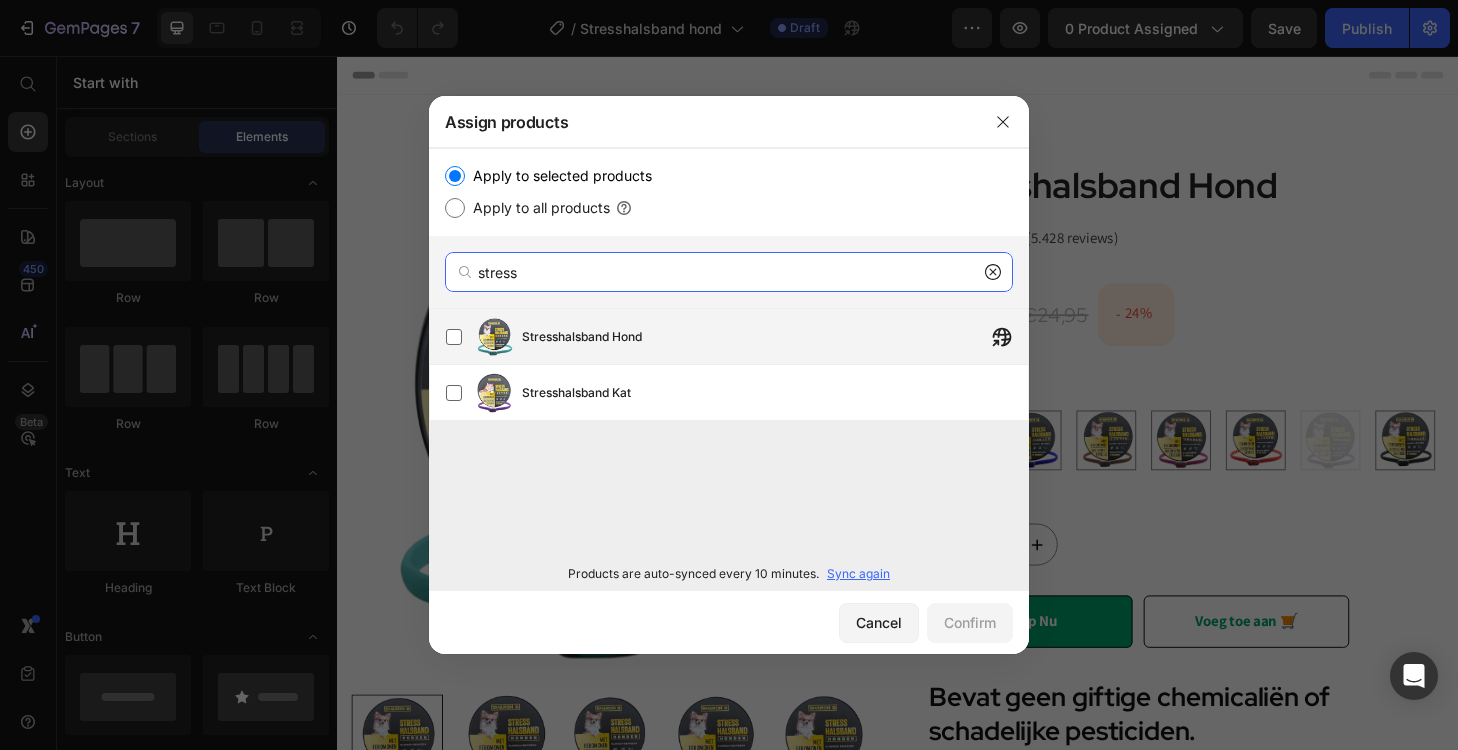 type on "stress" 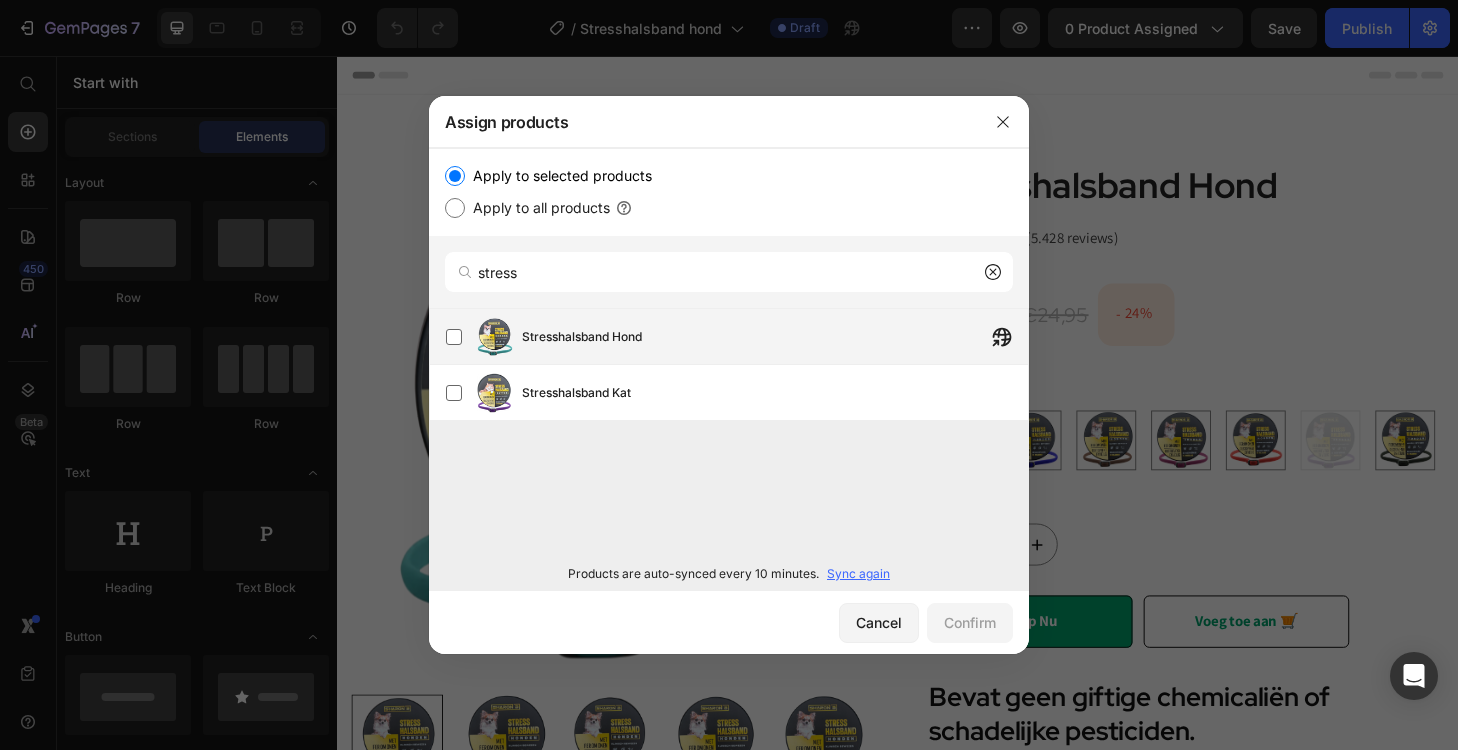 click on "Stresshalsband Hond" at bounding box center [775, 337] 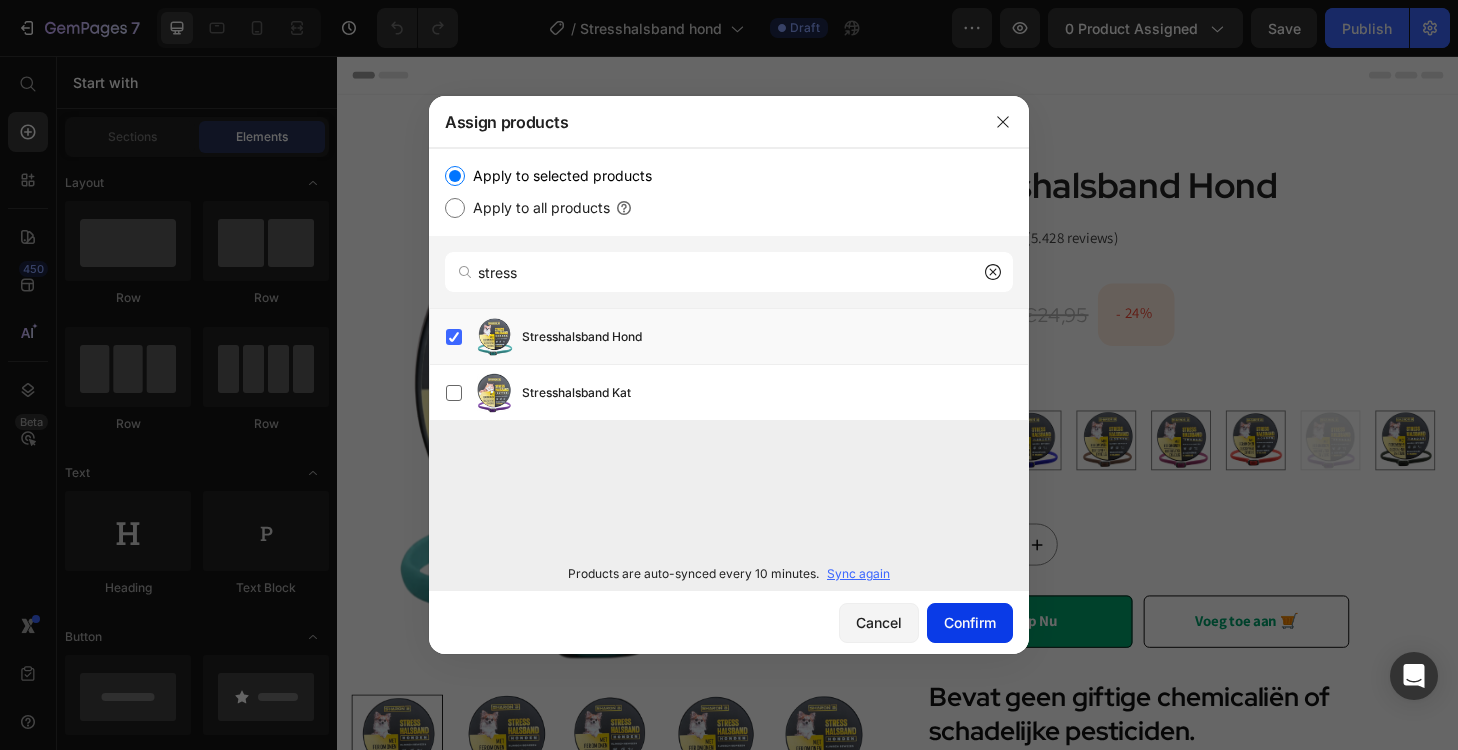 click on "Confirm" at bounding box center [970, 622] 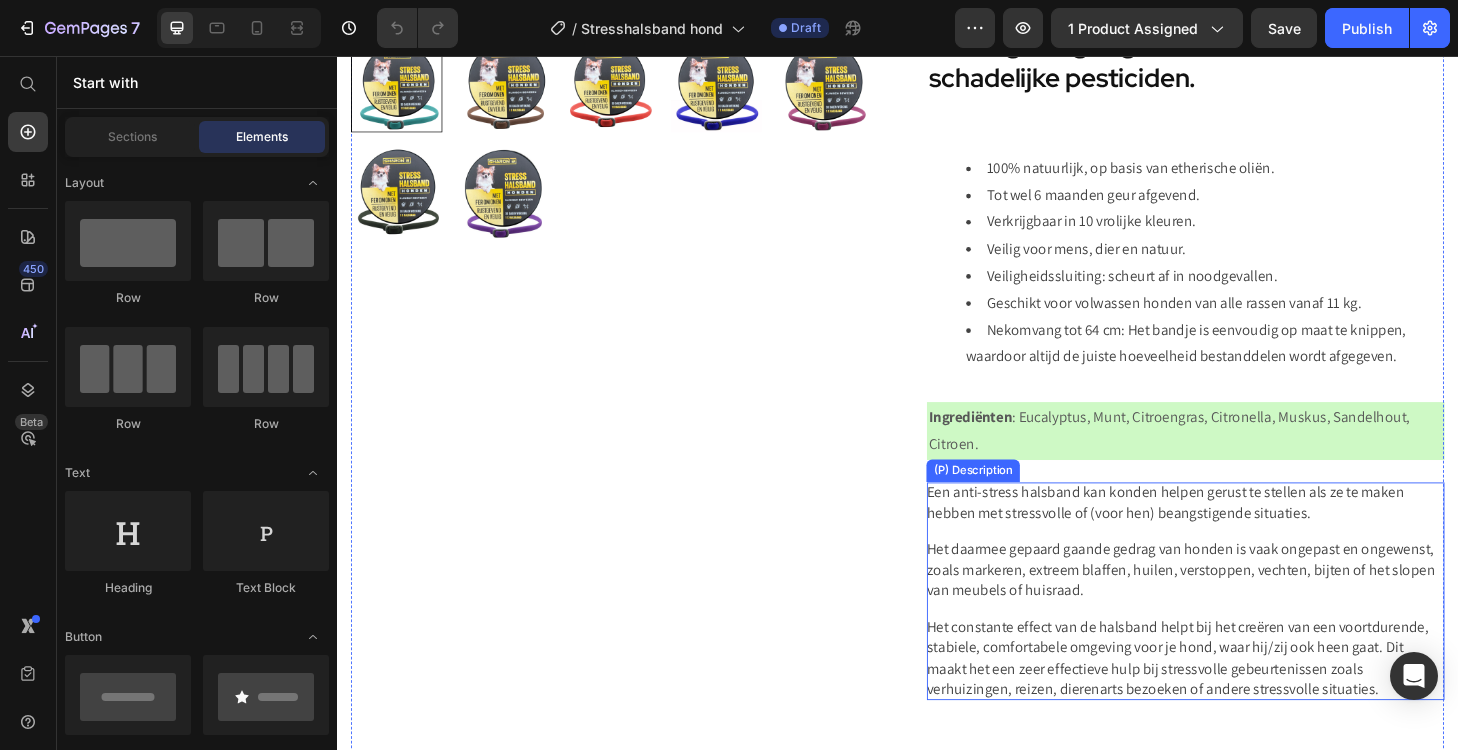 scroll, scrollTop: 645, scrollLeft: 0, axis: vertical 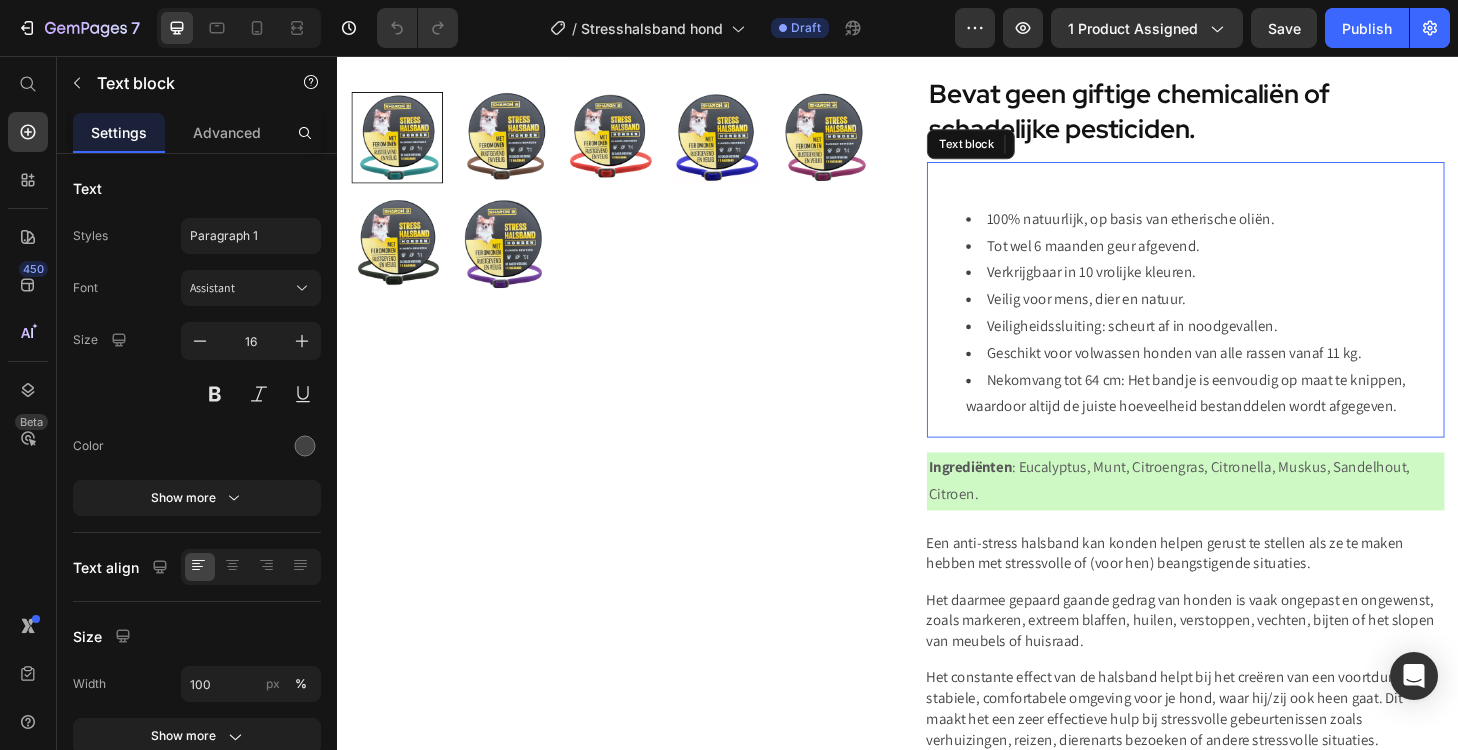 click on "Verkrijgbaar in 10 vrolijke kleuren." at bounding box center [1265, 287] 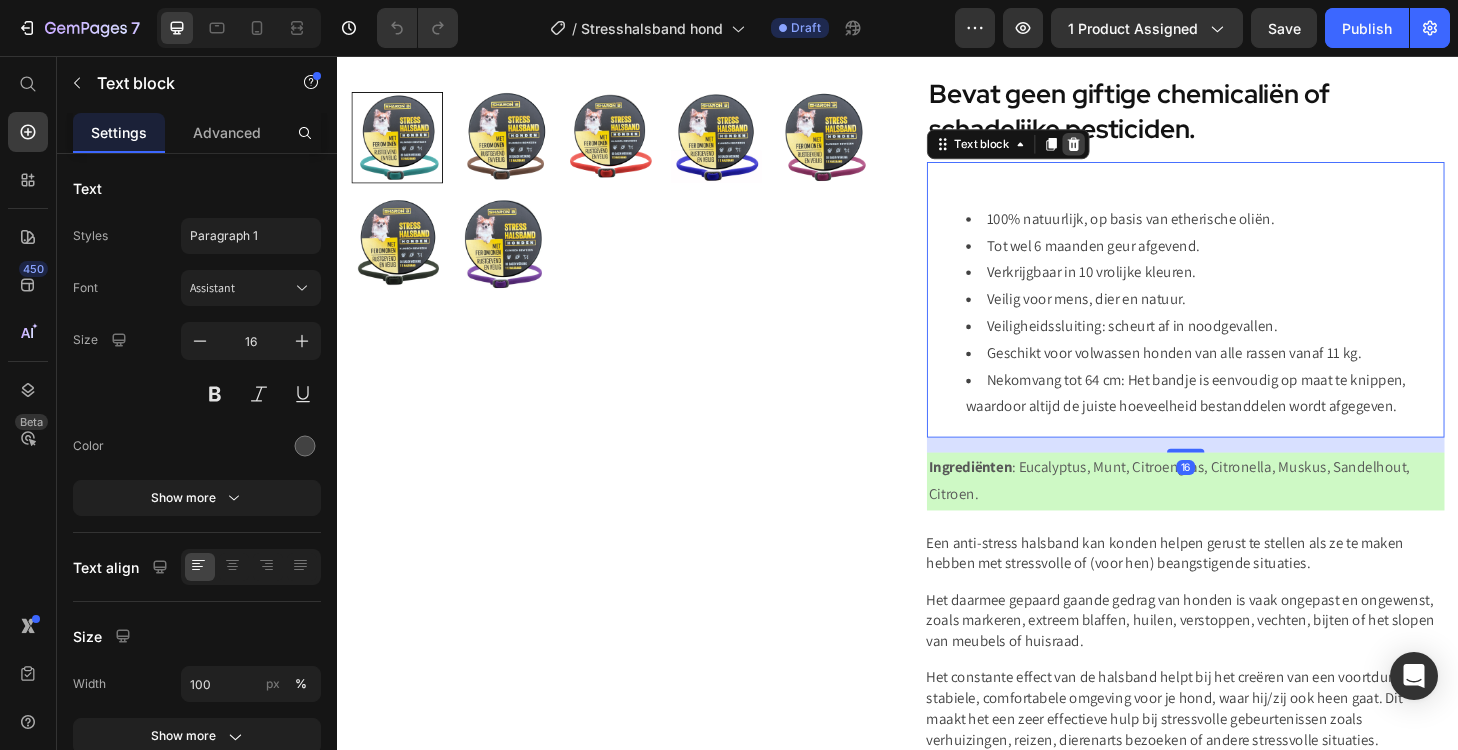 click 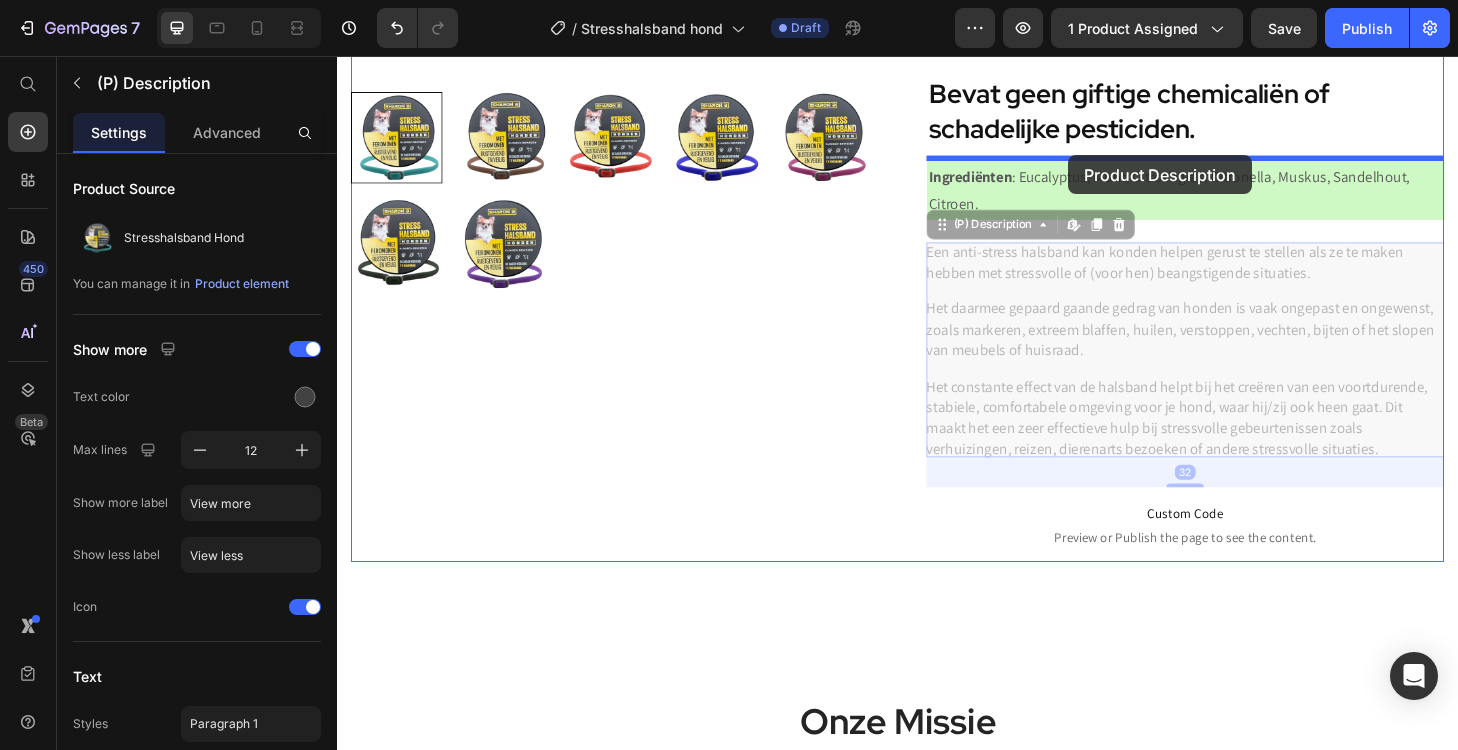 drag, startPoint x: 1130, startPoint y: 394, endPoint x: 1120, endPoint y: 165, distance: 229.21823 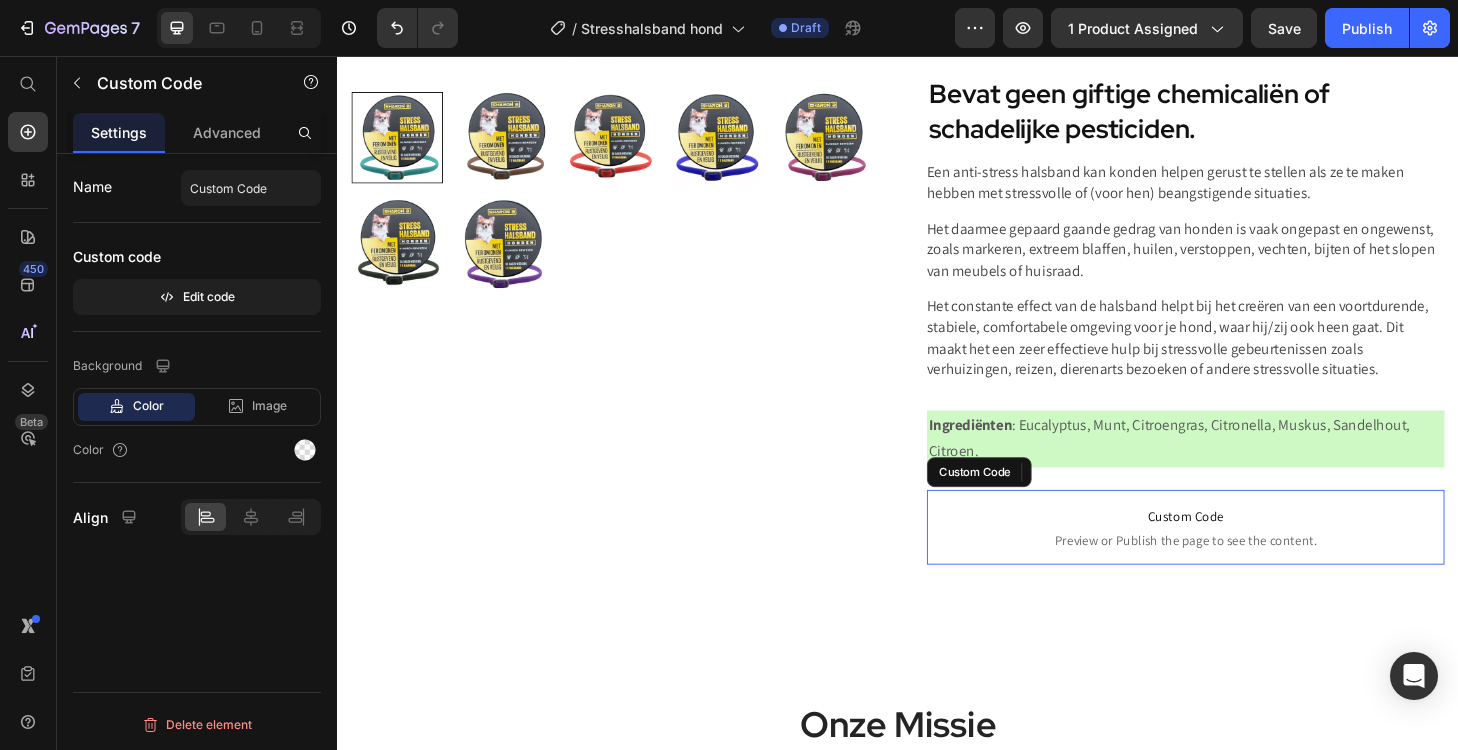 click on "Custom Code" at bounding box center (1245, 548) 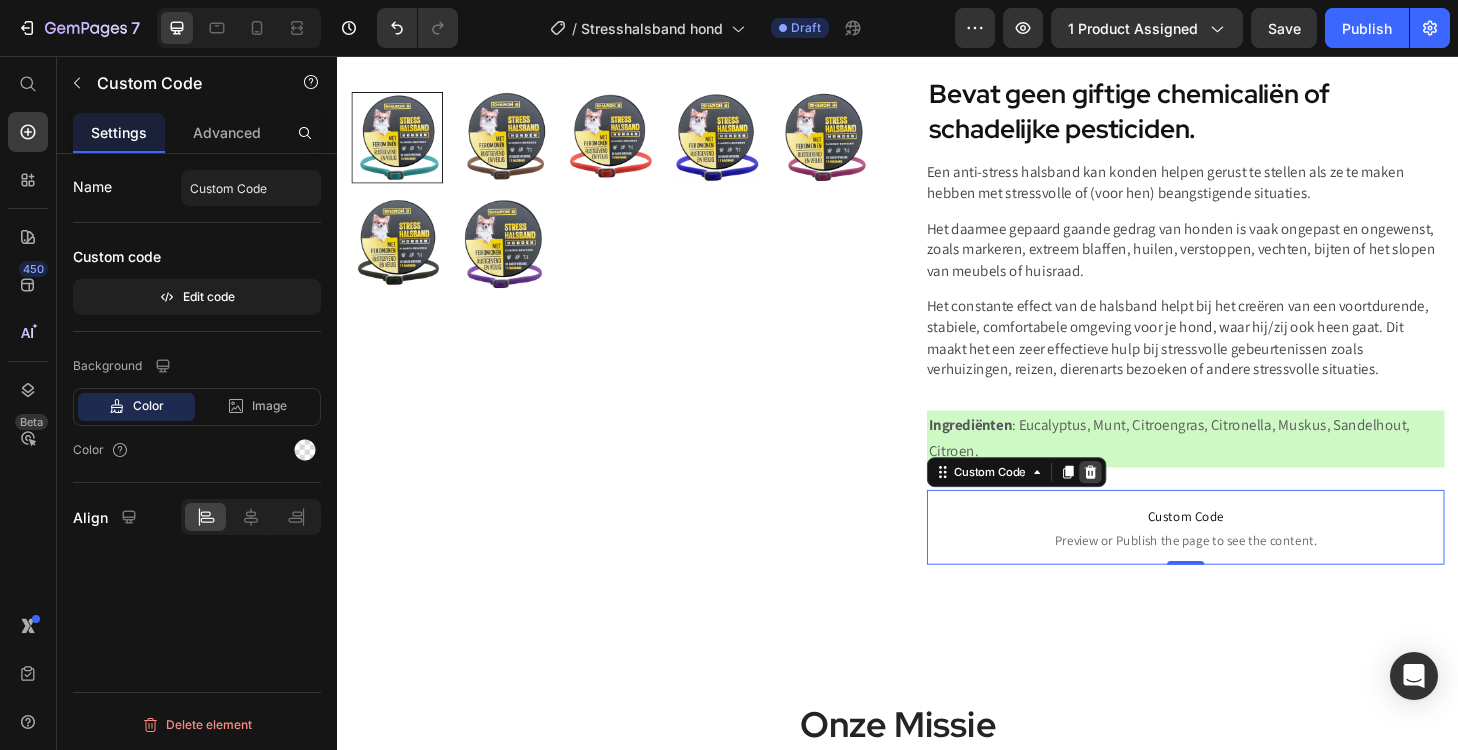 click 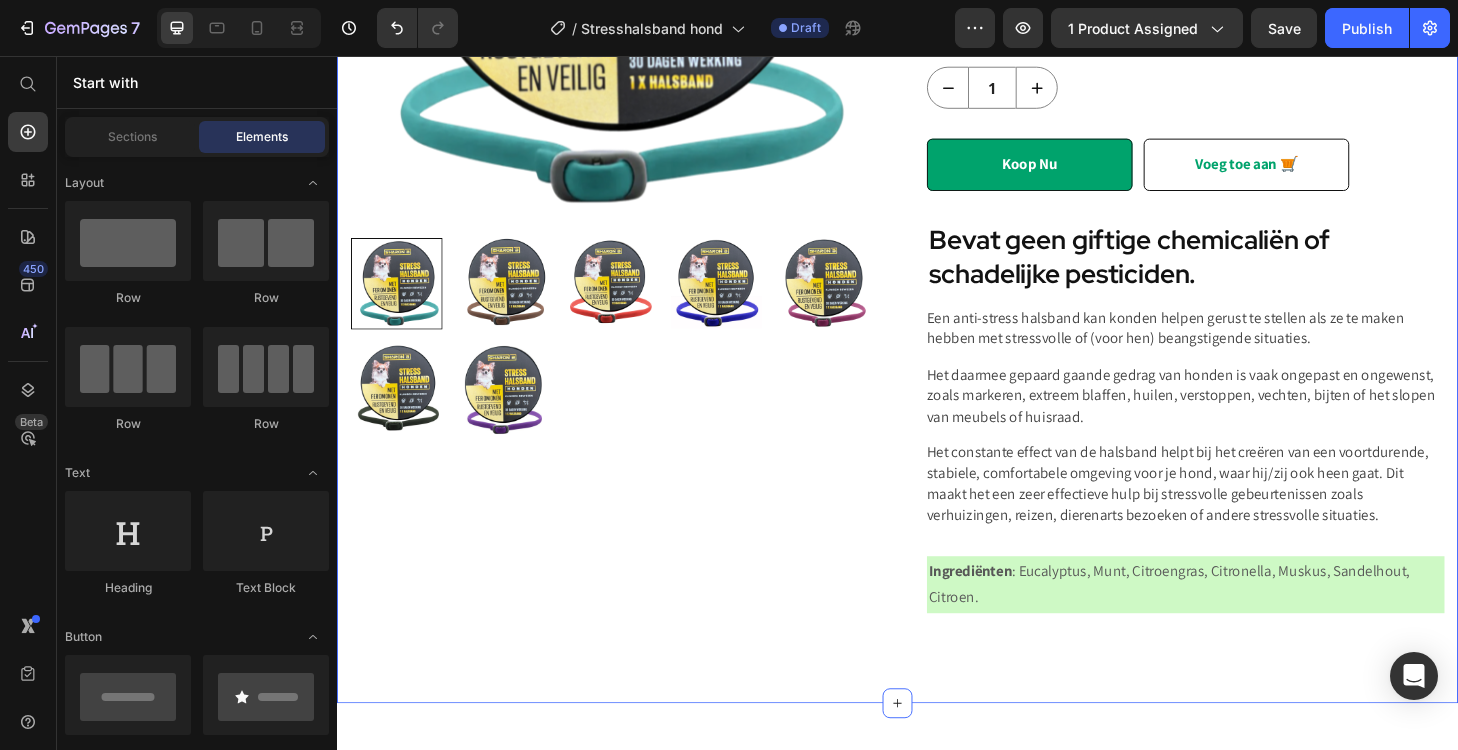 scroll, scrollTop: 453, scrollLeft: 0, axis: vertical 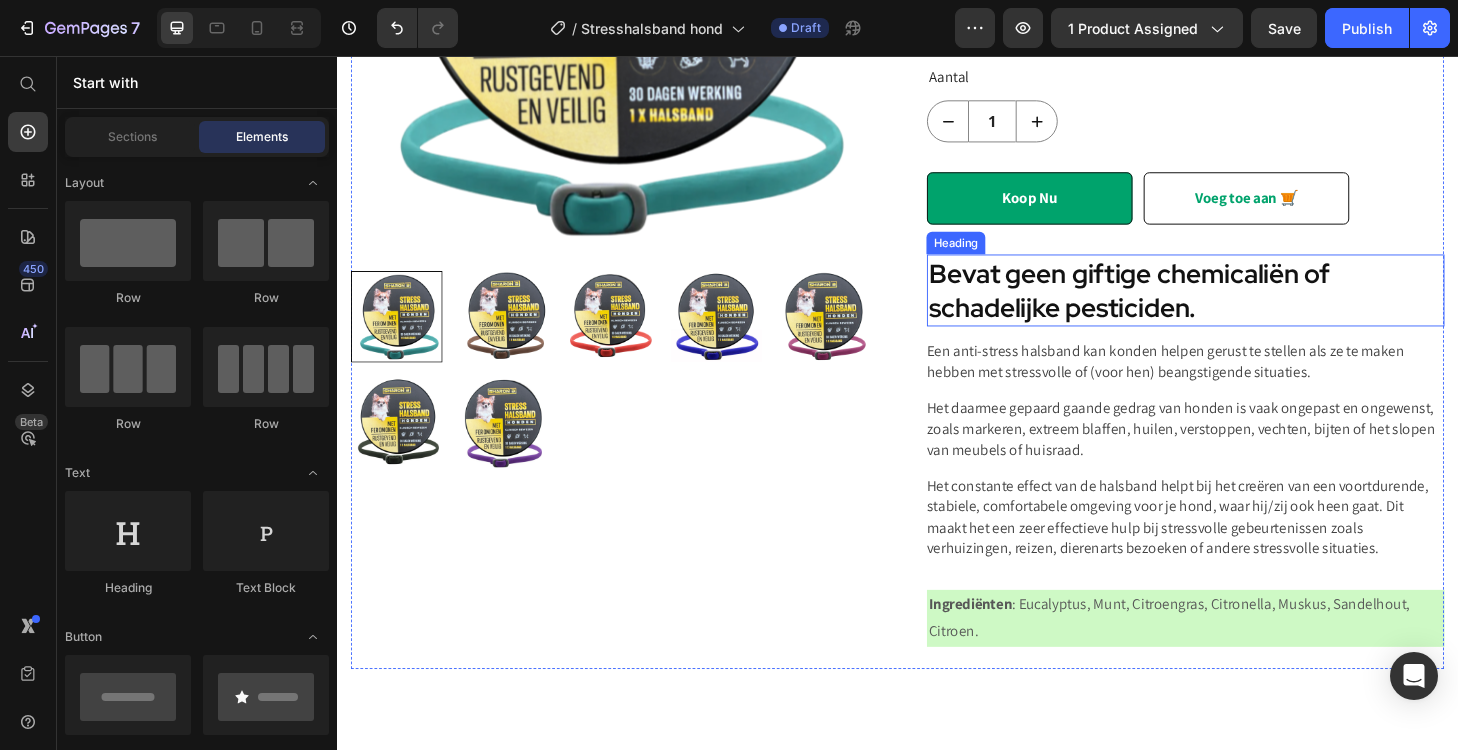 click on "Bevat geen giftige chemicaliën of schadelijke pesticiden." at bounding box center [1245, 306] 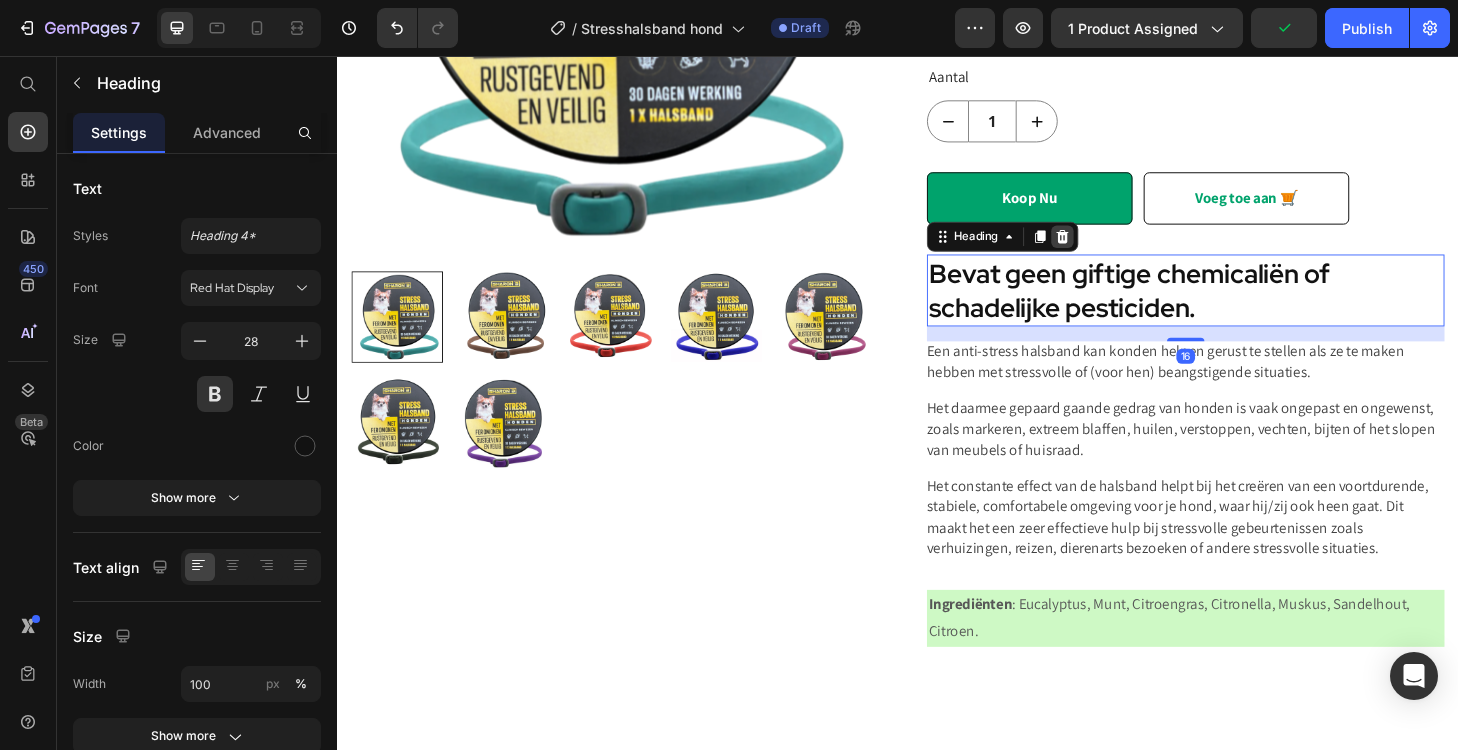 click 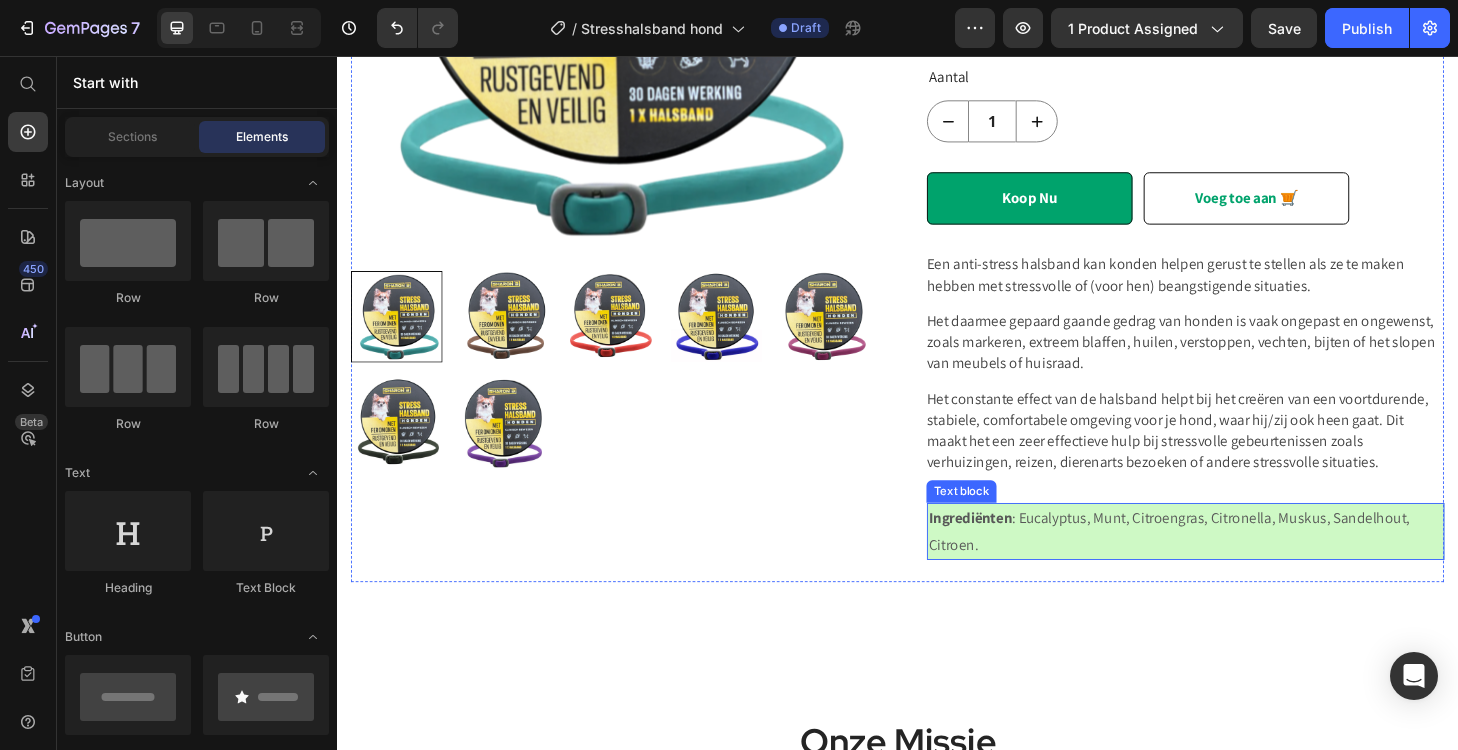 click on "Ingrediënten" at bounding box center [1014, 549] 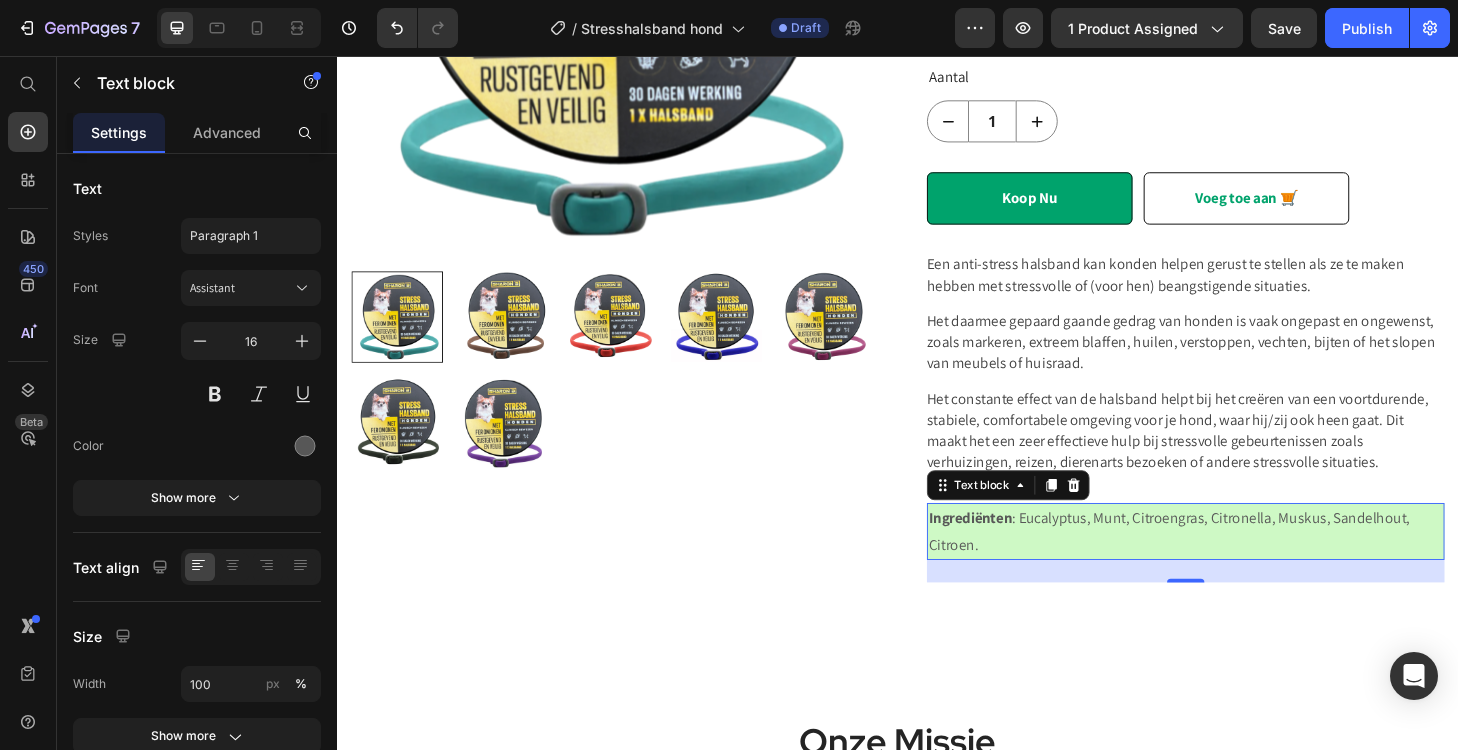 click on "Ingrediënten : Eucalyptus, Munt, Citroengras, Citronella, Muskus, Sandelhout, Citroen." at bounding box center [1245, 565] 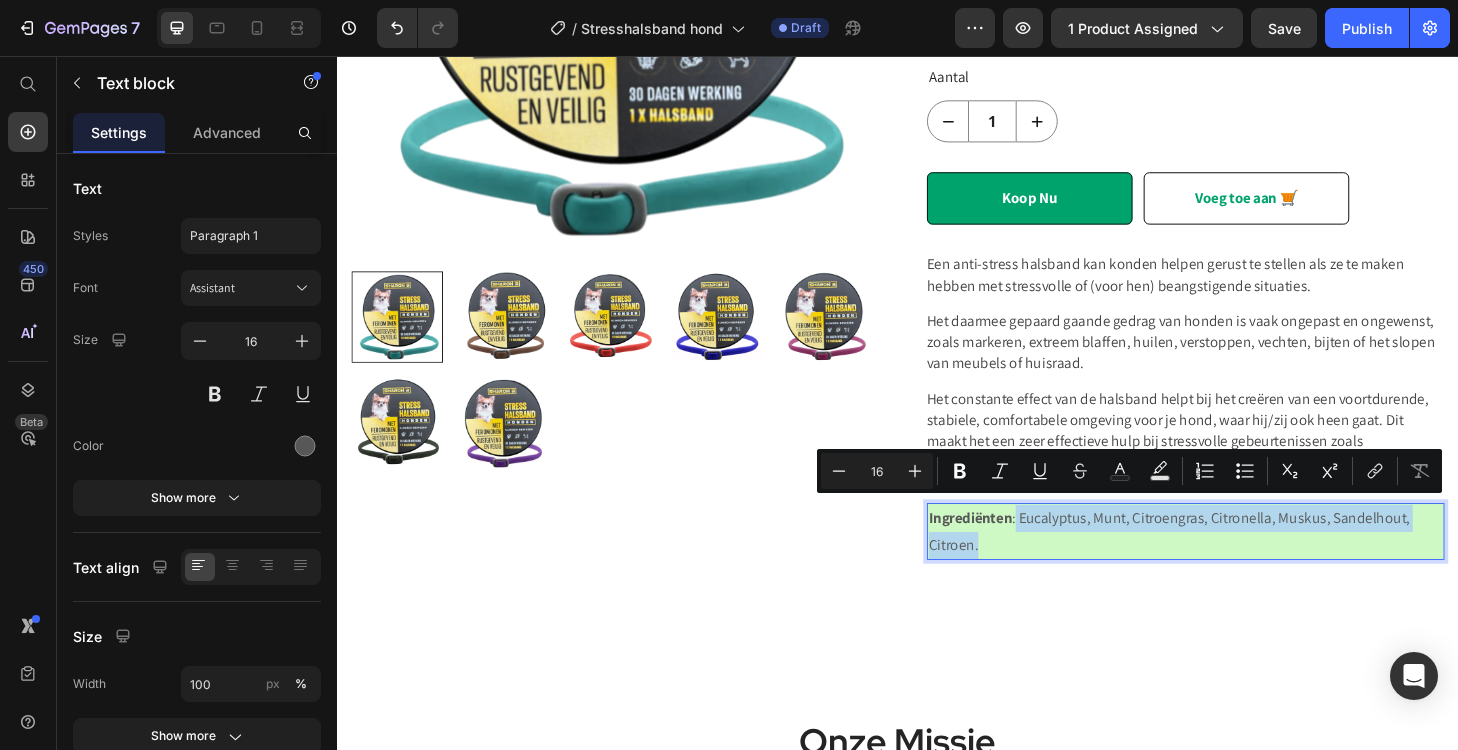 drag, startPoint x: 1045, startPoint y: 569, endPoint x: 1064, endPoint y: 543, distance: 32.202484 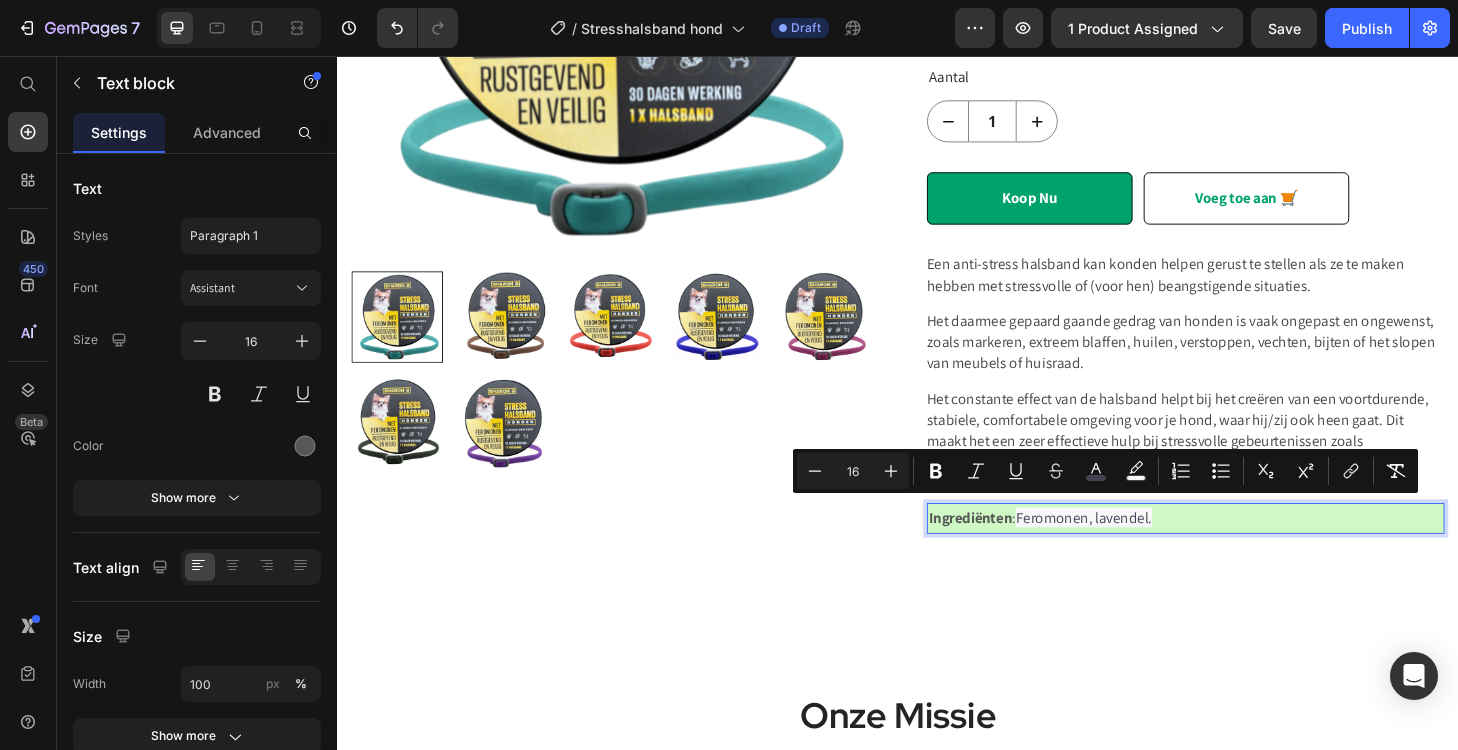 drag, startPoint x: 1230, startPoint y: 540, endPoint x: 1063, endPoint y: 540, distance: 167 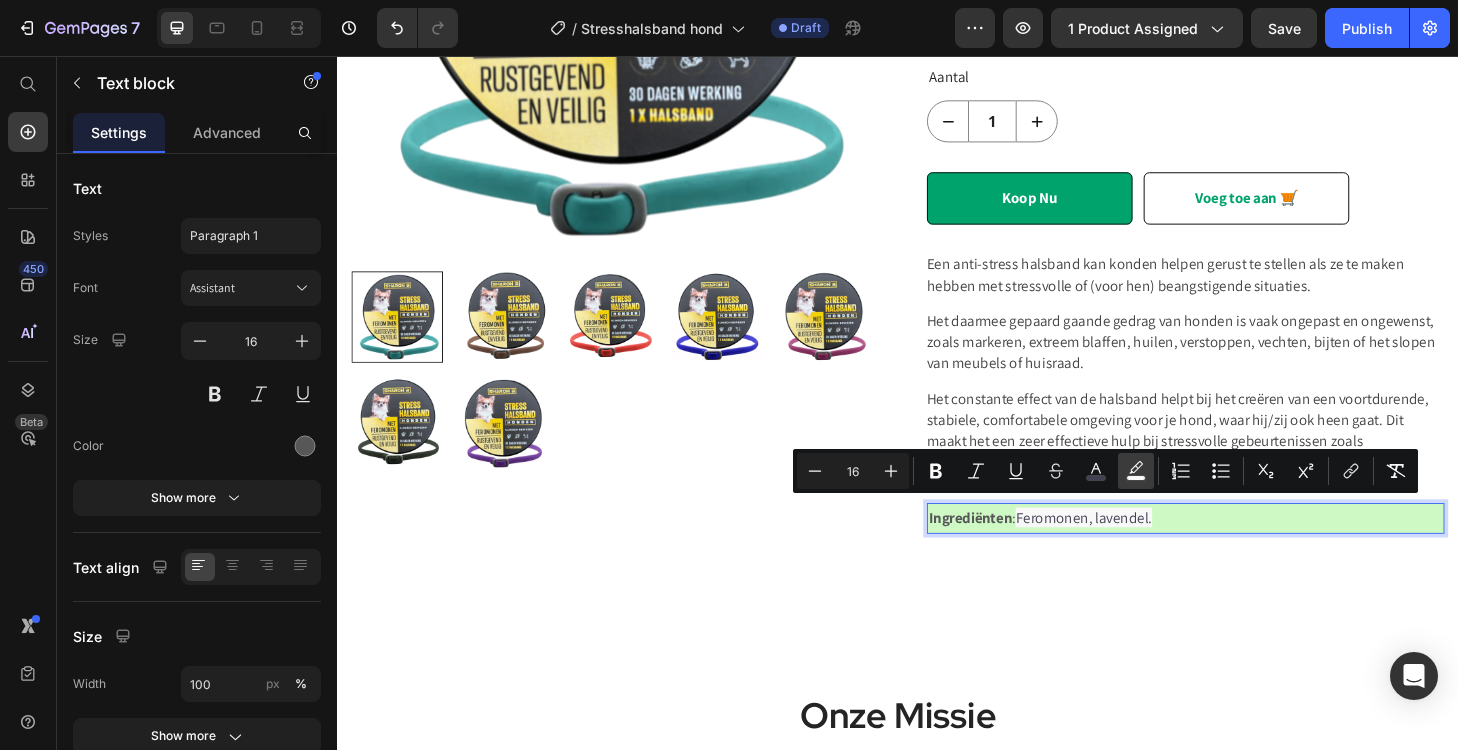 click 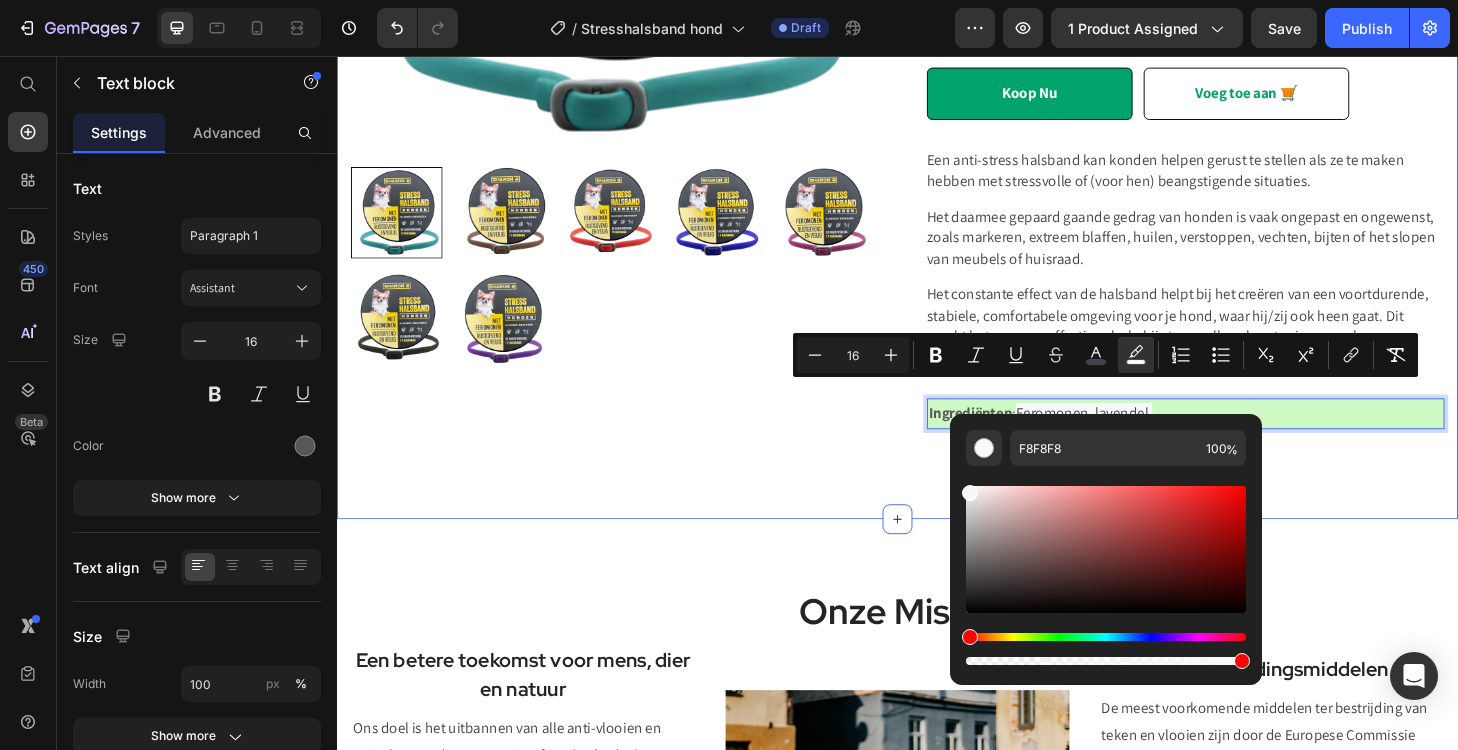 scroll, scrollTop: 637, scrollLeft: 0, axis: vertical 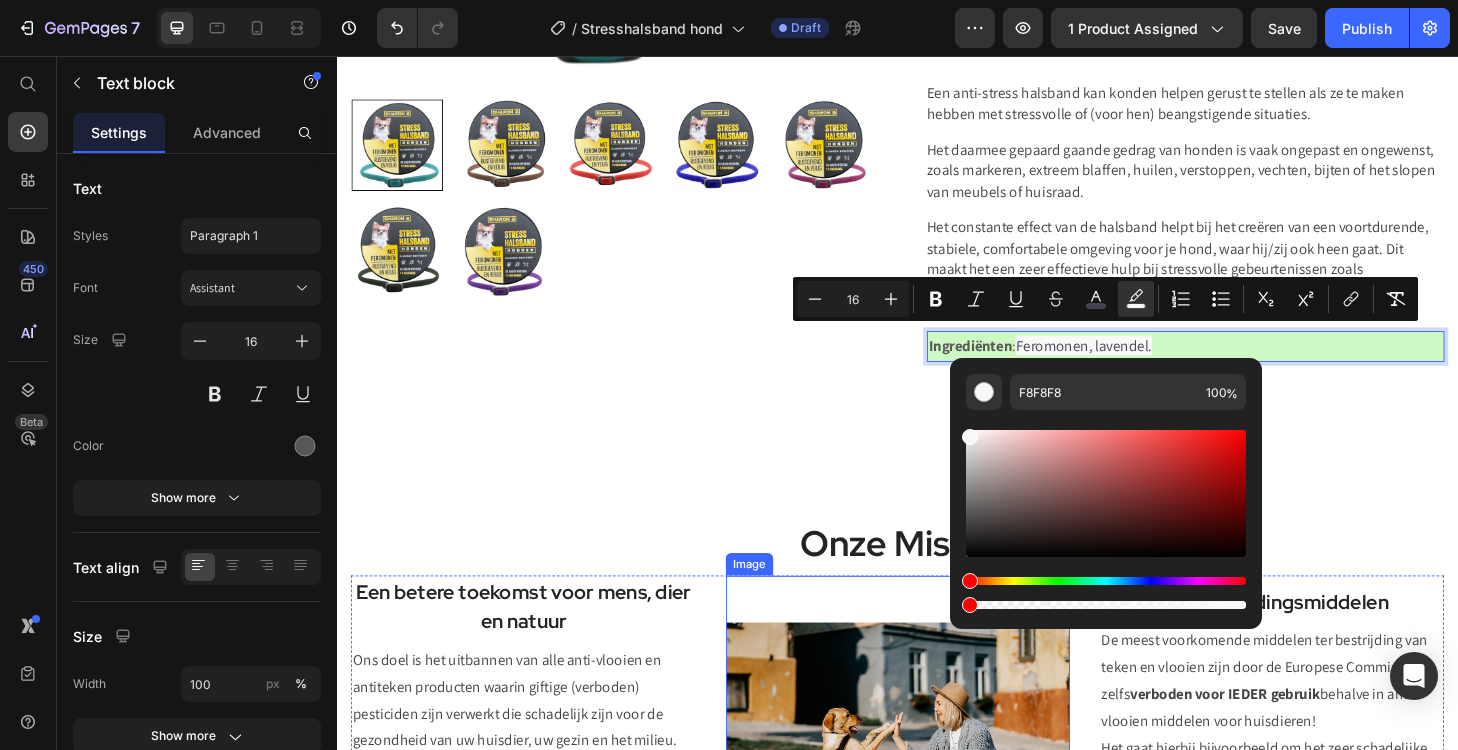 drag, startPoint x: 1580, startPoint y: 665, endPoint x: 964, endPoint y: 652, distance: 616.13715 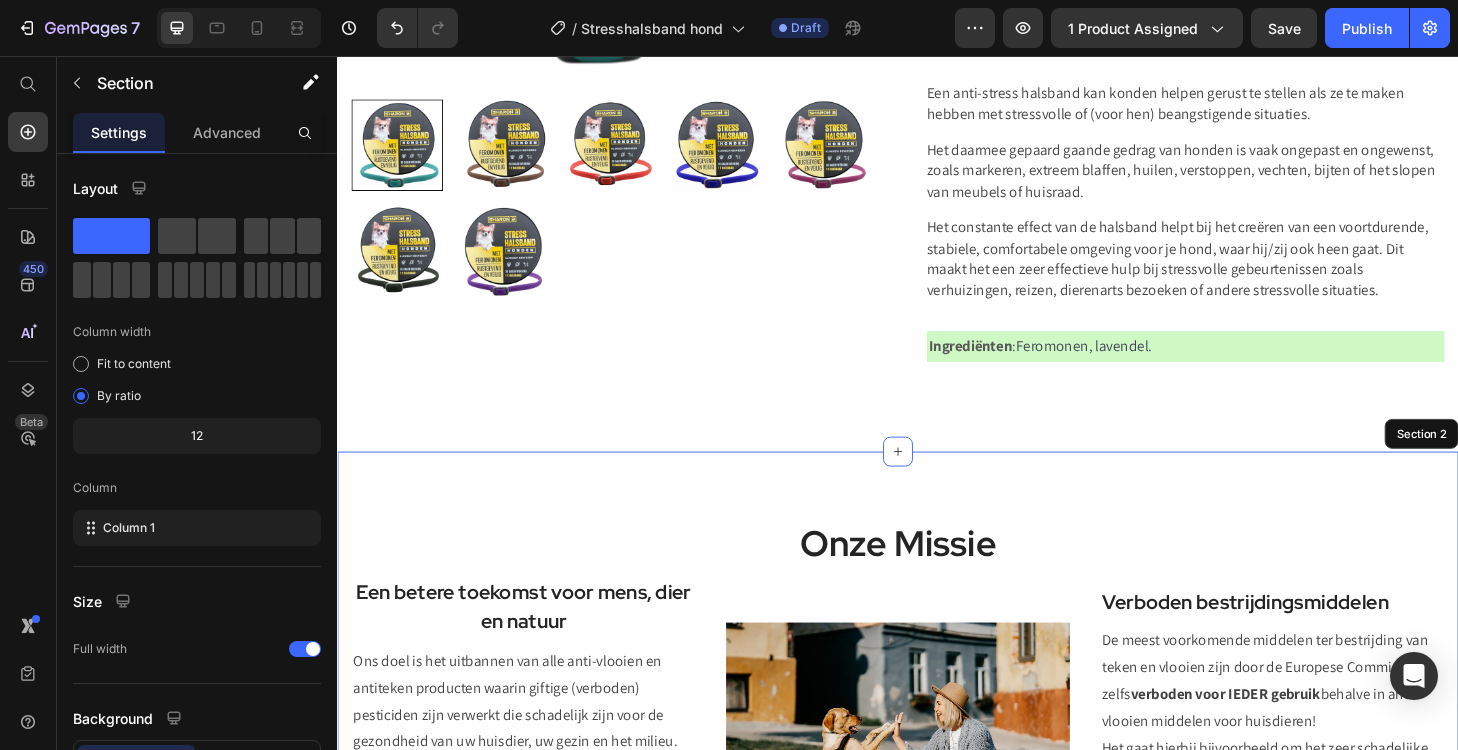 click on "Onze Missie Heading Een betere toekomst voor mens, dier en natuur​ Text block Ons doel is het uitbannen van alle anti-vlooien en antiteken producten waarin giftige (verboden) pesticiden zijn verwerkt die schadelijk zijn voor de gezondheid van uw huisdier, uw gezin en het milieu.    Ongelofelijk maar waar: Vlooienbandjes en anti-vlooien druppels zijn volgens wetenschappelijke studies mede verantwoordelijk voor de vergiftiging van grote rivieren en voor de sterfte van miljarden bijen, vogels, vlinders maar ook honden en katten!  Text block Row Image Verboden bestrijdingsmiddelen​ Text block De meest voorkomende middelen ter bestrijding van teken en vlooien zijn door de Europese Commissie zelfs  verboden voor IEDER gebruik  behalve in anti-vlooien middelen voor huisdieren! Text block Row Row Row Section 2" at bounding box center [937, 825] 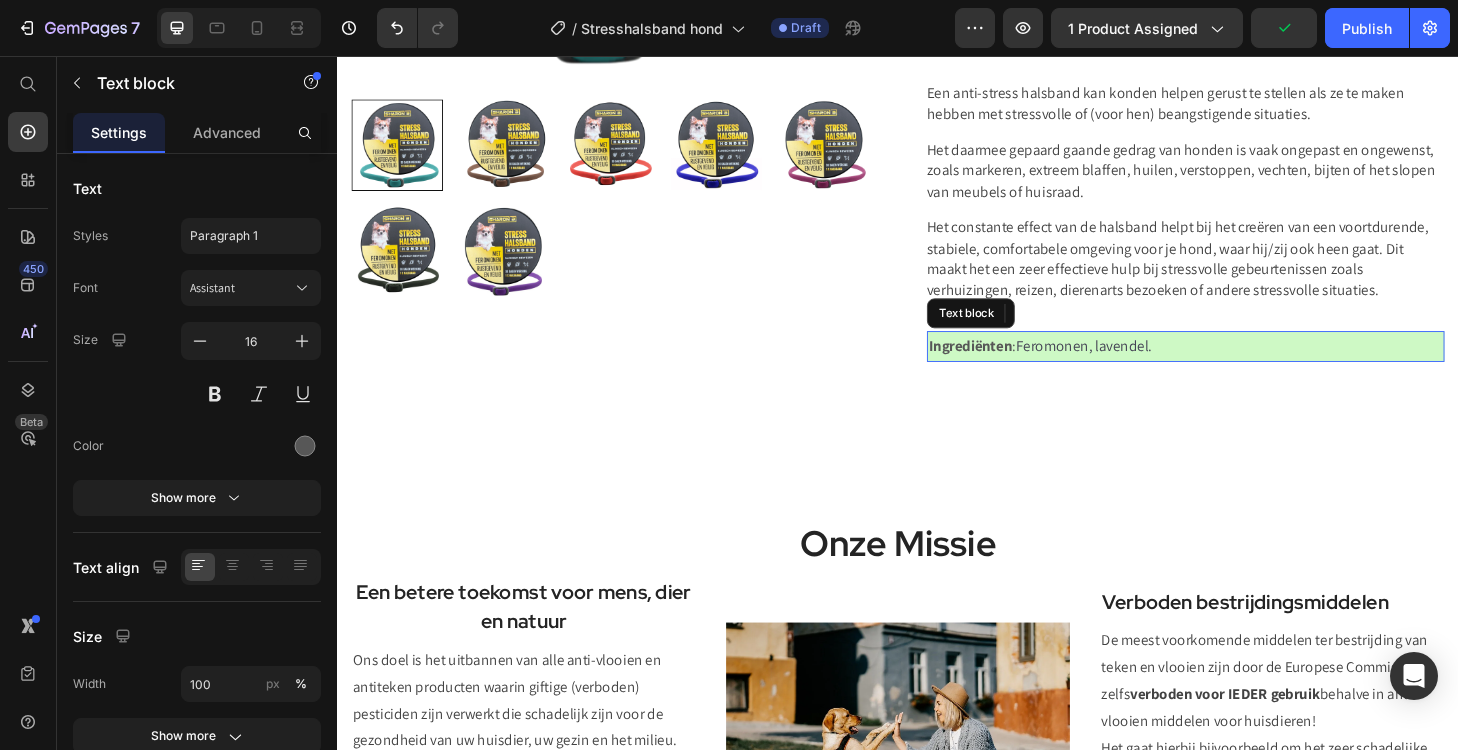 click on "Feromonen, lavendel." at bounding box center [1136, 365] 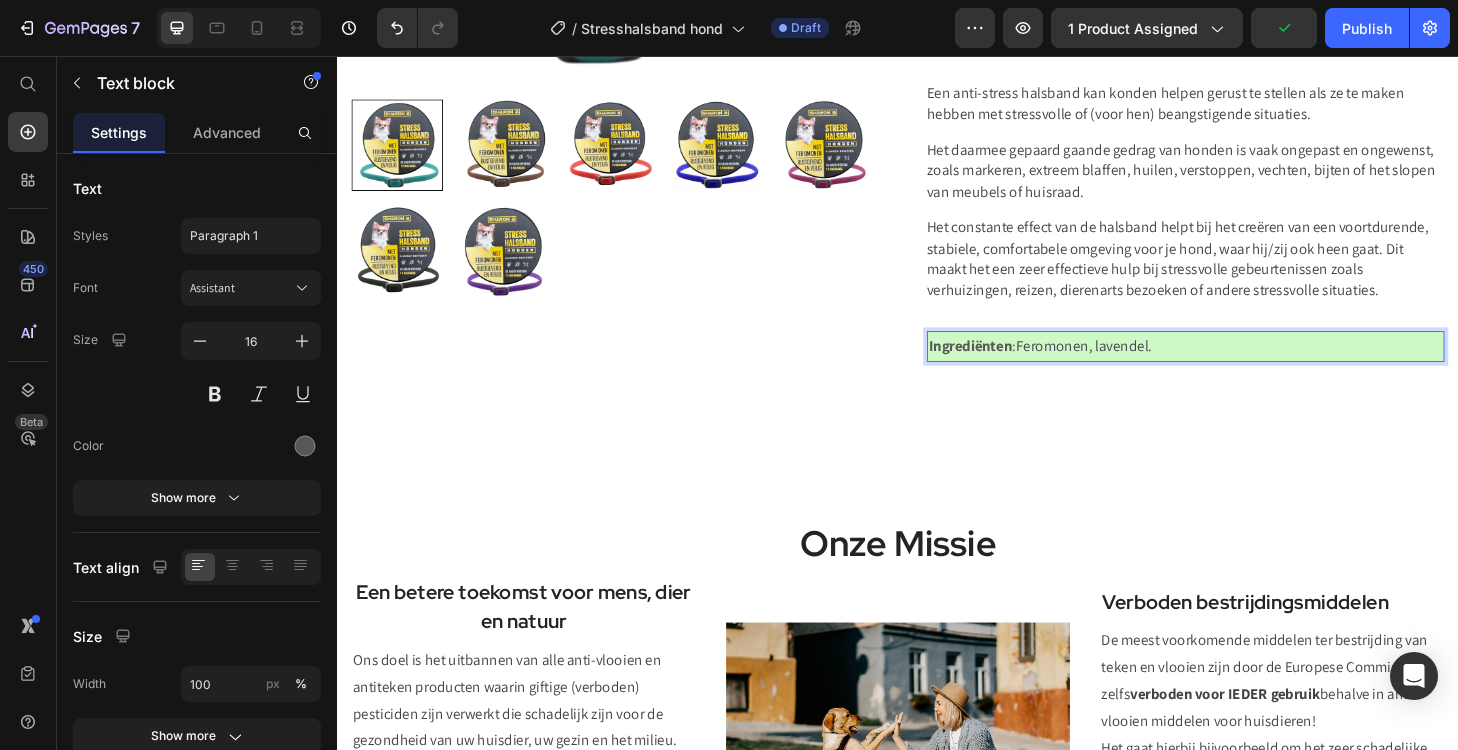 click on "Feromonen, lavendel." at bounding box center (1136, 365) 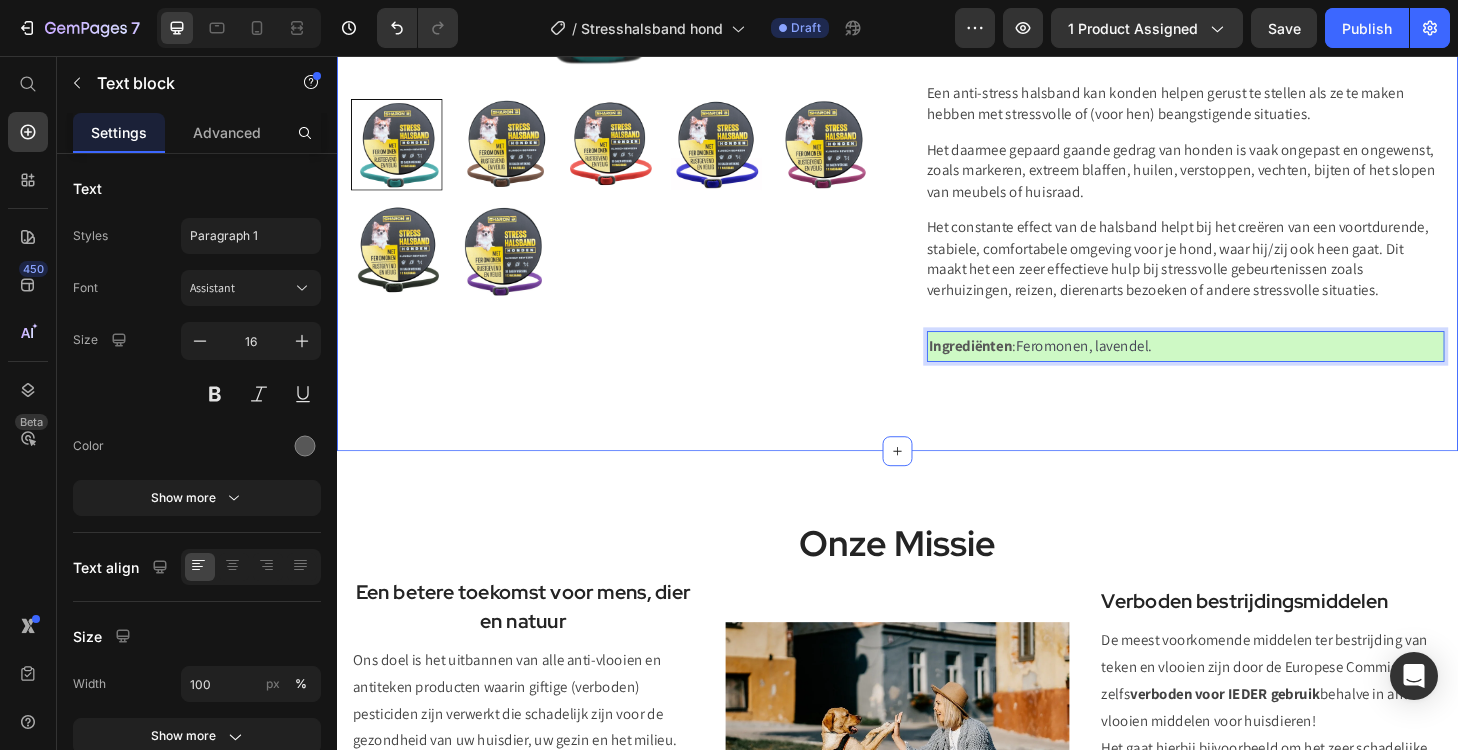 click on "Product Images Stresshalsband Hond (P) Title                Icon                Icon                Icon                Icon                Icon Icon List Hoz (5.428 reviews) Text block Row €18,95 (P) Price €24,95 (P) Price - 24% (P) Tag Row Kleur: Mint Mint Mint Blauw Blauw Bruin Bruin Roze Roze Rood Rood Paars Paars Zwart Zwart Product Variants & Swatches Aantal Text block 1 Product Quantity Koop Nu (P) Cart Button Voeg toe aan 🛒 (P) Cart Button Row Een anti-stress halsband kan konden helpen gerust te stellen als ze te maken hebben met stressvolle of (voor hen) beangstigende situaties.
Het daarmee gepaard gaande gedrag van honden is vaak ongepast en ongewenst, zoals markeren, extreem blaffen, huilen, verstoppen, vechten, bijten of het slopen van meubels of huisraad.
(P) Description Ingrediënten :  Feromonen, lavendel.  Text block   24 Product Section 1" at bounding box center (937, -31) 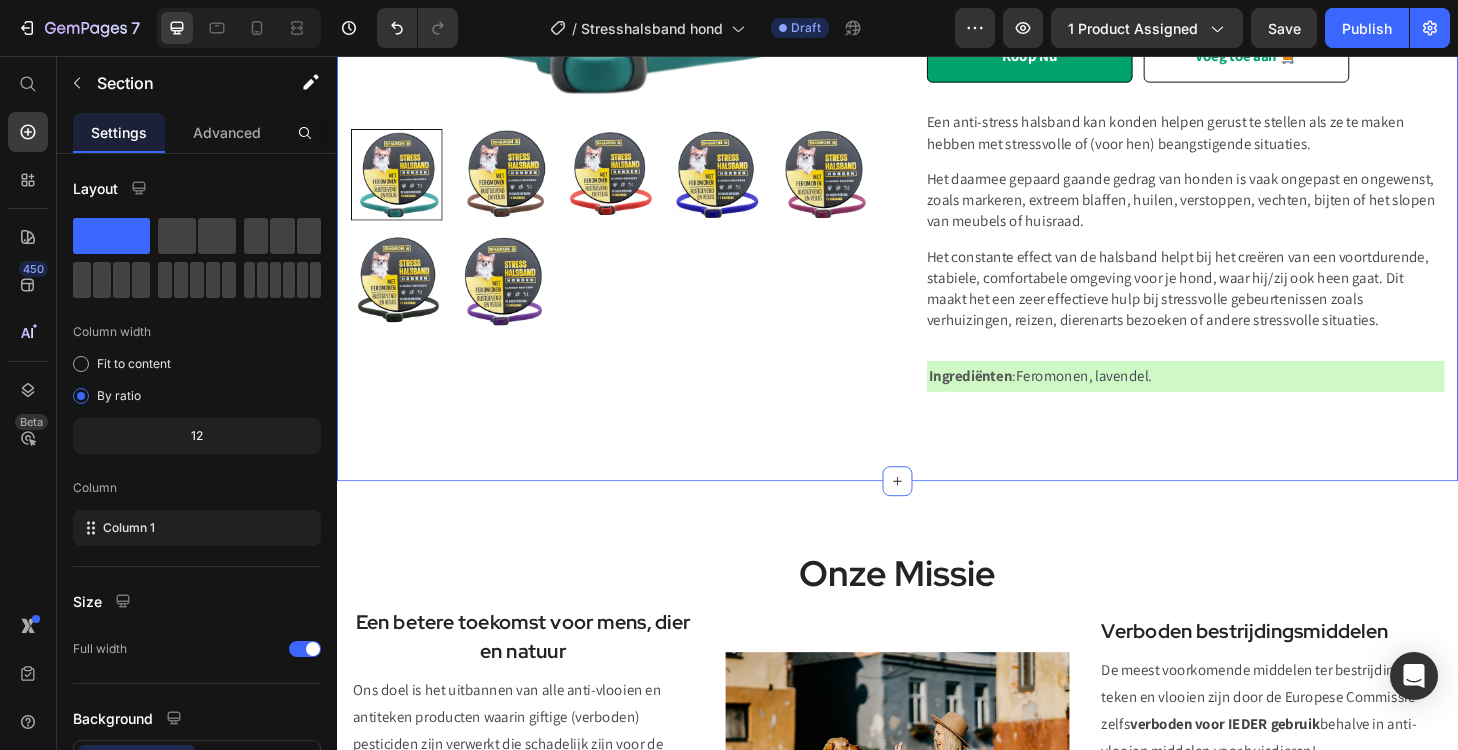scroll, scrollTop: 604, scrollLeft: 0, axis: vertical 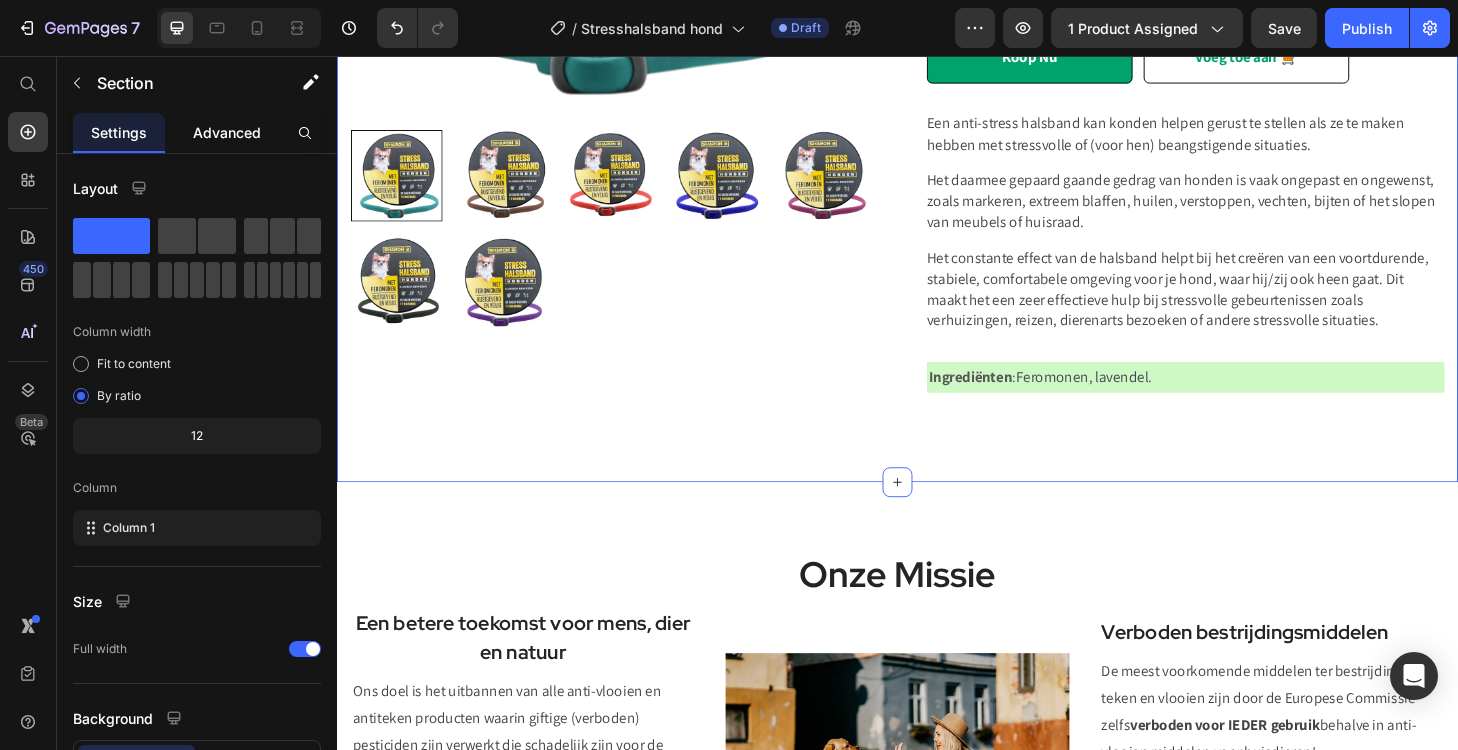 click on "Advanced" at bounding box center (227, 132) 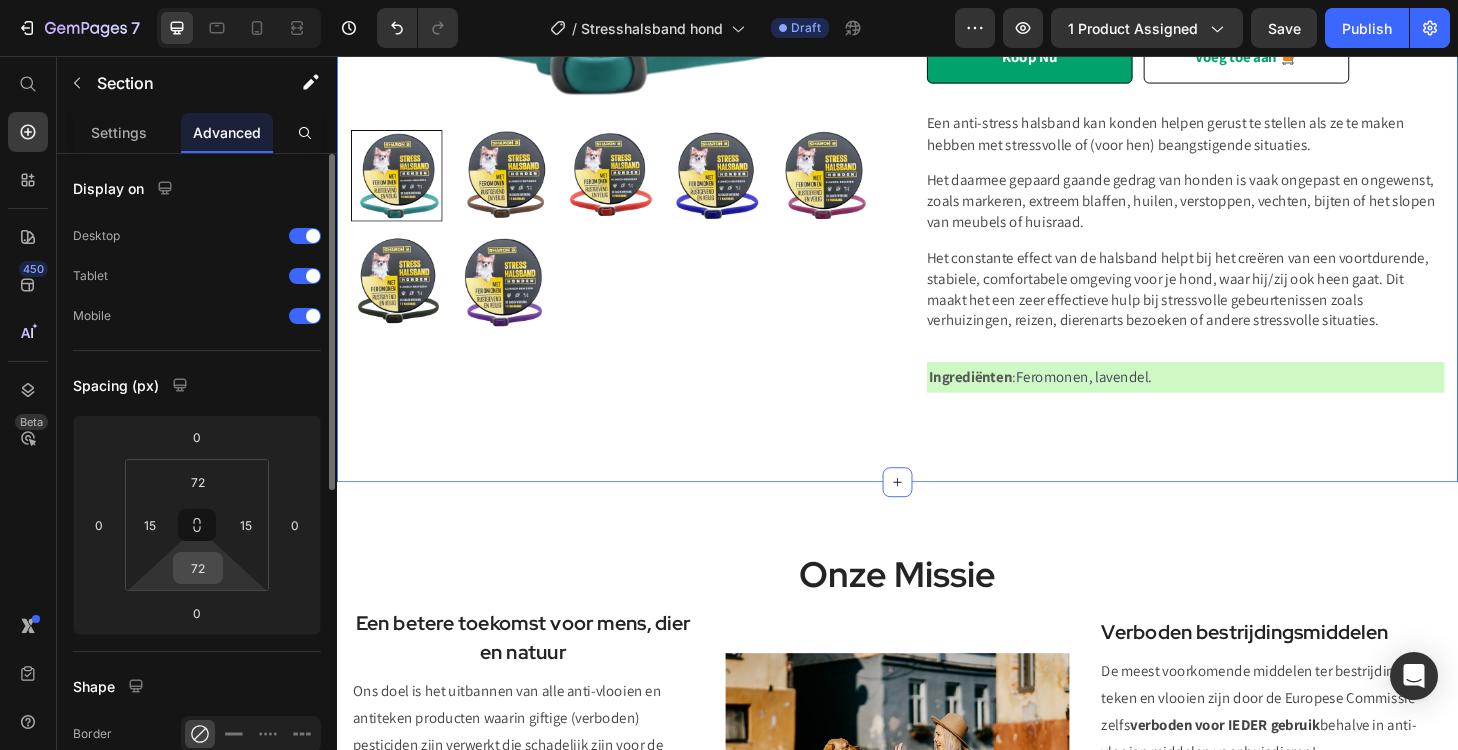 click on "72" at bounding box center [198, 568] 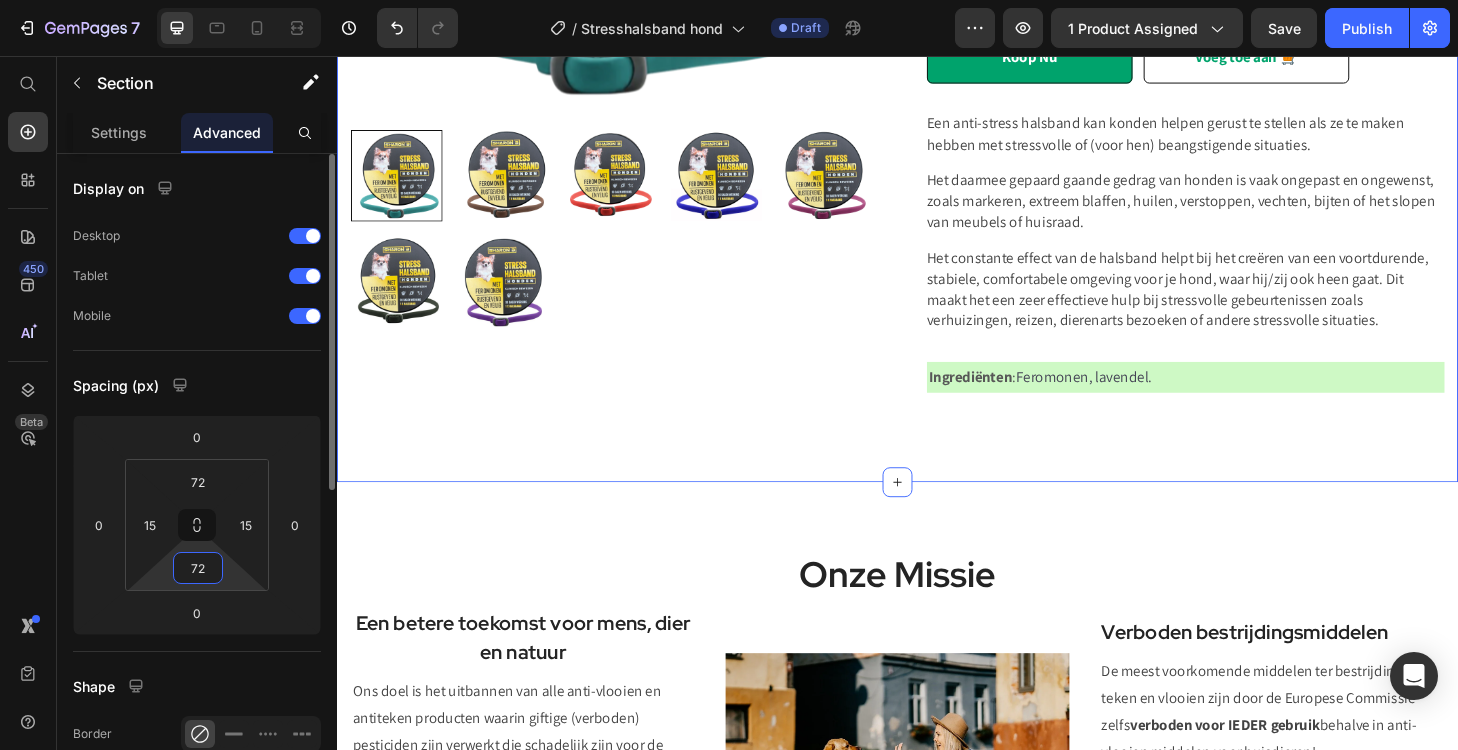click on "72" at bounding box center (198, 568) 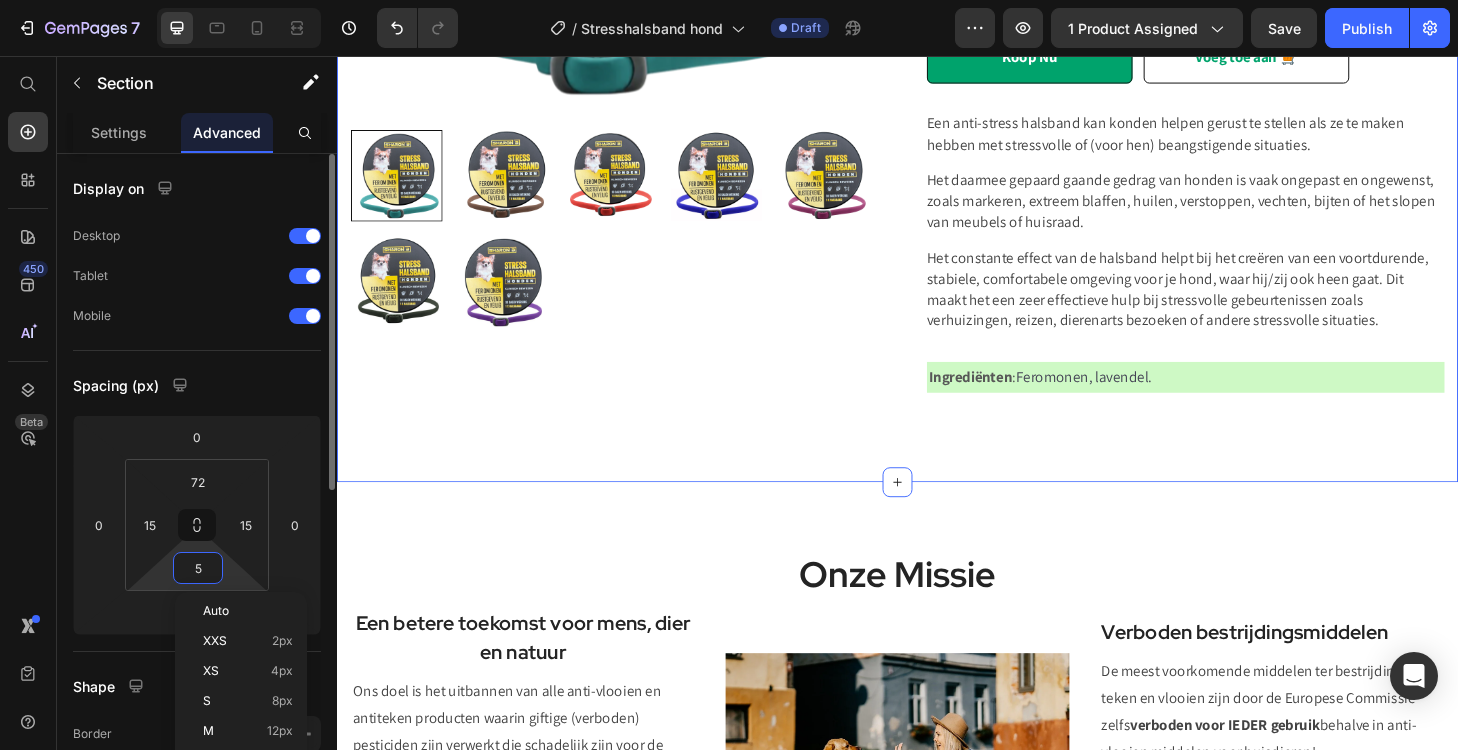 type on "50" 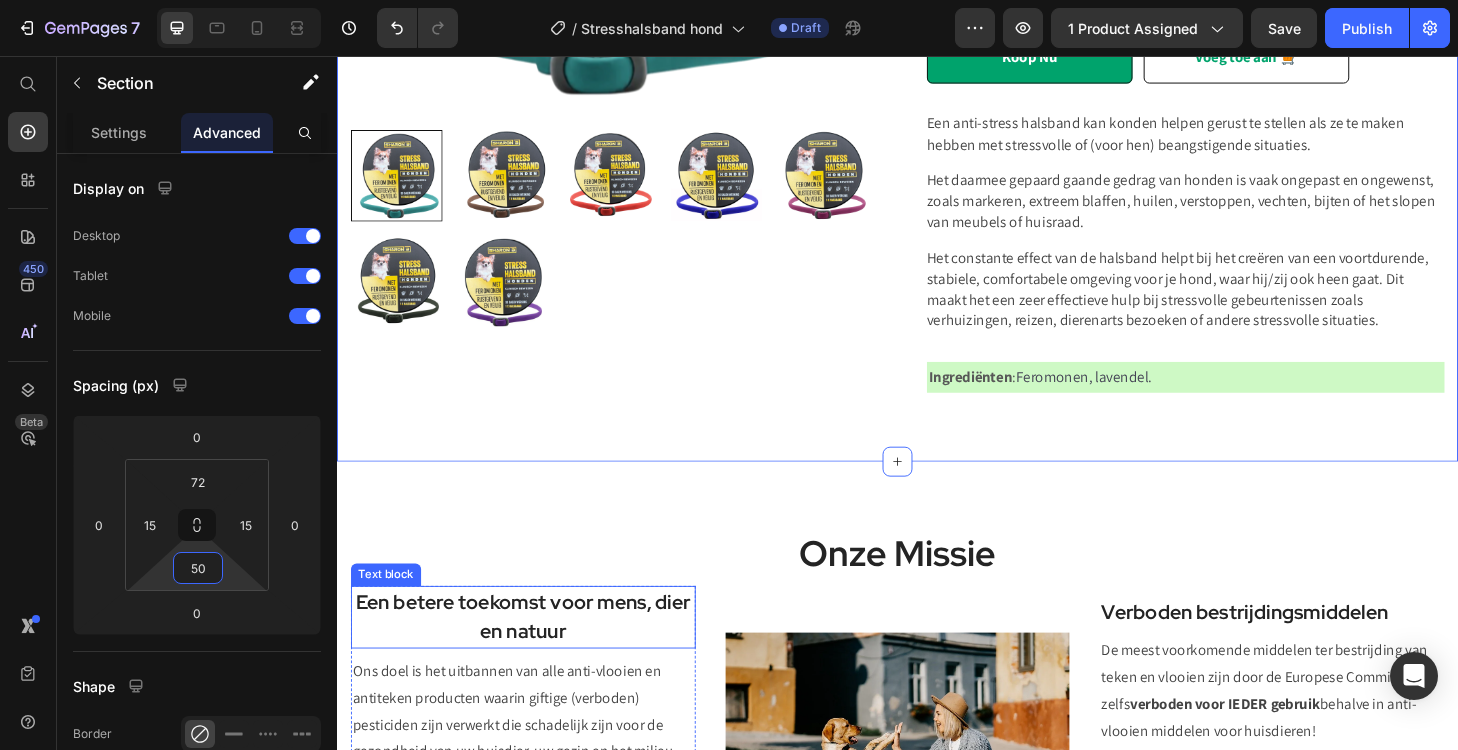 click on "Onze Missie Heading Een betere toekomst voor mens, dier en natuur​ Text block Ons doel is het uitbannen van alle anti-vlooien en antiteken producten waarin giftige (verboden) pesticiden zijn verwerkt die schadelijk zijn voor de gezondheid van uw huisdier, uw gezin en het milieu.    Ongelofelijk maar waar: Vlooienbandjes en anti-vlooien druppels zijn volgens wetenschappelijke studies mede verantwoordelijk voor de vergiftiging van grote rivieren en voor de sterfte van miljarden bijen, vogels, vlinders maar ook honden en katten!  Text block Row Image Verboden bestrijdingsmiddelen​ Text block De meest voorkomende middelen ter bestrijding van teken en vlooien zijn door de Europese Commissie zelfs  verboden voor IEDER gebruik  behalve in anti-vlooien middelen voor huisdieren! Text block Row Row Row Section 2" at bounding box center (937, 836) 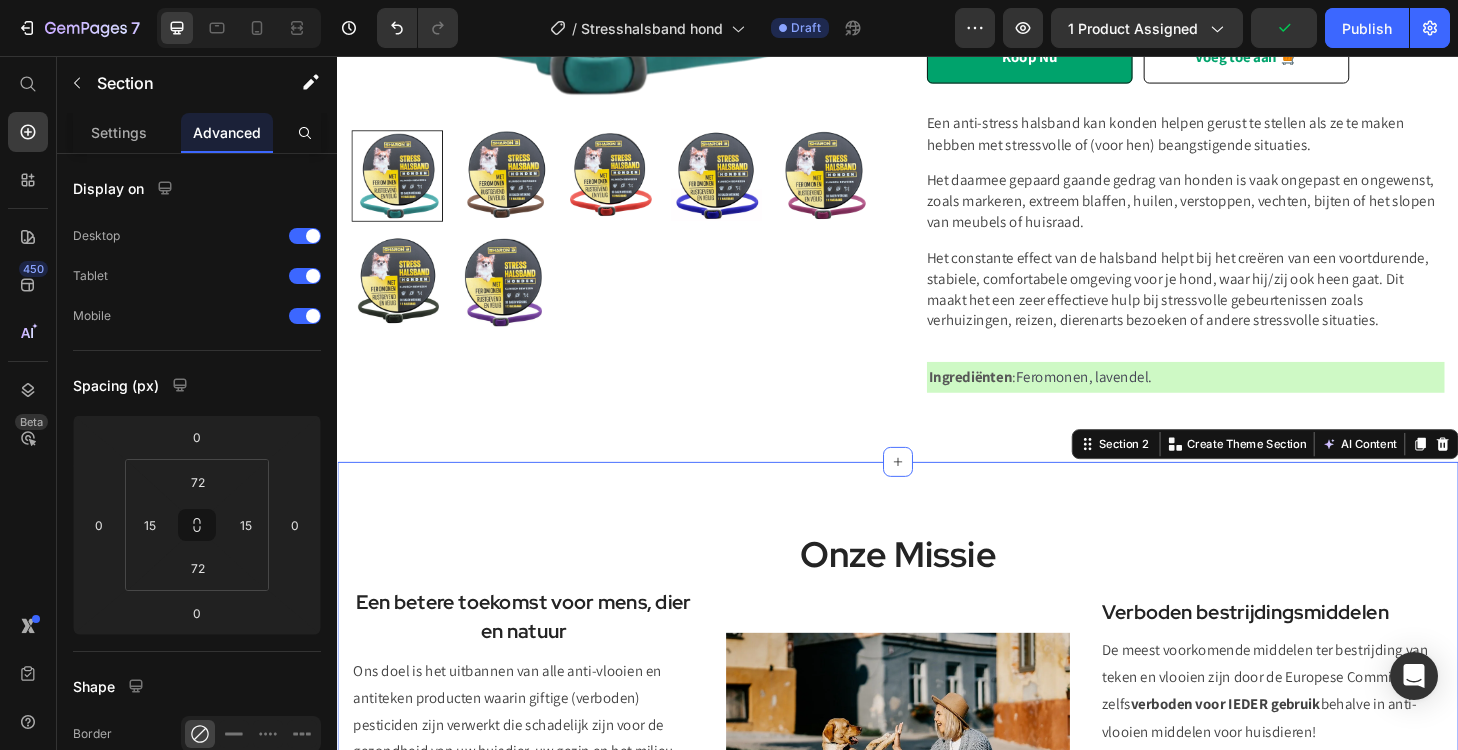 click on "Advanced" 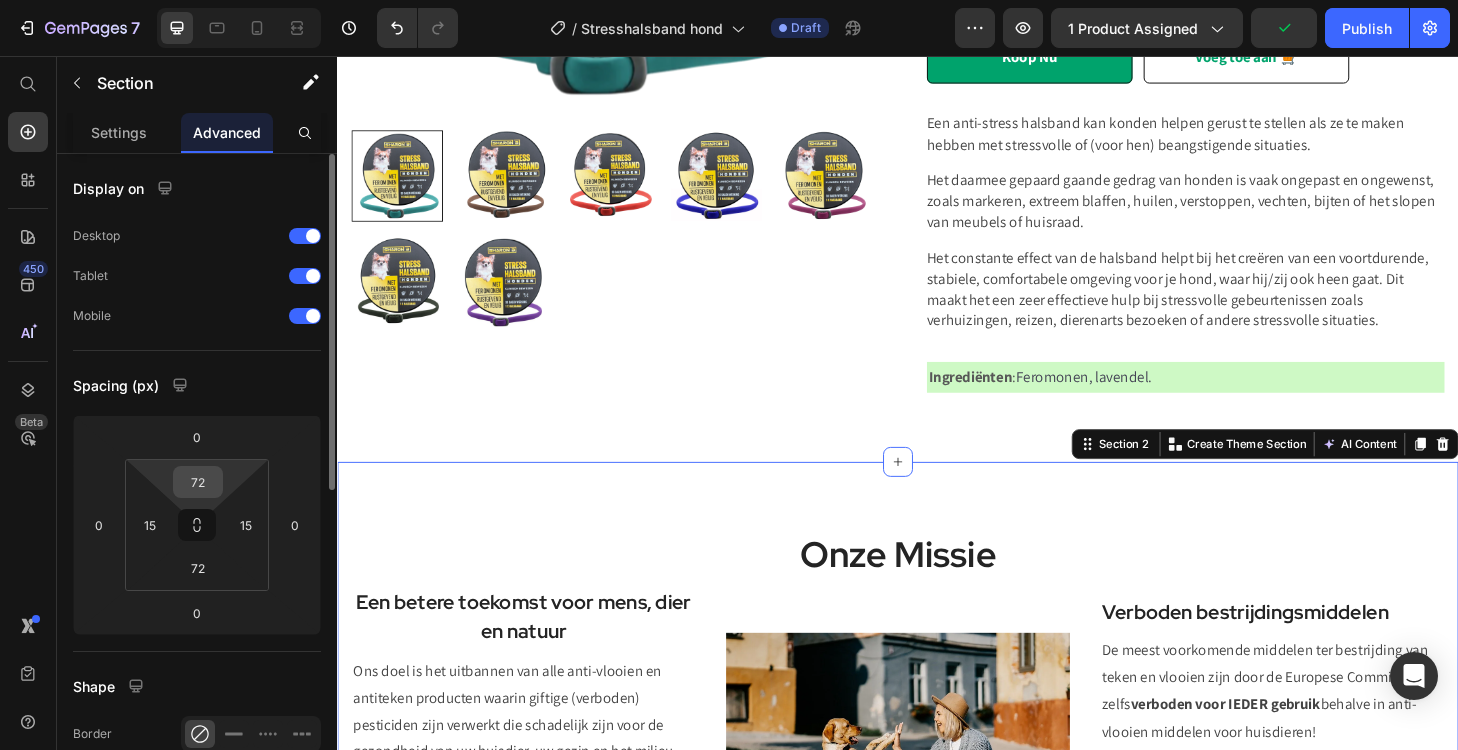 click on "72" at bounding box center [198, 482] 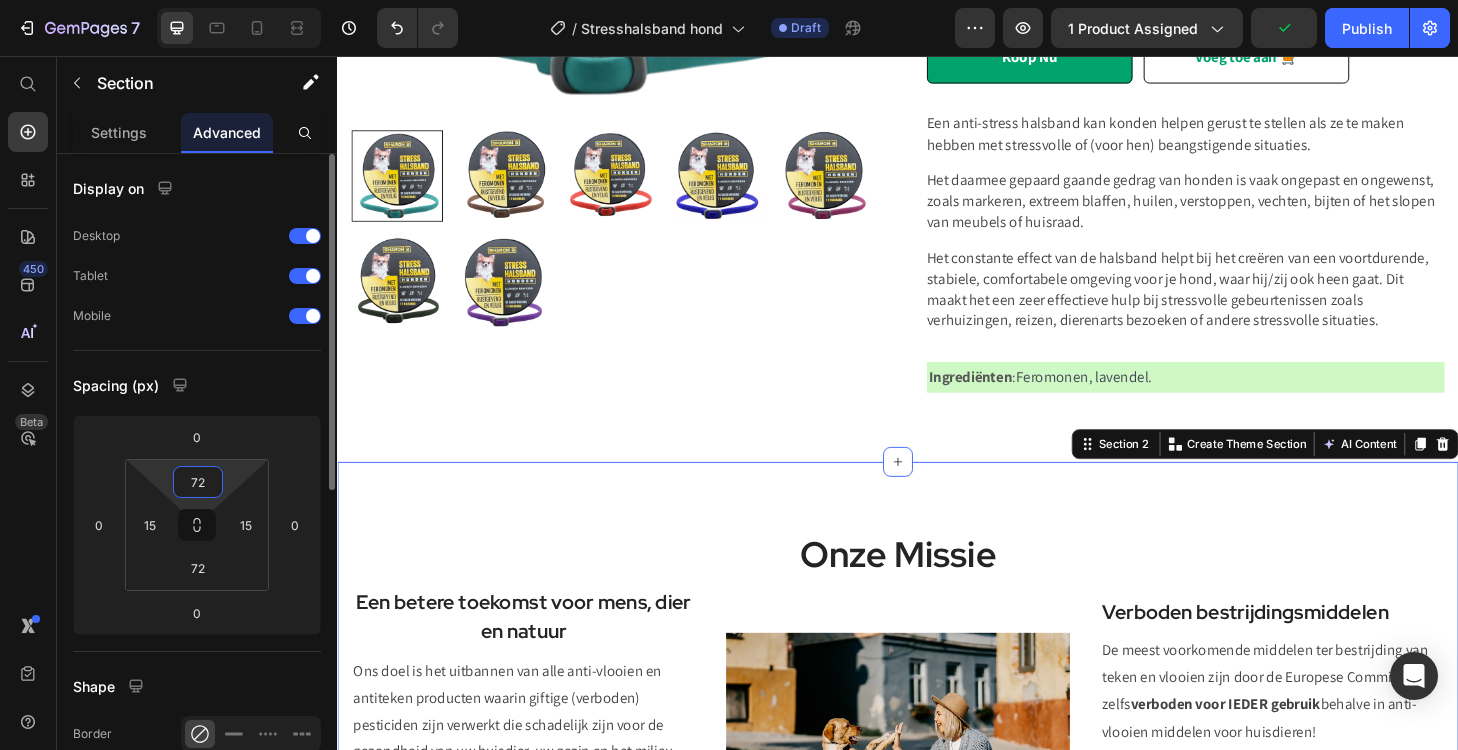 click on "72" at bounding box center [198, 482] 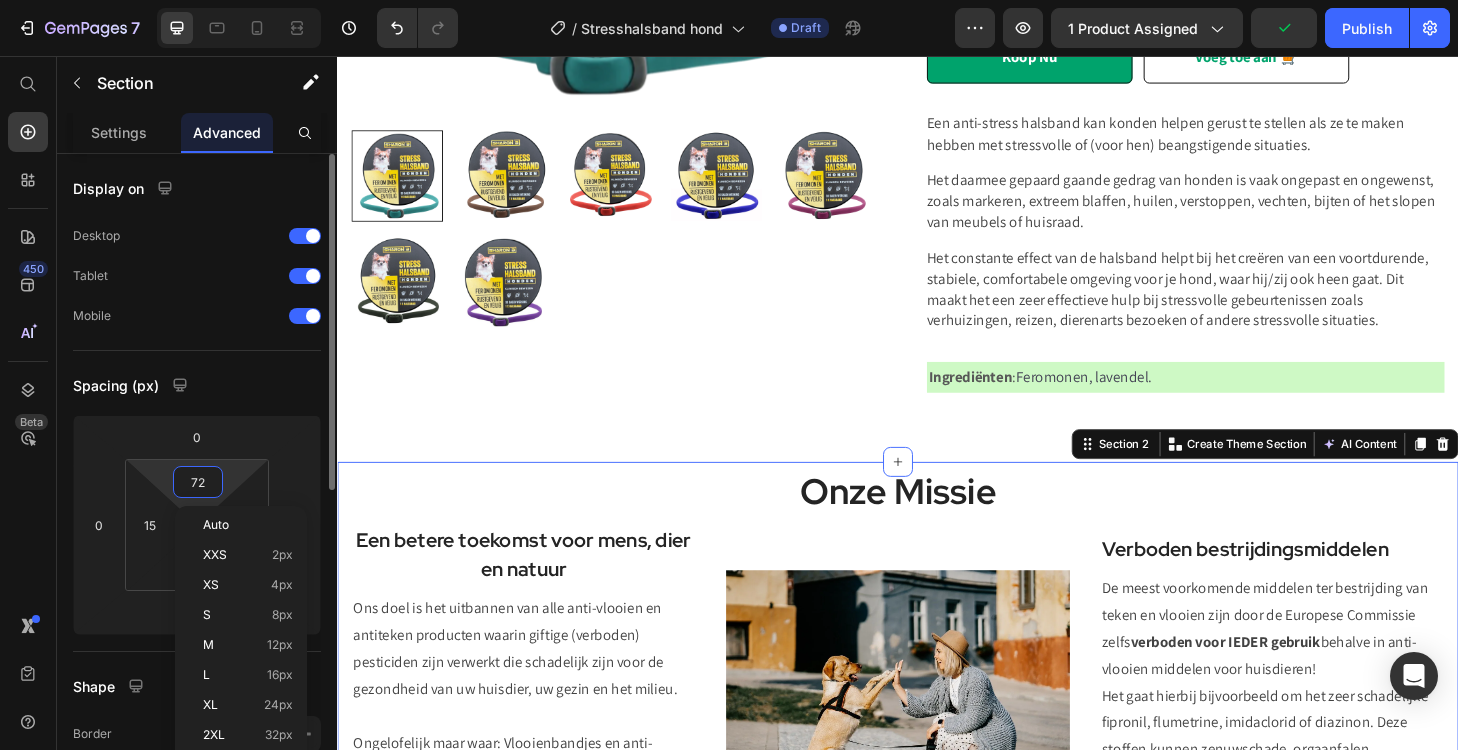 type on "5" 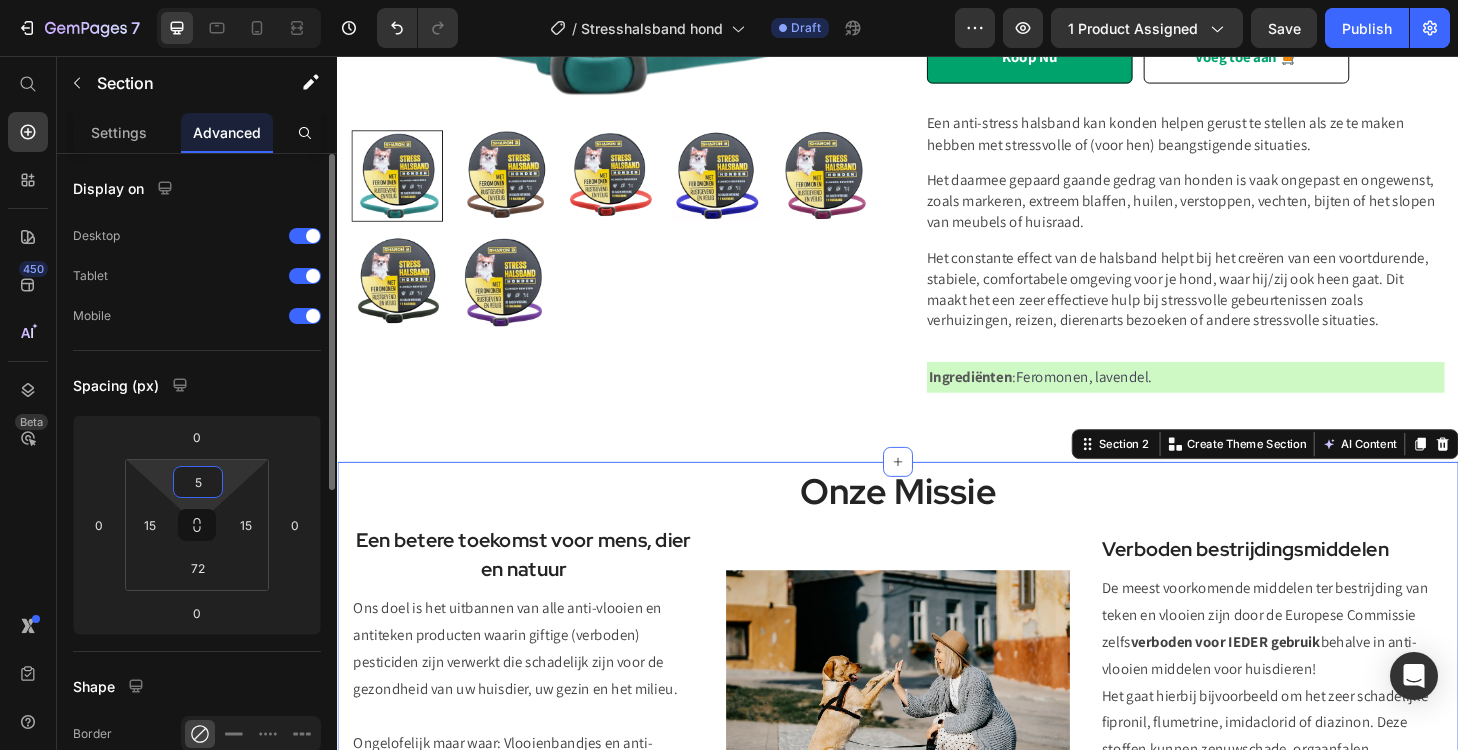 type on "50" 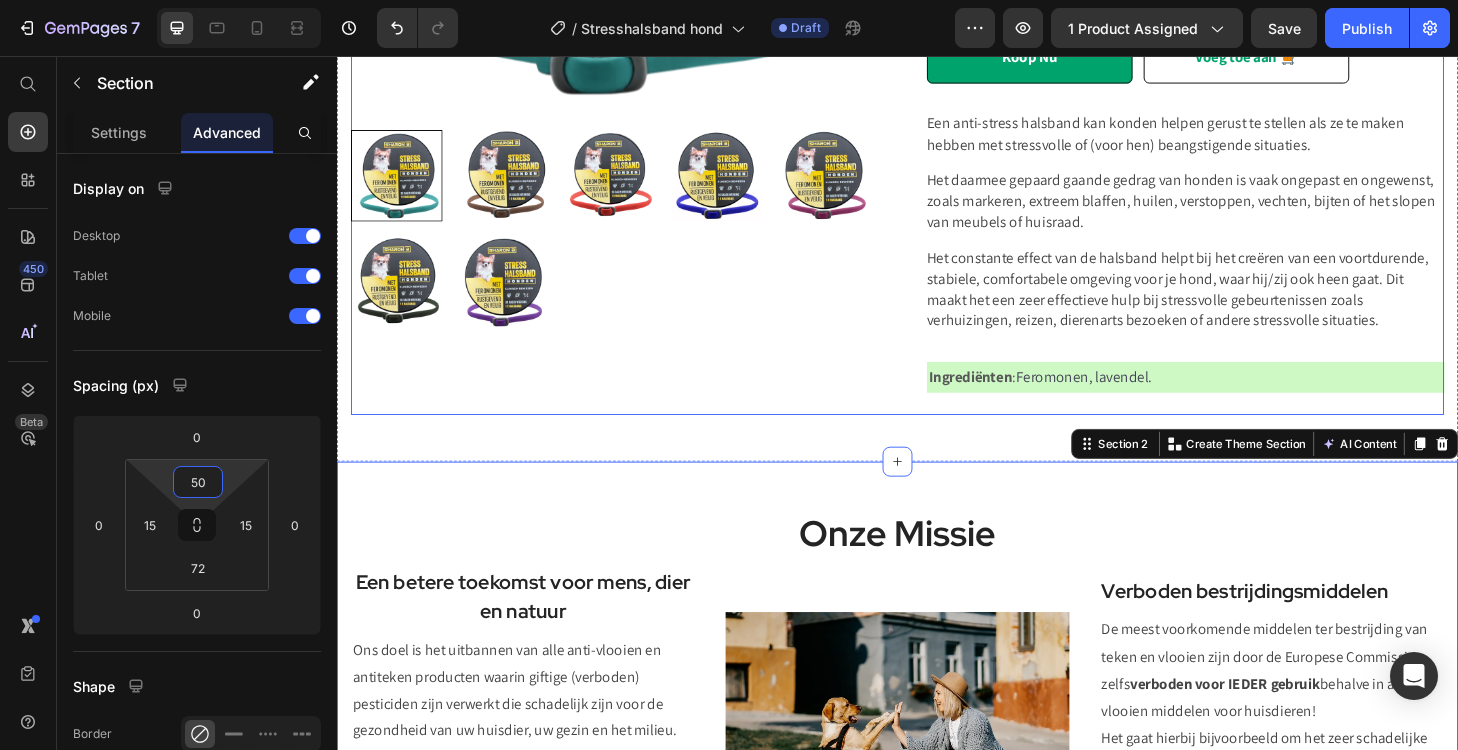 click on "Product Images" at bounding box center [629, 2] 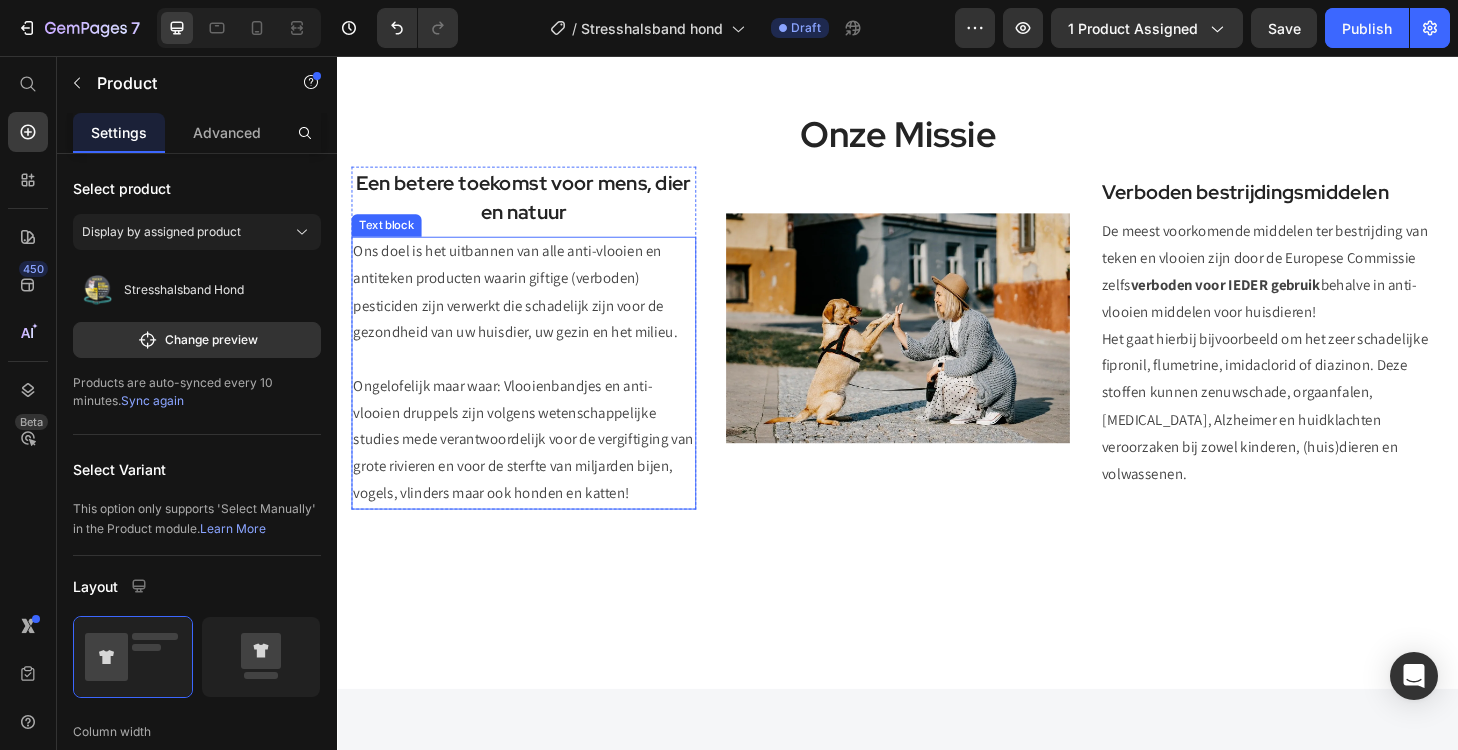 scroll, scrollTop: 1030, scrollLeft: 0, axis: vertical 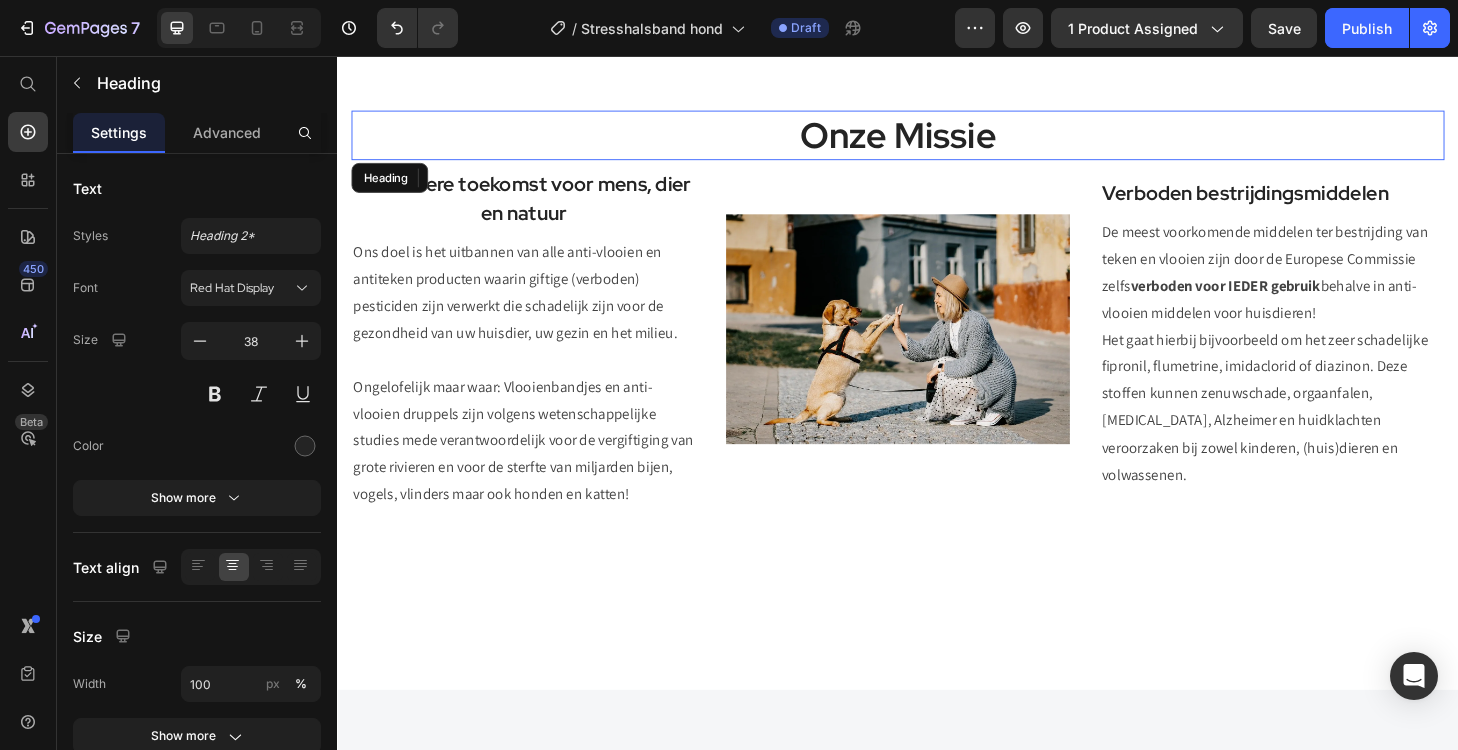 click on "Onze Missie" at bounding box center (937, 140) 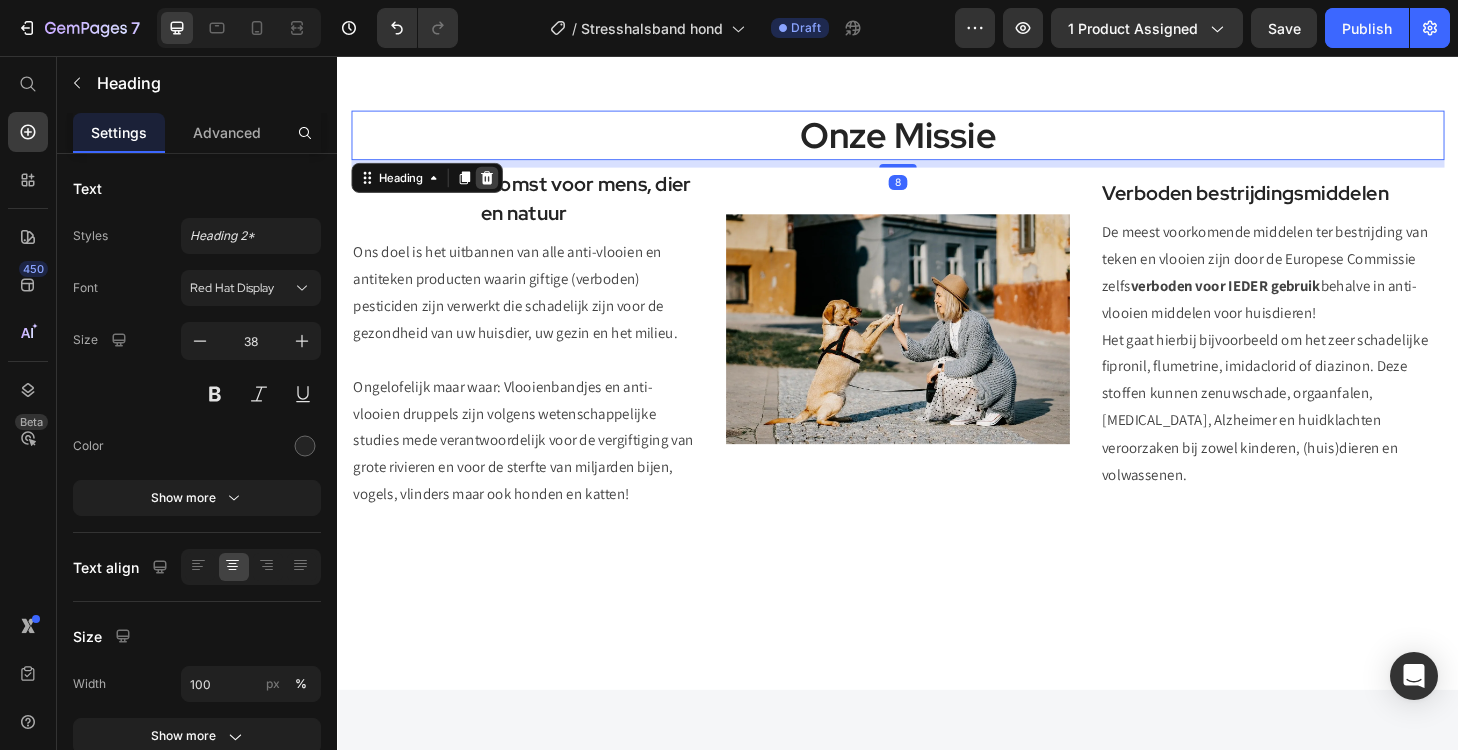 click 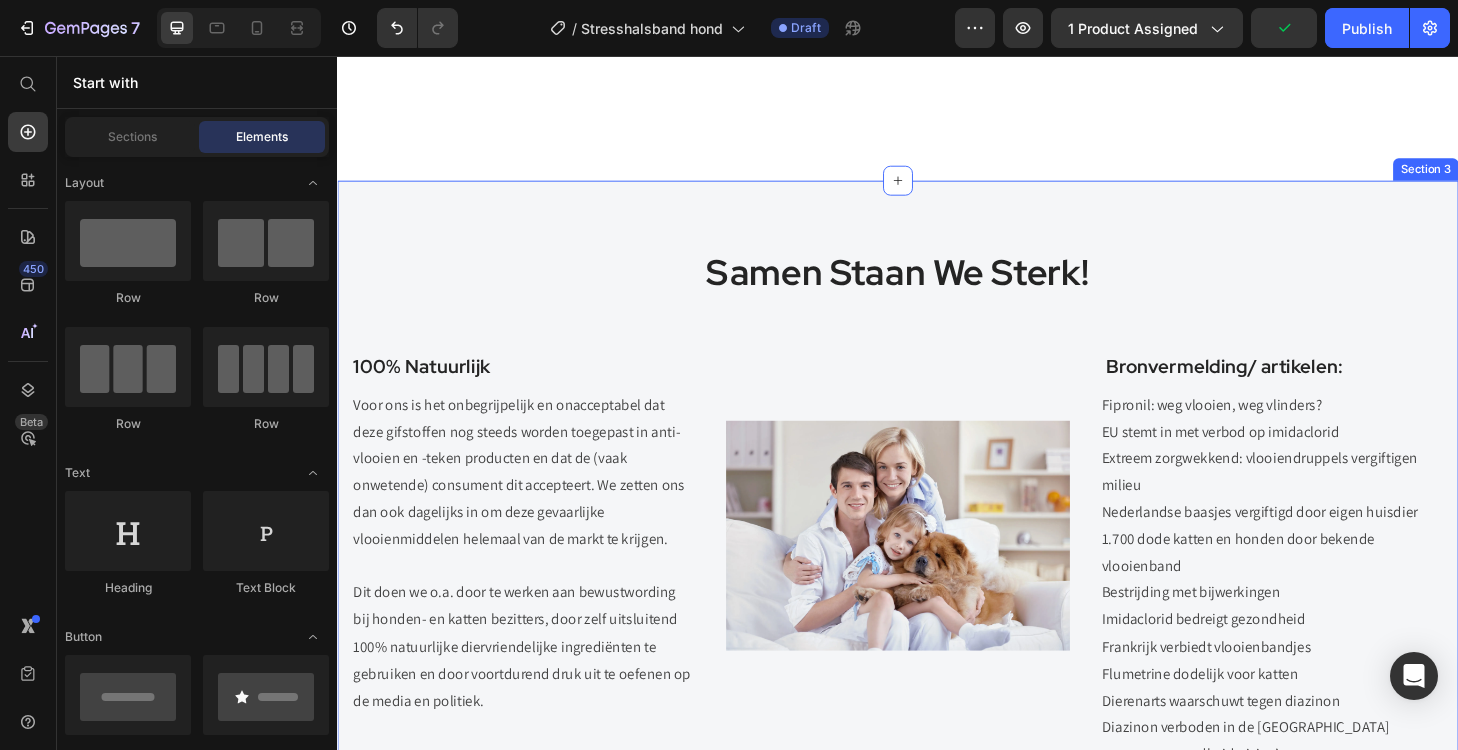 scroll, scrollTop: 1509, scrollLeft: 0, axis: vertical 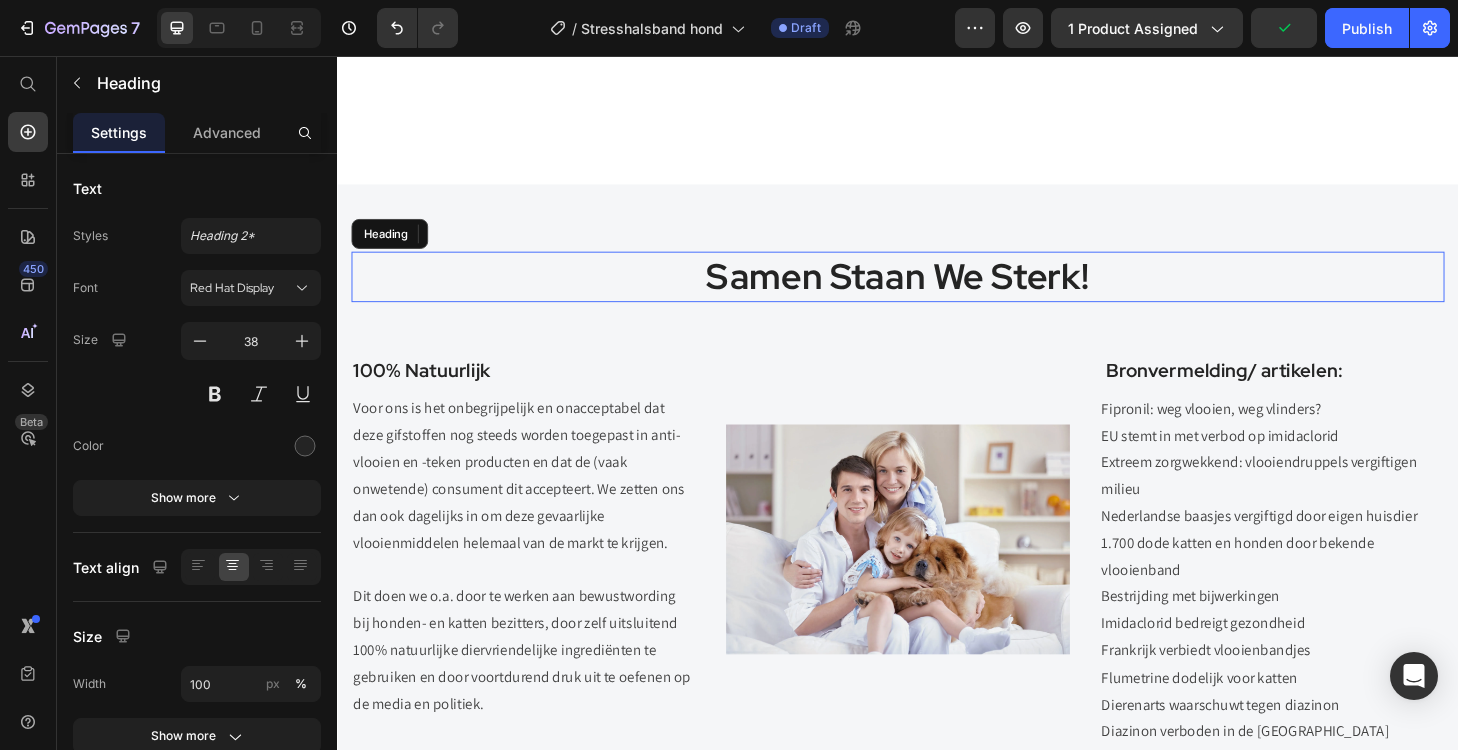 click on "Samen Staan We Sterk!" at bounding box center [937, 291] 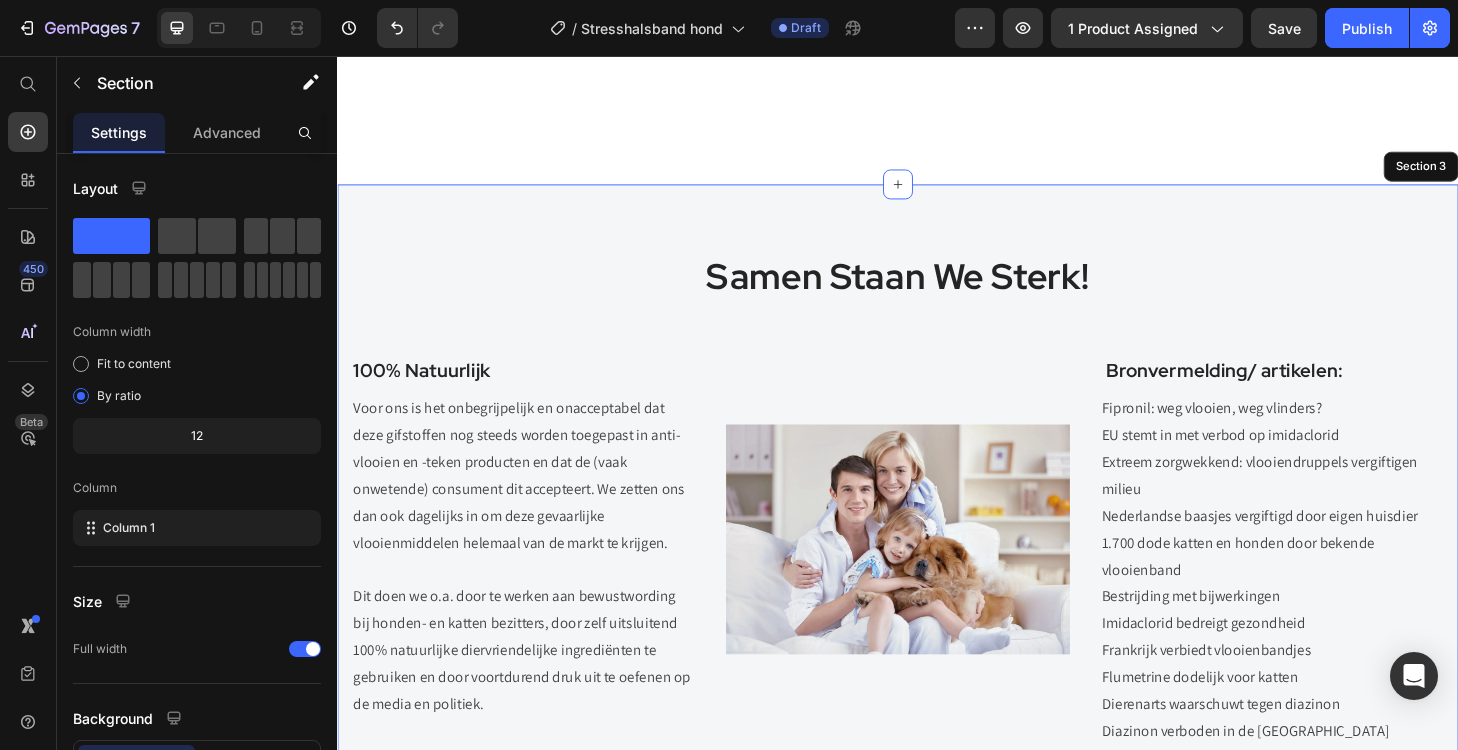 click on "Samen Staan We Sterk! Heading   56 100% Natuurlijk Text block Voor ons is het onbegrijpelijk en onacceptabel dat deze gifstoffen nog steeds worden toegepast in anti-vlooien en -teken producten en dat de (vaak onwetende) consument dit accepteert. We zetten ons dan ook dagelijks in om deze gevaarlijke vlooienmiddelen helemaal van de markt te krijgen.   Dit doen we o.a. door te werken aan bewustwording bij honden- en katten bezitters, door zelf uitsluitend 100% natuurlijke diervriendelijke ingrediënten te gebruiken en door voortdurend druk uit te oefenen op de media en politiek. Text block Row Image   Bronvermelding/ artikelen: Text block Fipronil: weg vlooien, weg vlinders? EU stemt in met verbod op imidaclorid Extreem zorgwekkend: vlooiendruppels vergiftigen milieu   Nederlandse baasjes vergiftigd door eigen huisdier 1.700 dode katten en honden door bekende vlooienband Bestrijding met bijwerkingen Imidaclorid bedreigt gezondheid Frankrijk verbiedt vlooienbandjes Flumetrine dodelijk voor katten Text block" at bounding box center (937, 597) 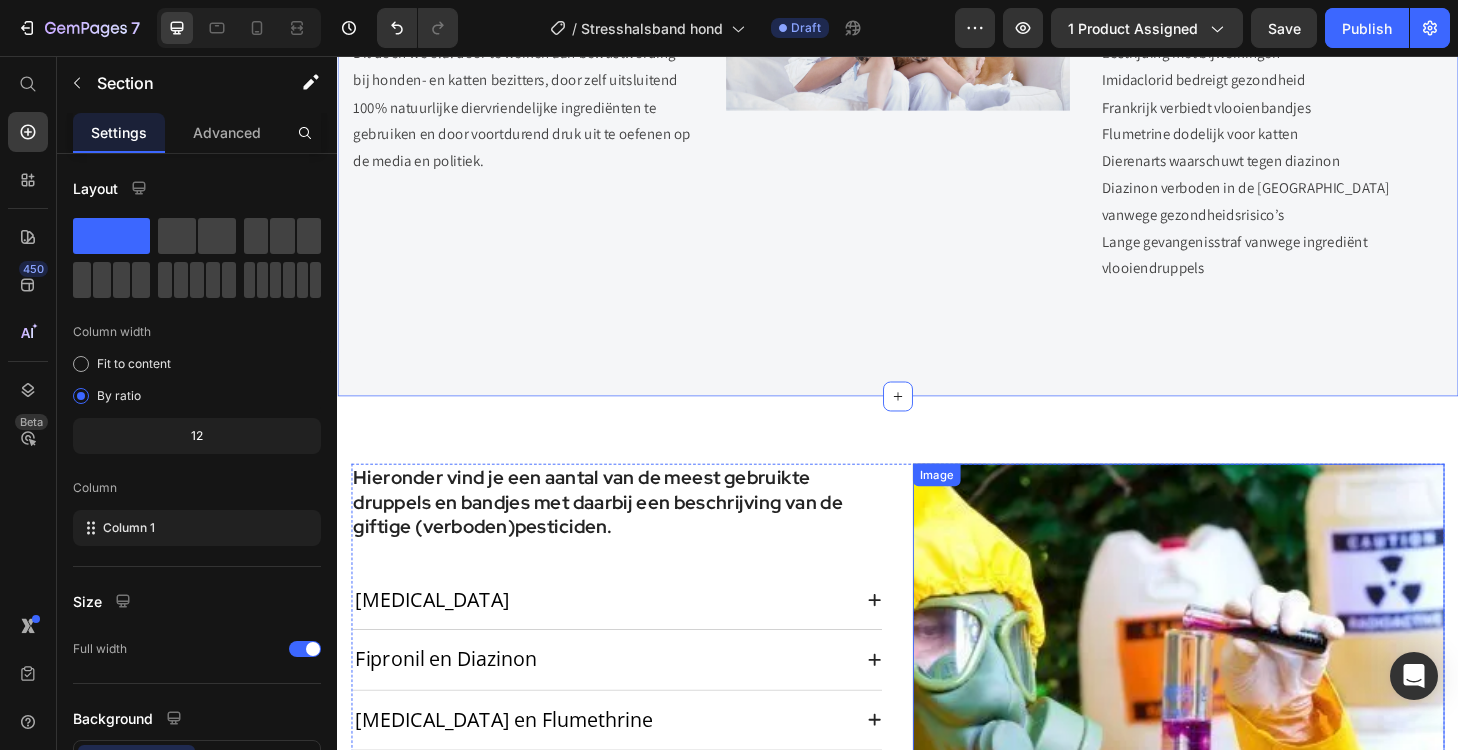 scroll, scrollTop: 2049, scrollLeft: 0, axis: vertical 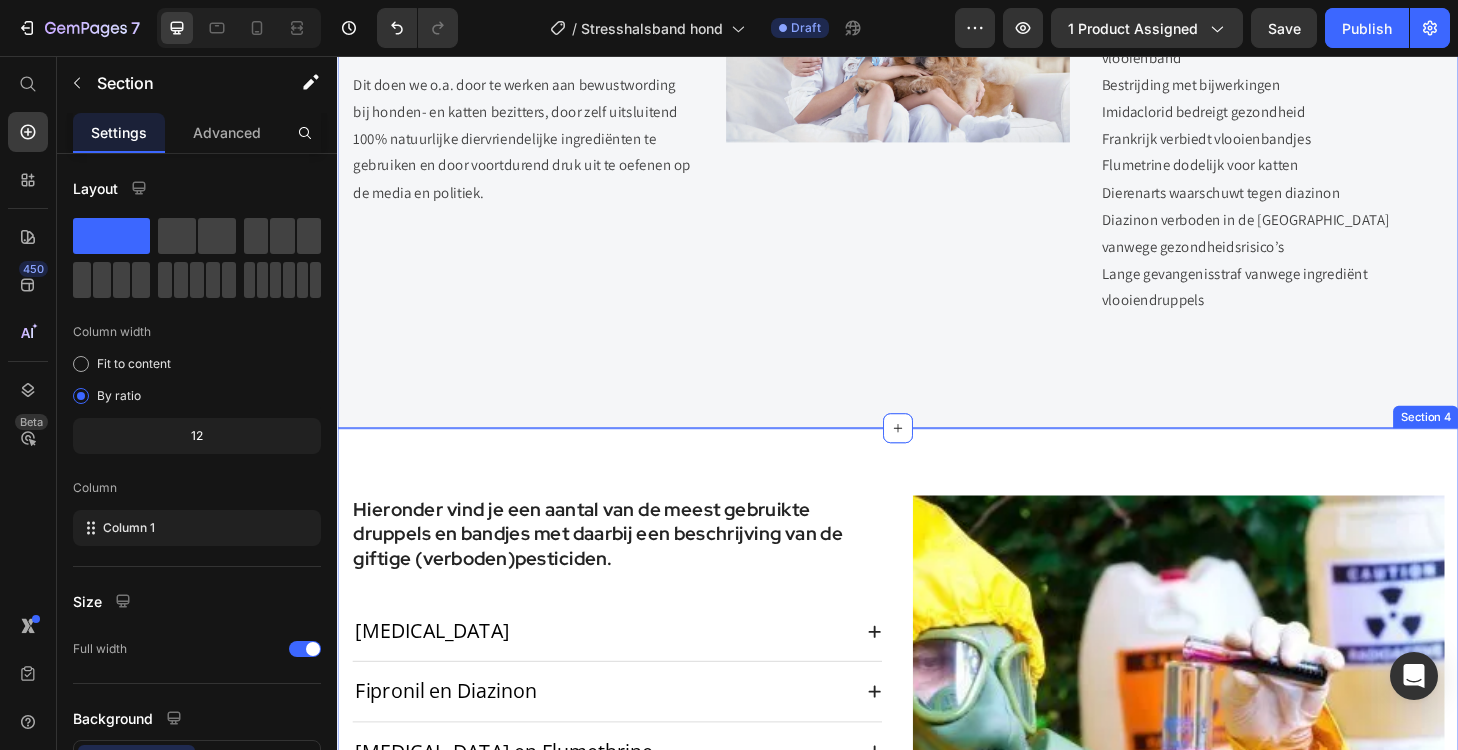 click on "Hieronder vind je een aantal van de meest gebruikte druppels en bandjes met daarbij een beschrijving van de giftige (verboden)pesticiden. Heading Imidacloprid​ Fipronil en Diazinon Imidacloprid en Flumethrine Fipronil Accordion Row Image Row Section 4" at bounding box center [937, 818] 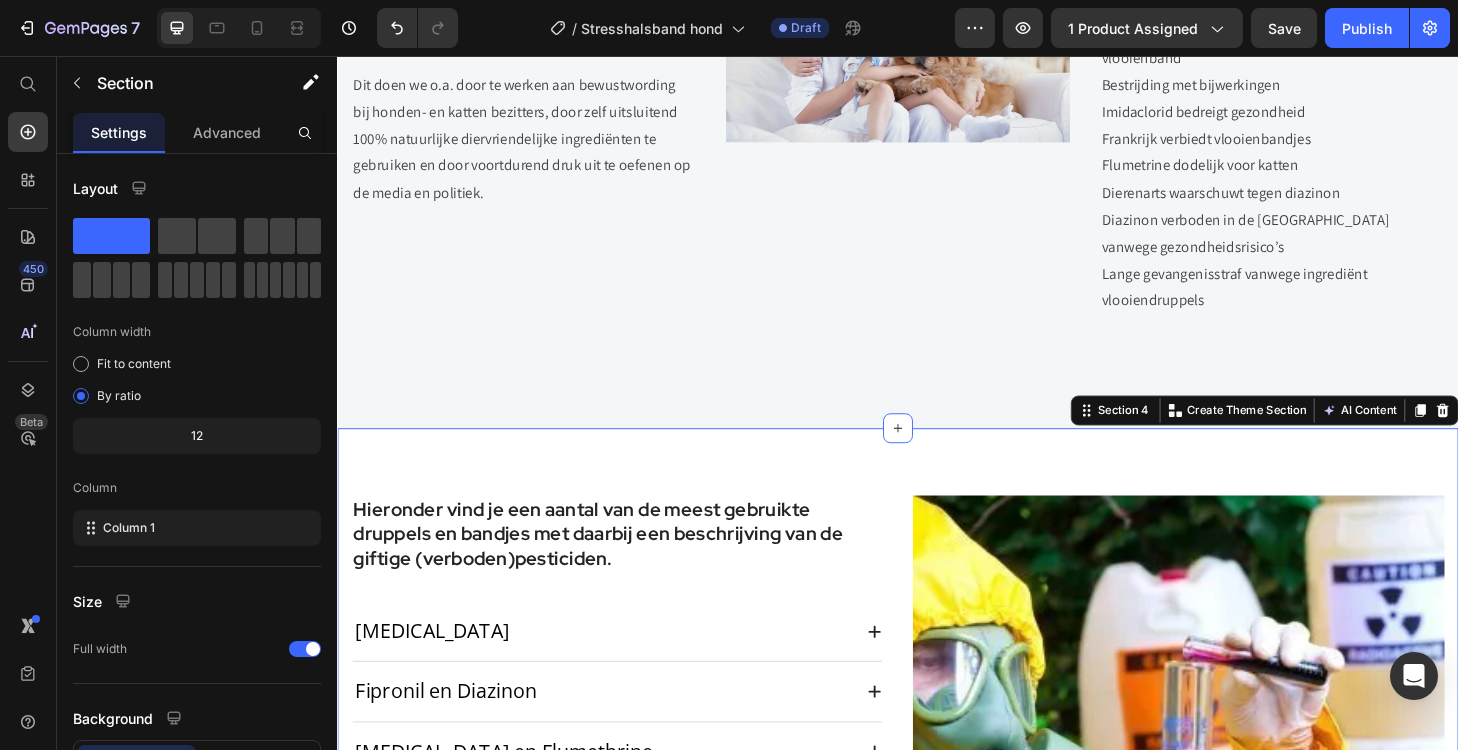 click on "Hieronder vind je een aantal van de meest gebruikte druppels en bandjes met daarbij een beschrijving van de giftige (verboden)pesticiden. Heading Imidacloprid​ Fipronil en Diazinon Imidacloprid en Flumethrine Fipronil Accordion Row Image Row Section 4   Create Theme Section AI Content Write with GemAI What would you like to describe here? Tone and Voice Persuasive Product Stresshalsband Kat Show more Generate" at bounding box center (937, 818) 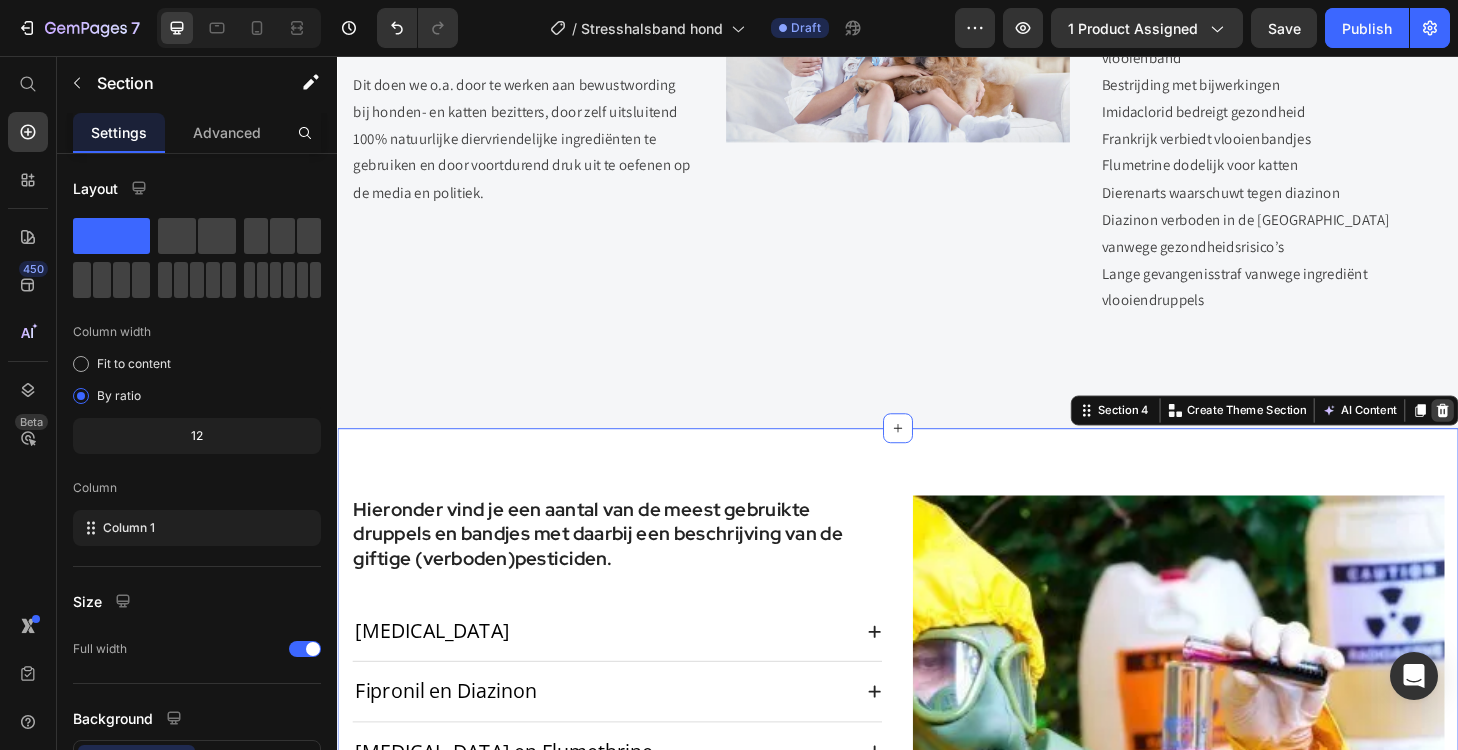 click 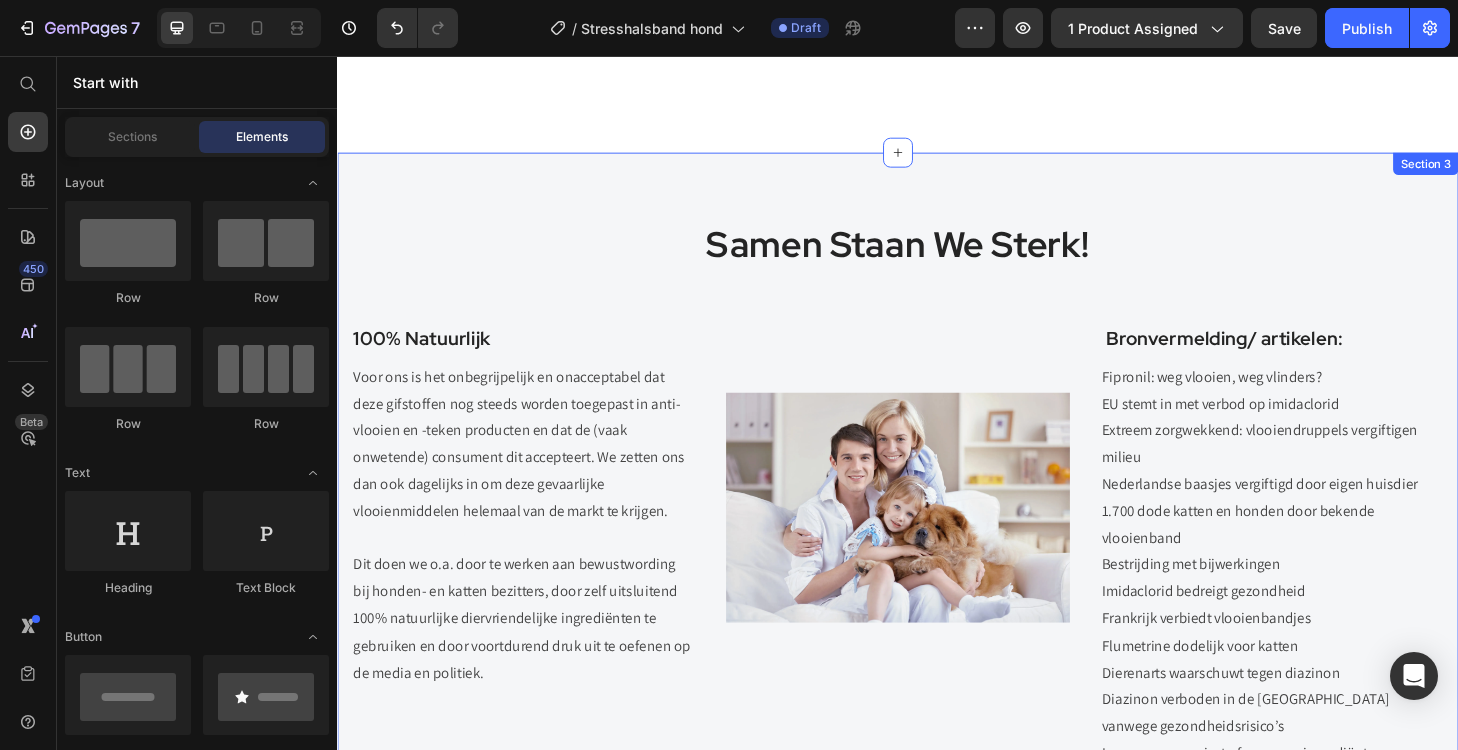 scroll, scrollTop: 1373, scrollLeft: 0, axis: vertical 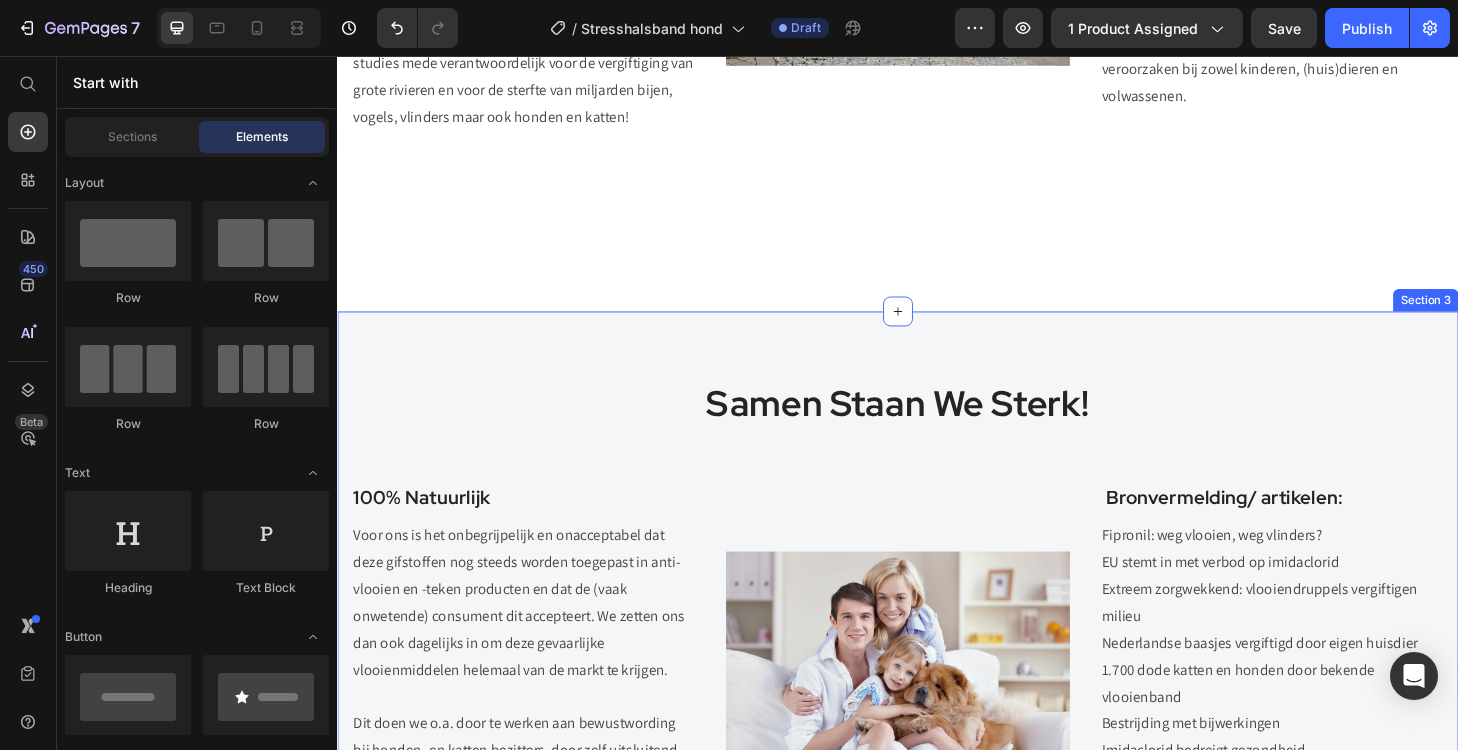 click on "Samen Staan We Sterk! Heading 100% Natuurlijk Text block Voor ons is het onbegrijpelijk en onacceptabel dat deze gifstoffen nog steeds worden toegepast in anti-vlooien en -teken producten en dat de (vaak onwetende) consument dit accepteert. We zetten ons dan ook dagelijks in om deze gevaarlijke vlooienmiddelen helemaal van de markt te krijgen.   Dit doen we o.a. door te werken aan bewustwording bij honden- en katten bezitters, door zelf uitsluitend 100% natuurlijke diervriendelijke ingrediënten te gebruiken en door voortdurend druk uit te oefenen op de media en politiek. Text block Row Image   Bronvermelding/ artikelen: Text block Fipronil: weg vlooien, weg vlinders? EU stemt in met verbod op imidaclorid Extreem zorgwekkend: vlooiendruppels vergiftigen milieu   Nederlandse baasjes vergiftigd door eigen huisdier 1.700 dode katten en honden door bekende vlooienband Bestrijding met bijwerkingen Imidaclorid bedreigt gezondheid Frankrijk verbiedt vlooienbandjes Flumetrine dodelijk voor katten Text block Row" at bounding box center (937, 733) 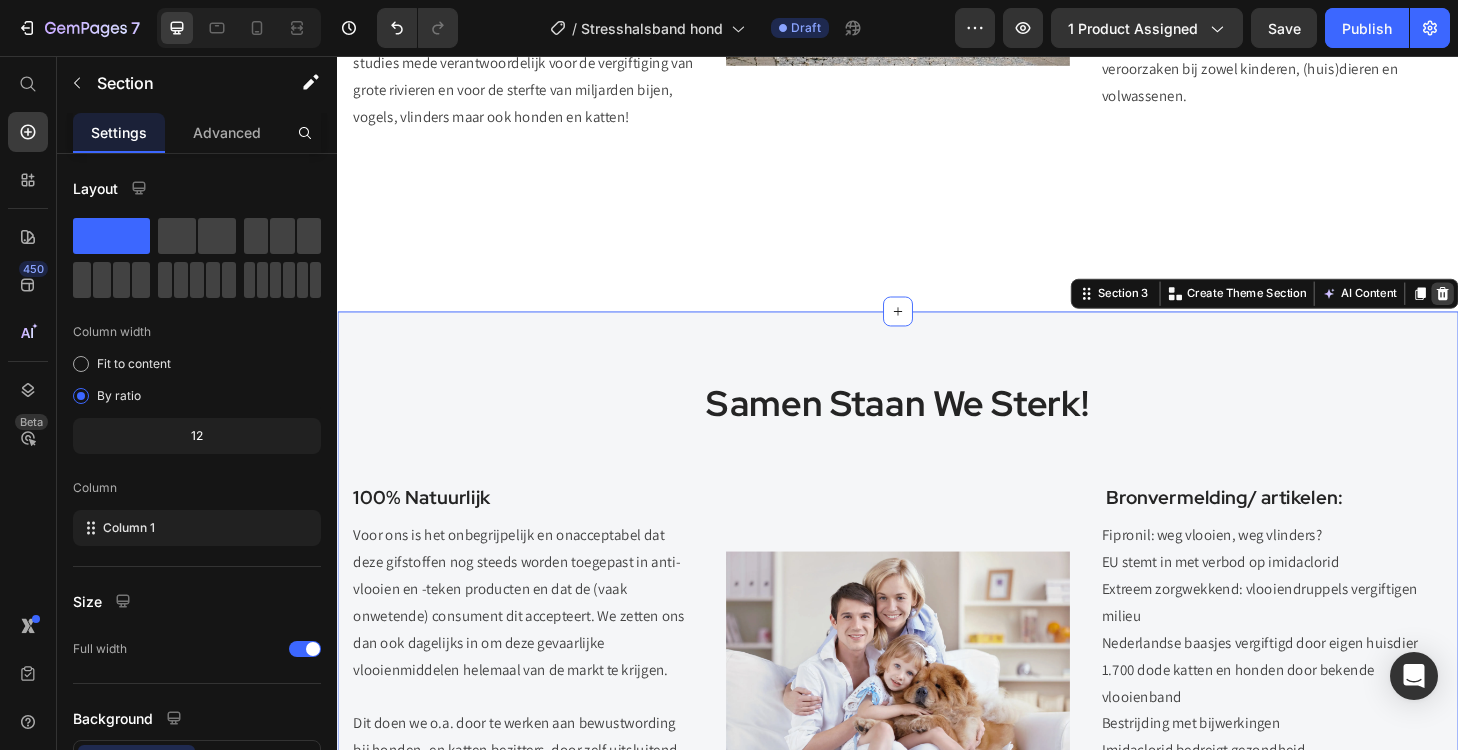 click 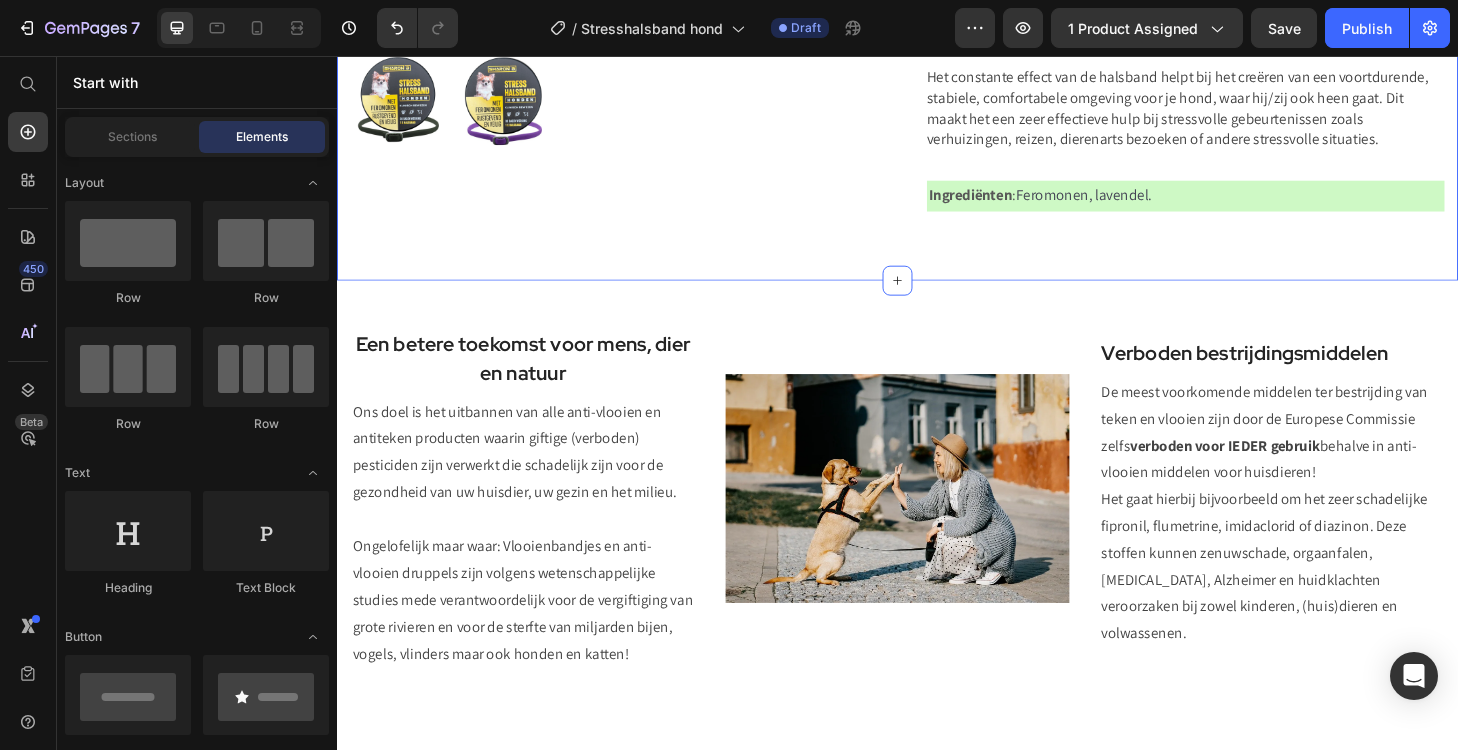 scroll, scrollTop: 799, scrollLeft: 0, axis: vertical 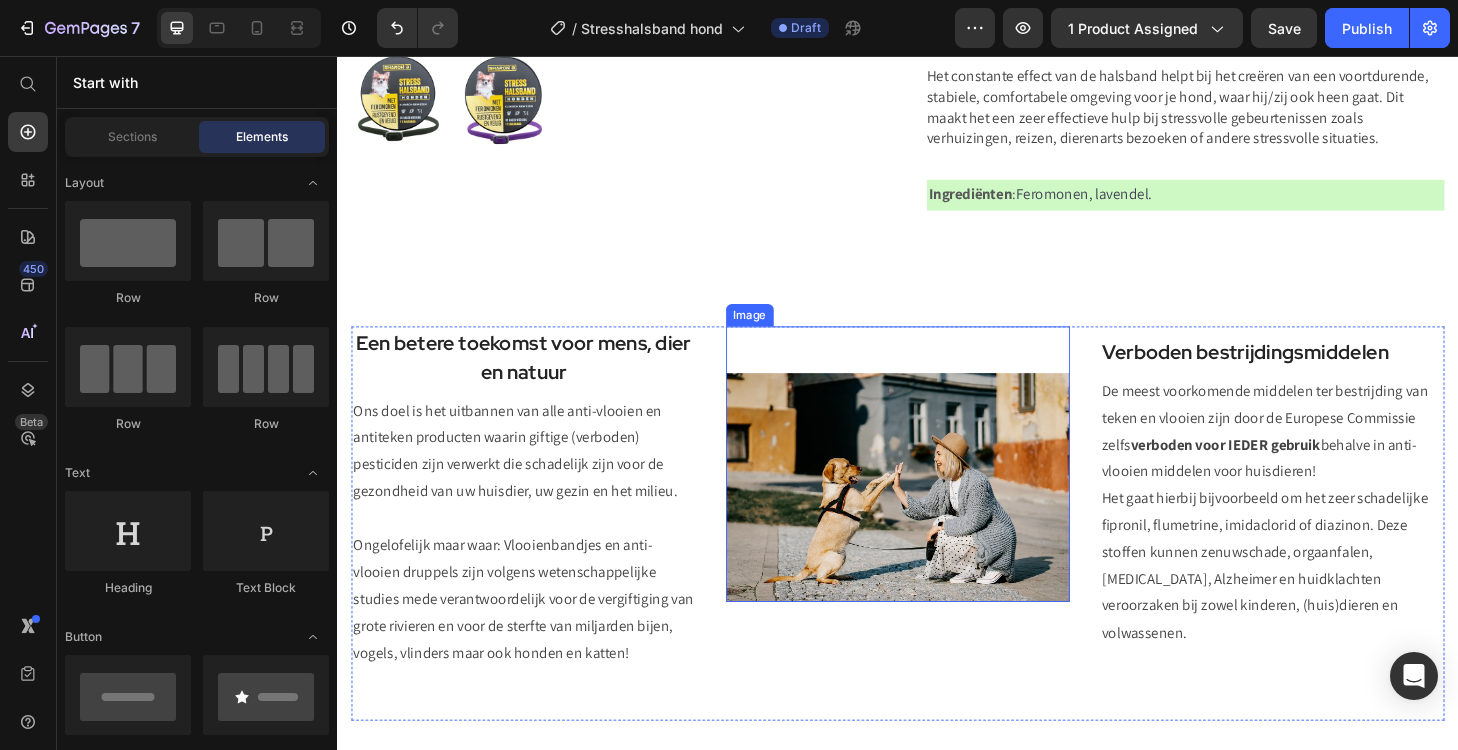 click at bounding box center (937, 493) 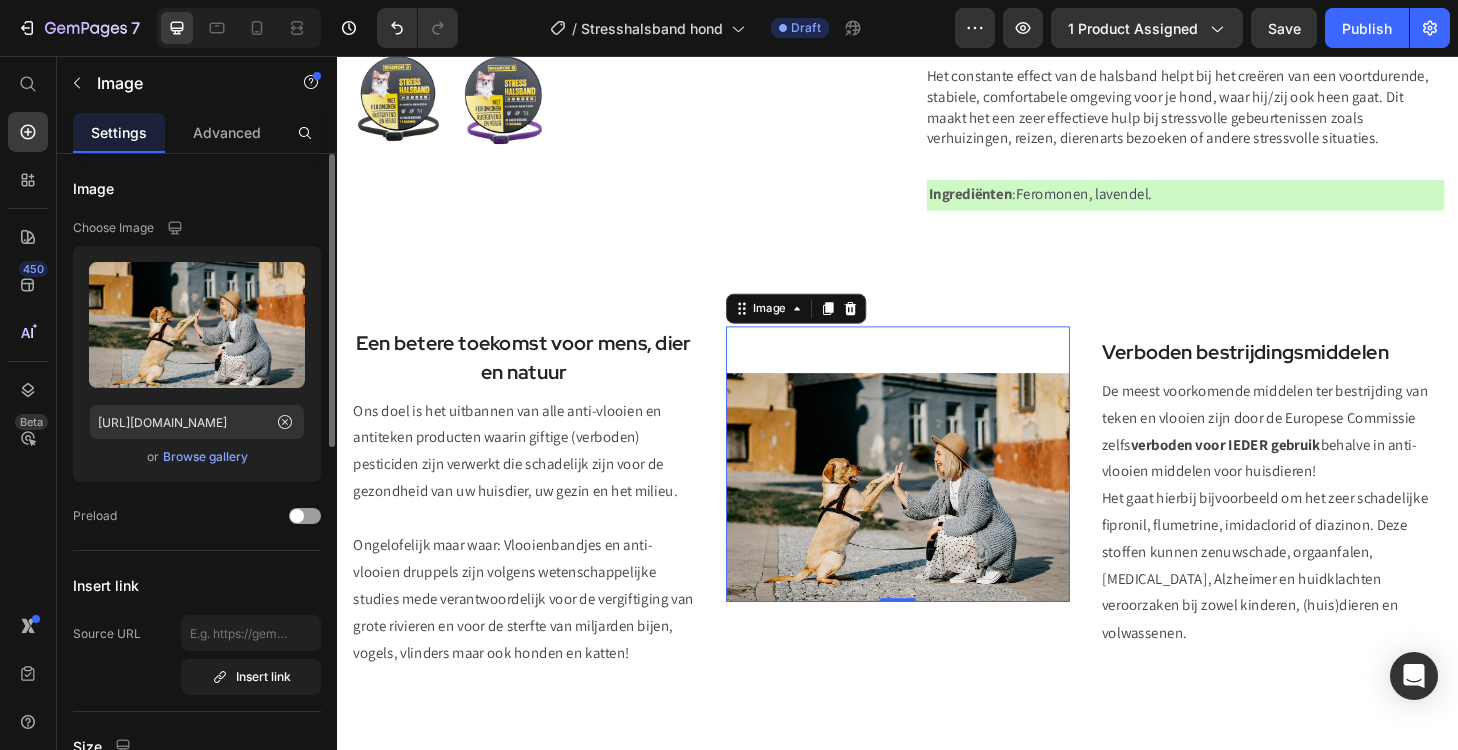 click on "Browse gallery" at bounding box center [205, 457] 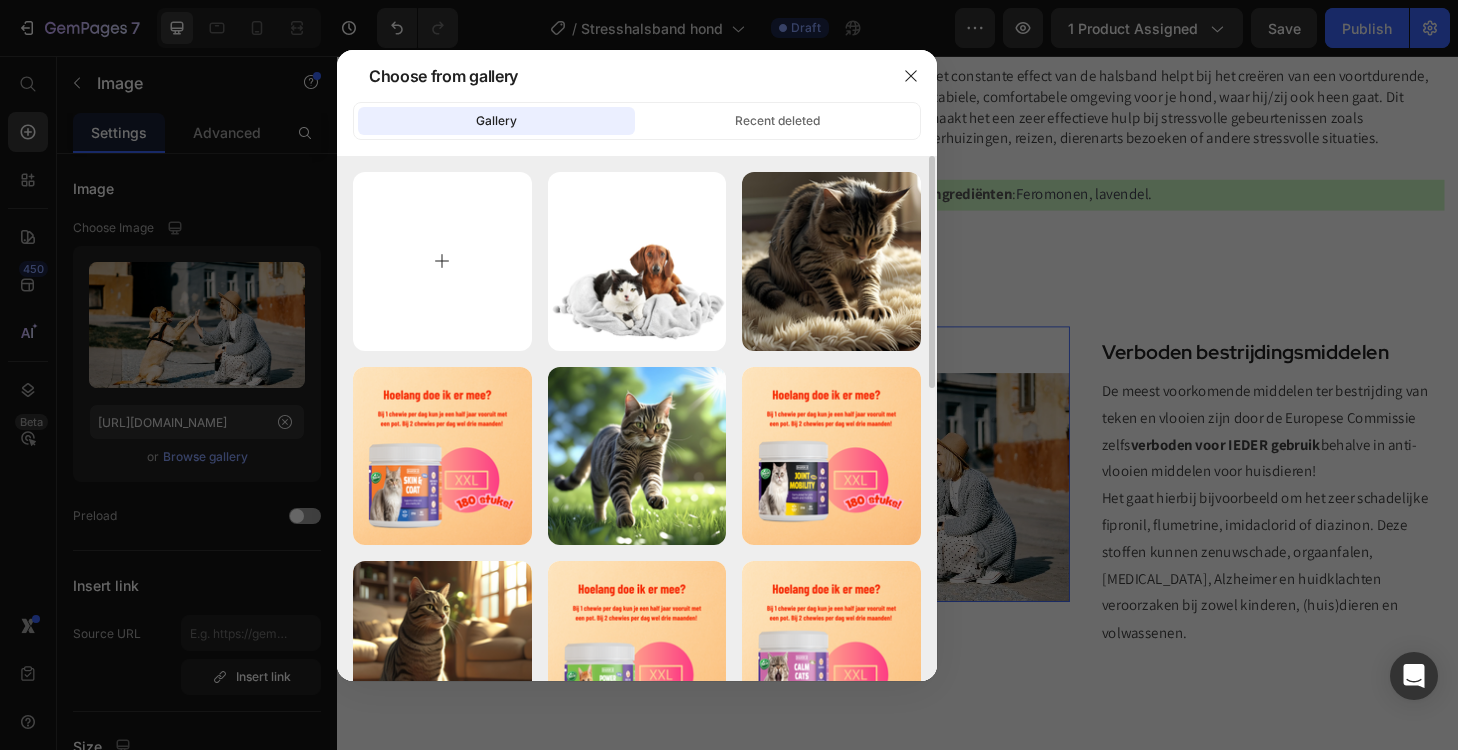 click at bounding box center (442, 261) 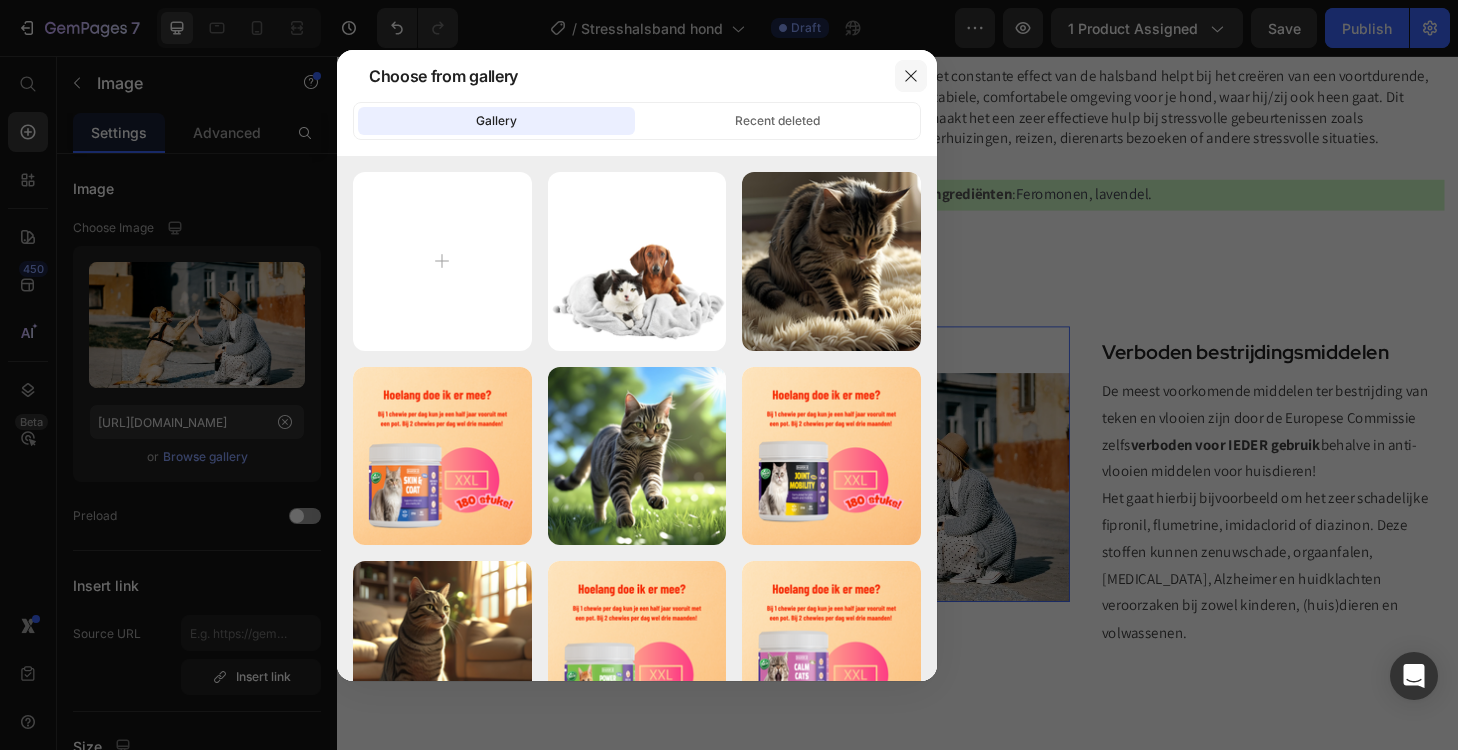 click 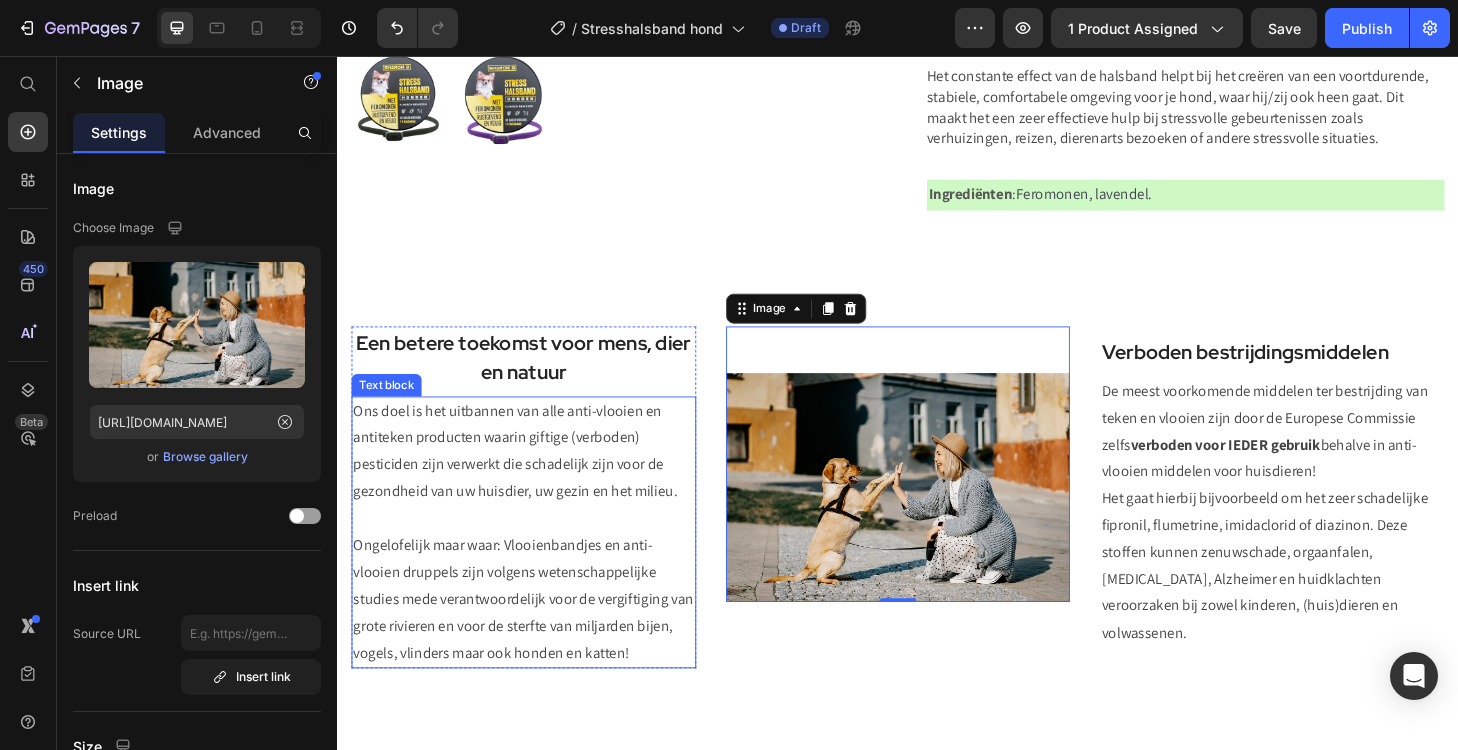 click on "Ons doel is het uitbannen van alle anti-vlooien en antiteken producten waarin giftige (verboden) pesticiden zijn verwerkt die schadelijk zijn voor de gezondheid van uw huisdier, uw gezin en het milieu." at bounding box center (536, 479) 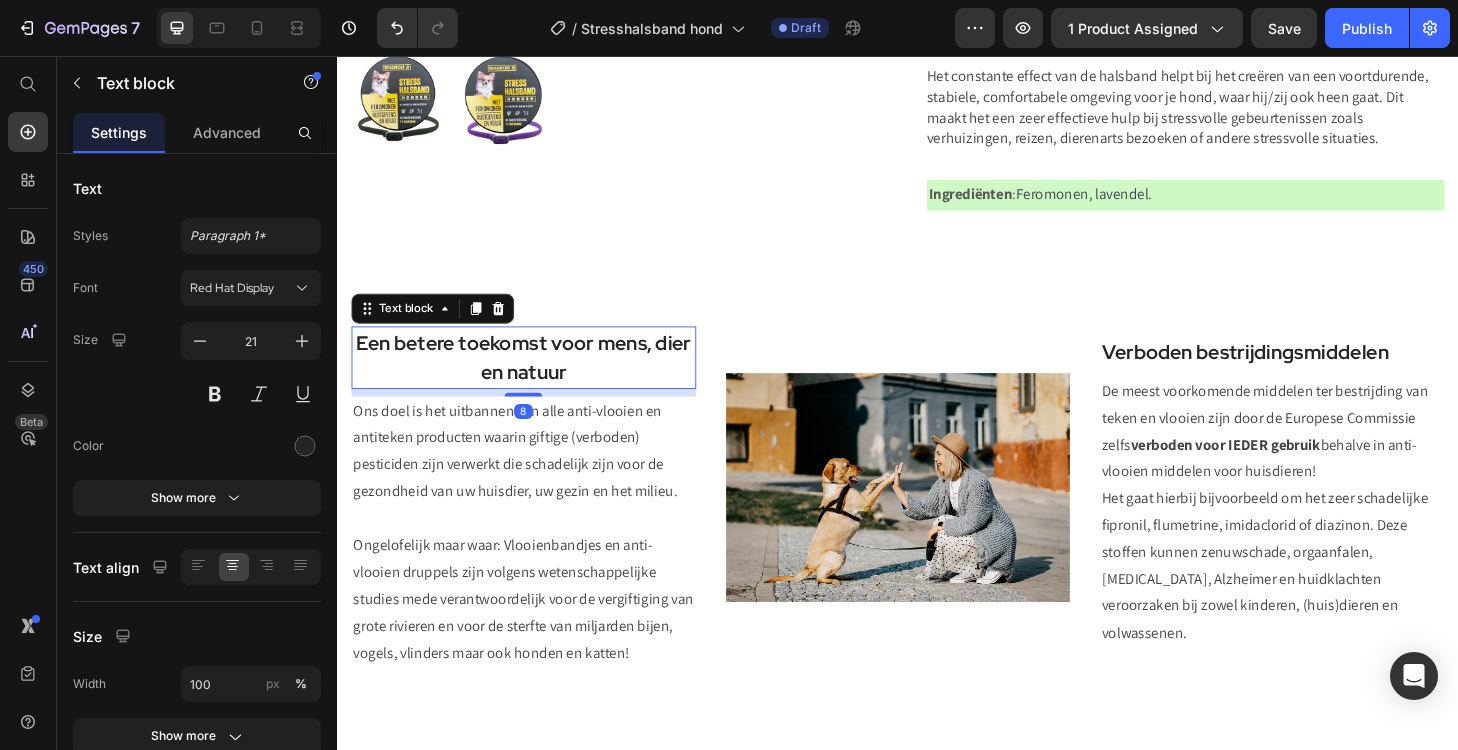 click on "Een betere toekomst voor mens, dier en natuur​" at bounding box center [536, 378] 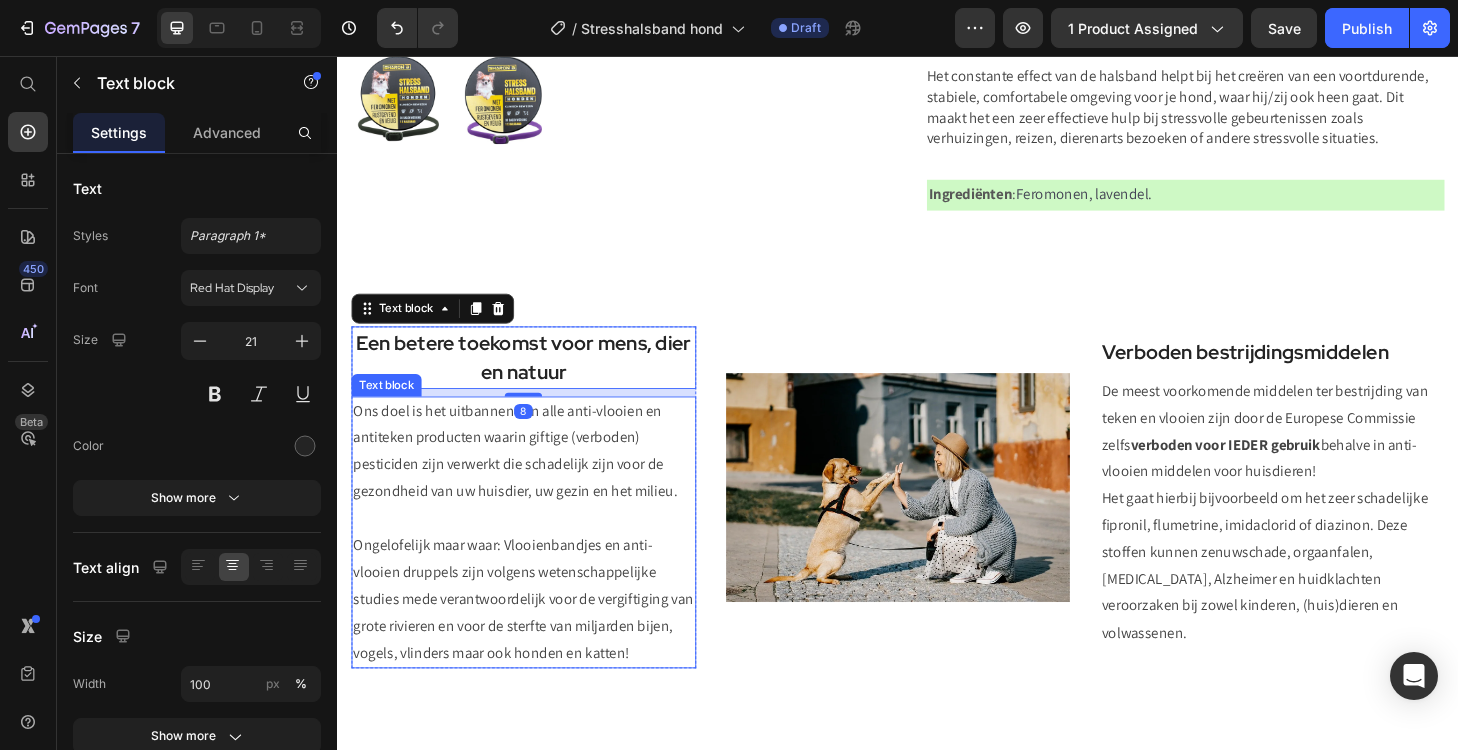 click on "Ons doel is het uitbannen van alle anti-vlooien en antiteken producten waarin giftige (verboden) pesticiden zijn verwerkt die schadelijk zijn voor de gezondheid van uw huisdier, uw gezin en het milieu." at bounding box center [536, 479] 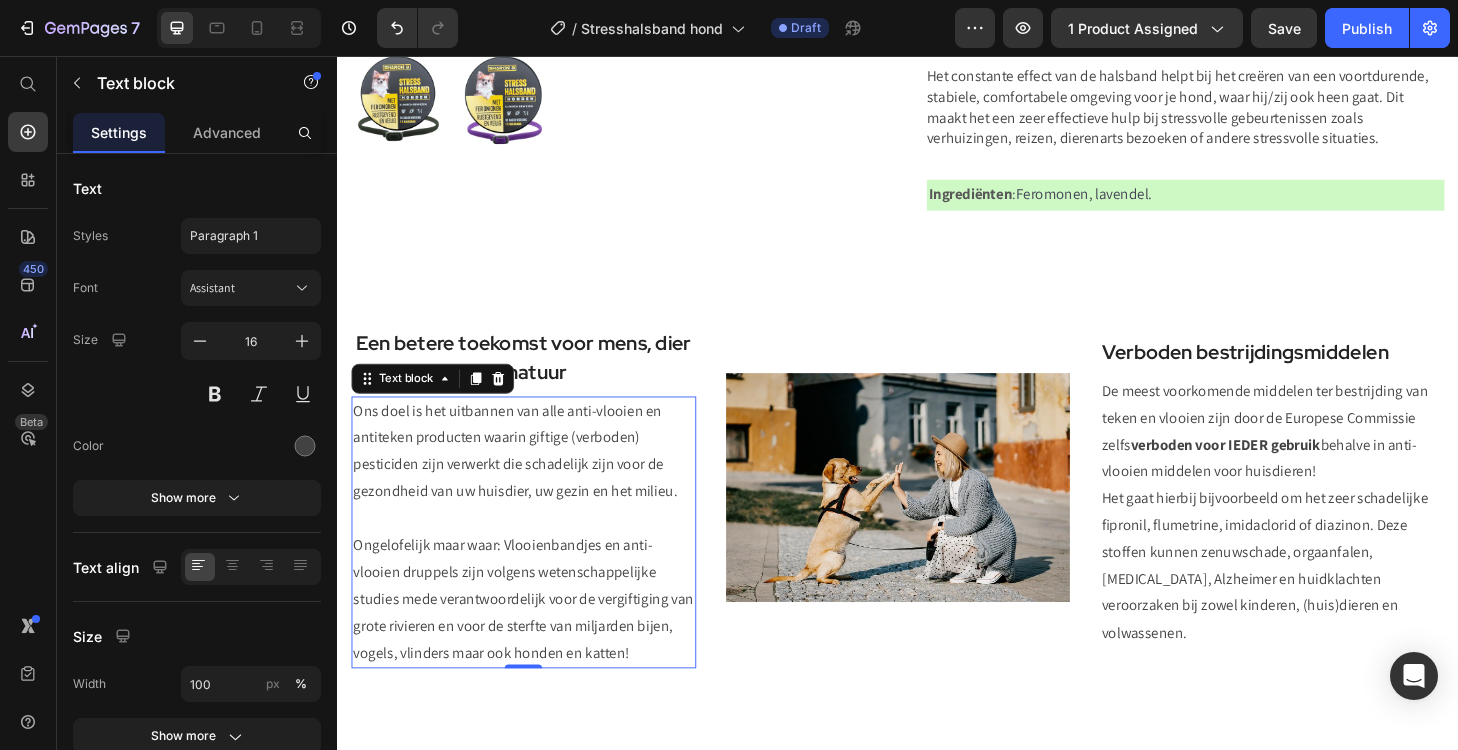click on "Ons doel is het uitbannen van alle anti-vlooien en antiteken producten waarin giftige (verboden) pesticiden zijn verwerkt die schadelijk zijn voor de gezondheid van uw huisdier, uw gezin en het milieu." at bounding box center (536, 479) 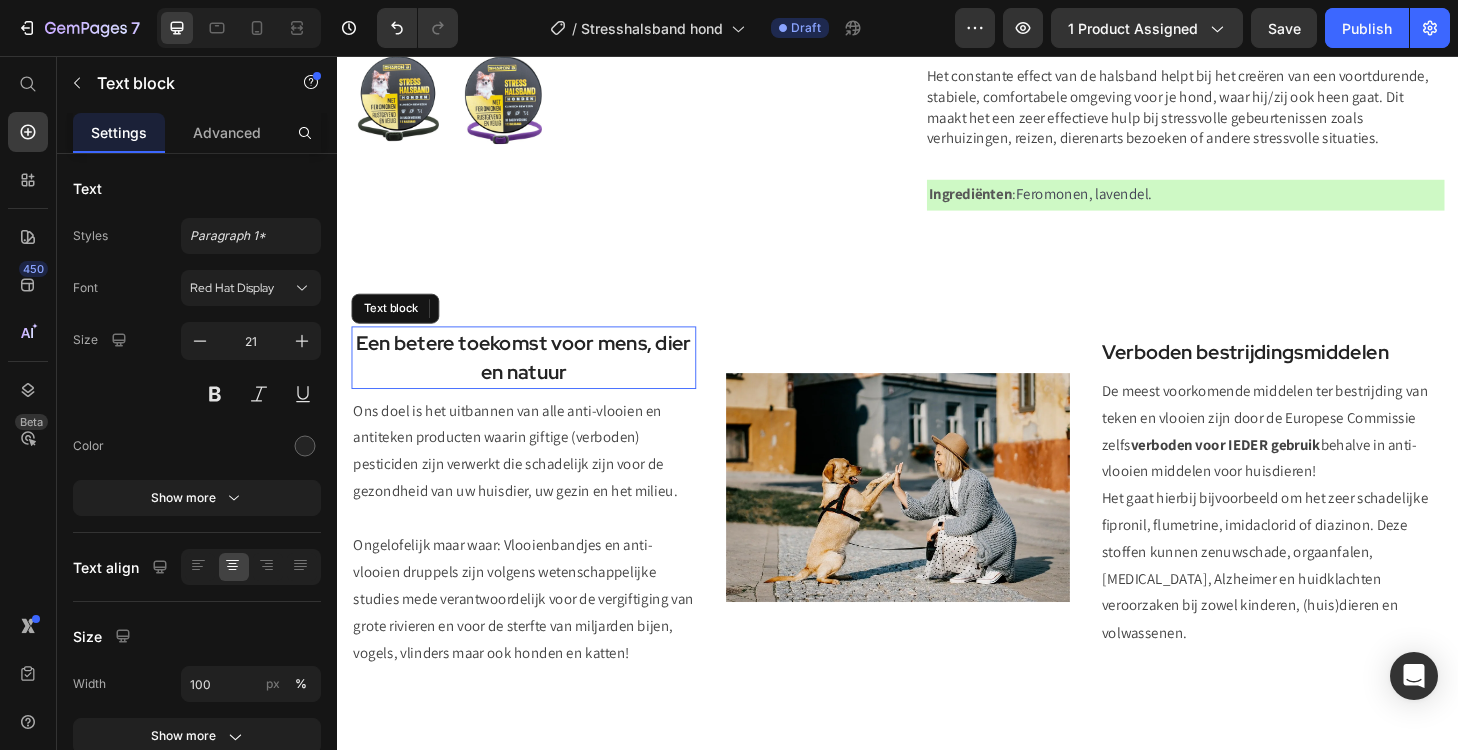 click on "Een betere toekomst voor mens, dier en natuur​" at bounding box center [536, 378] 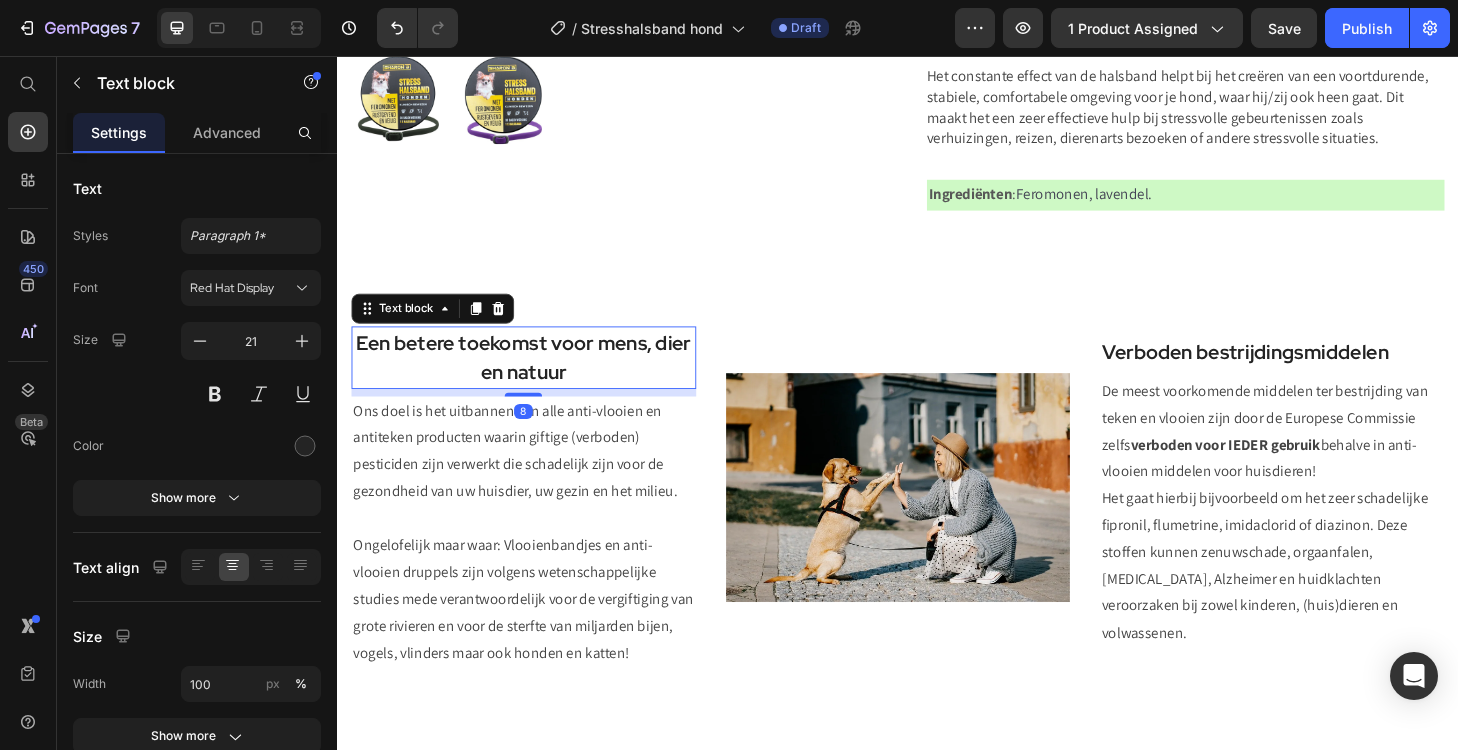 click on "Text block" at bounding box center (439, 326) 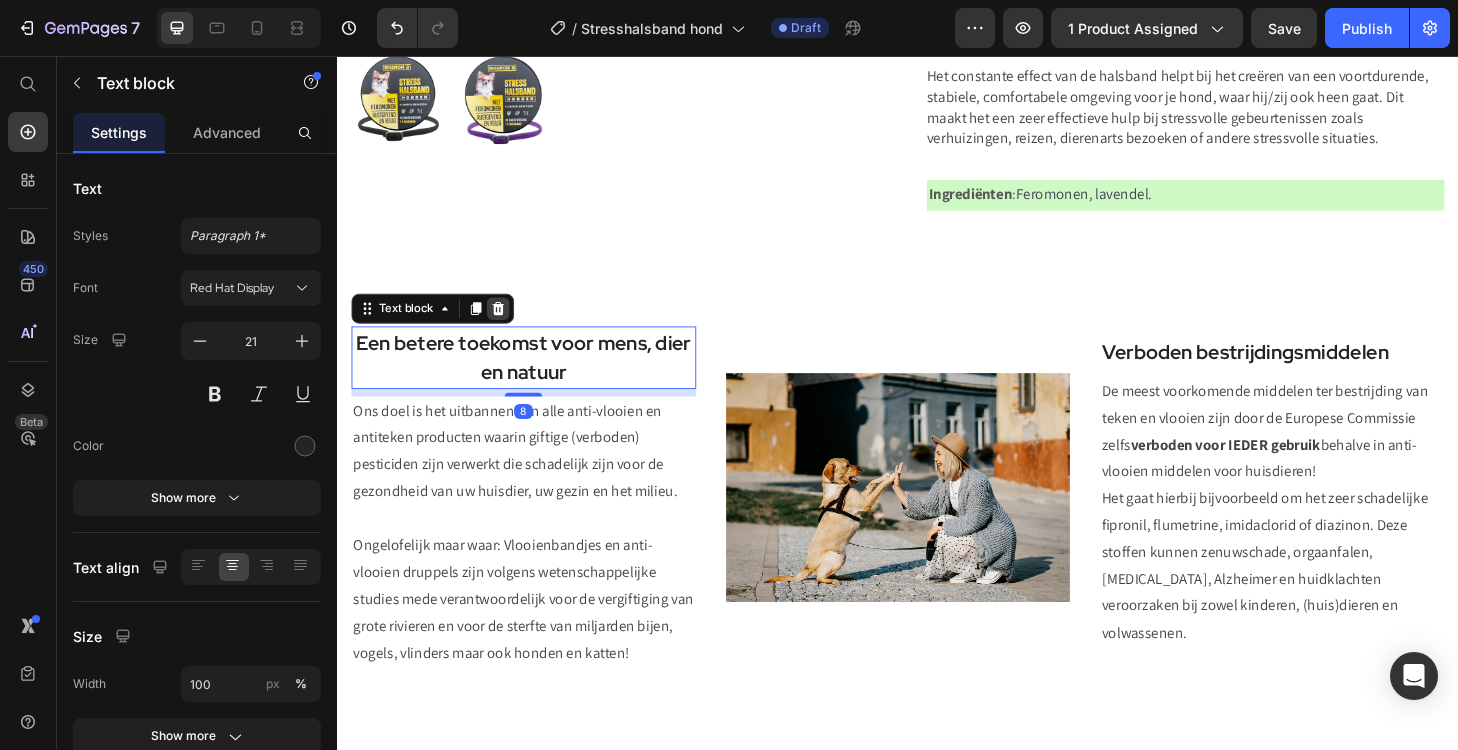 click 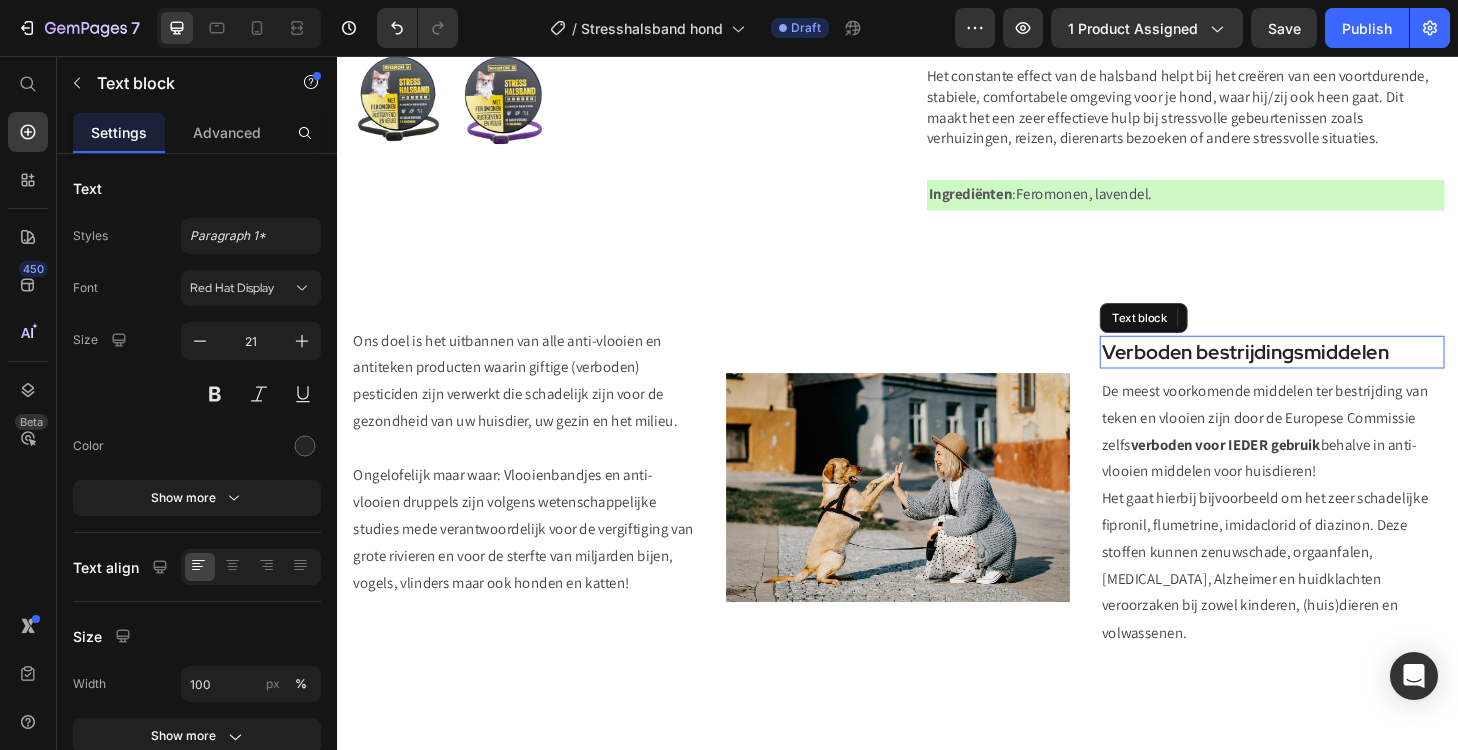 click on "Verboden bestrijdingsmiddelen​" at bounding box center [1337, 373] 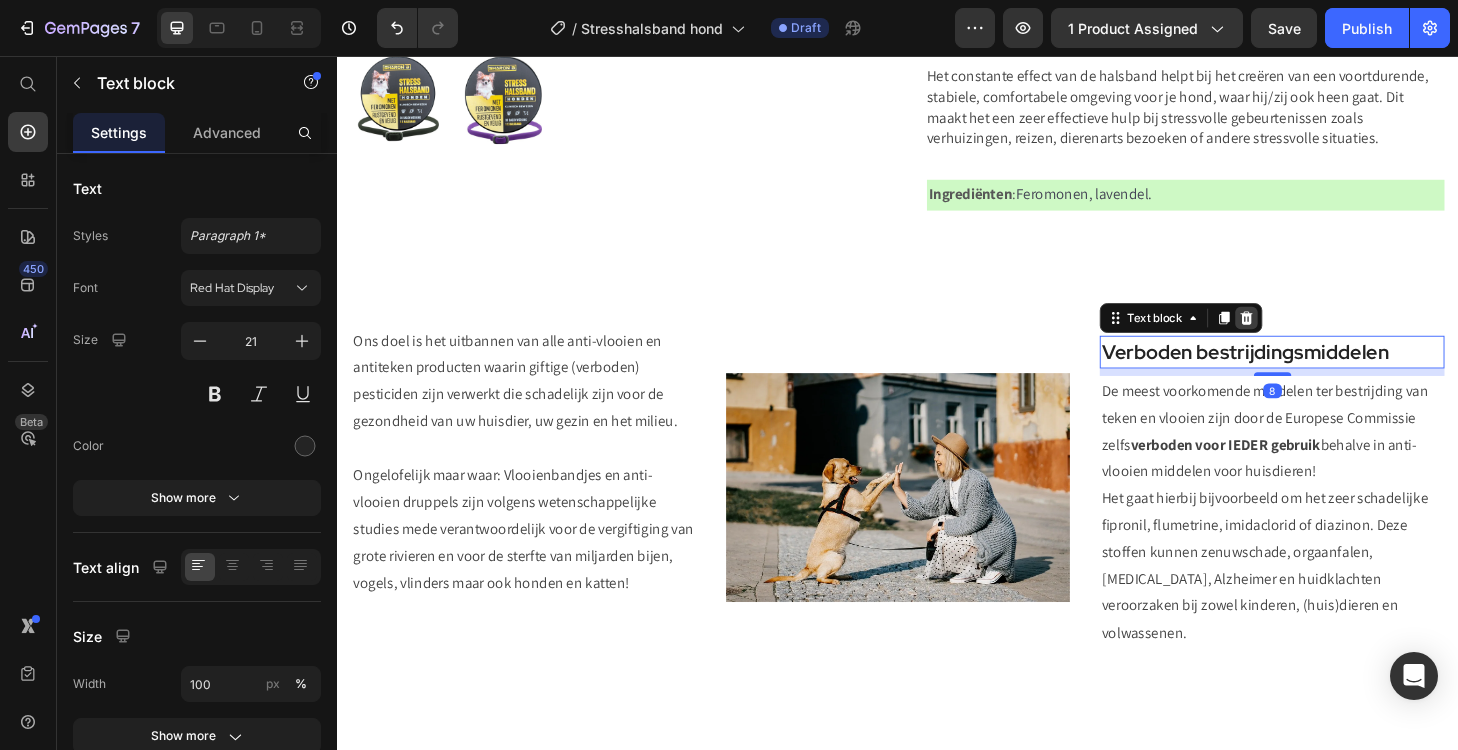 click 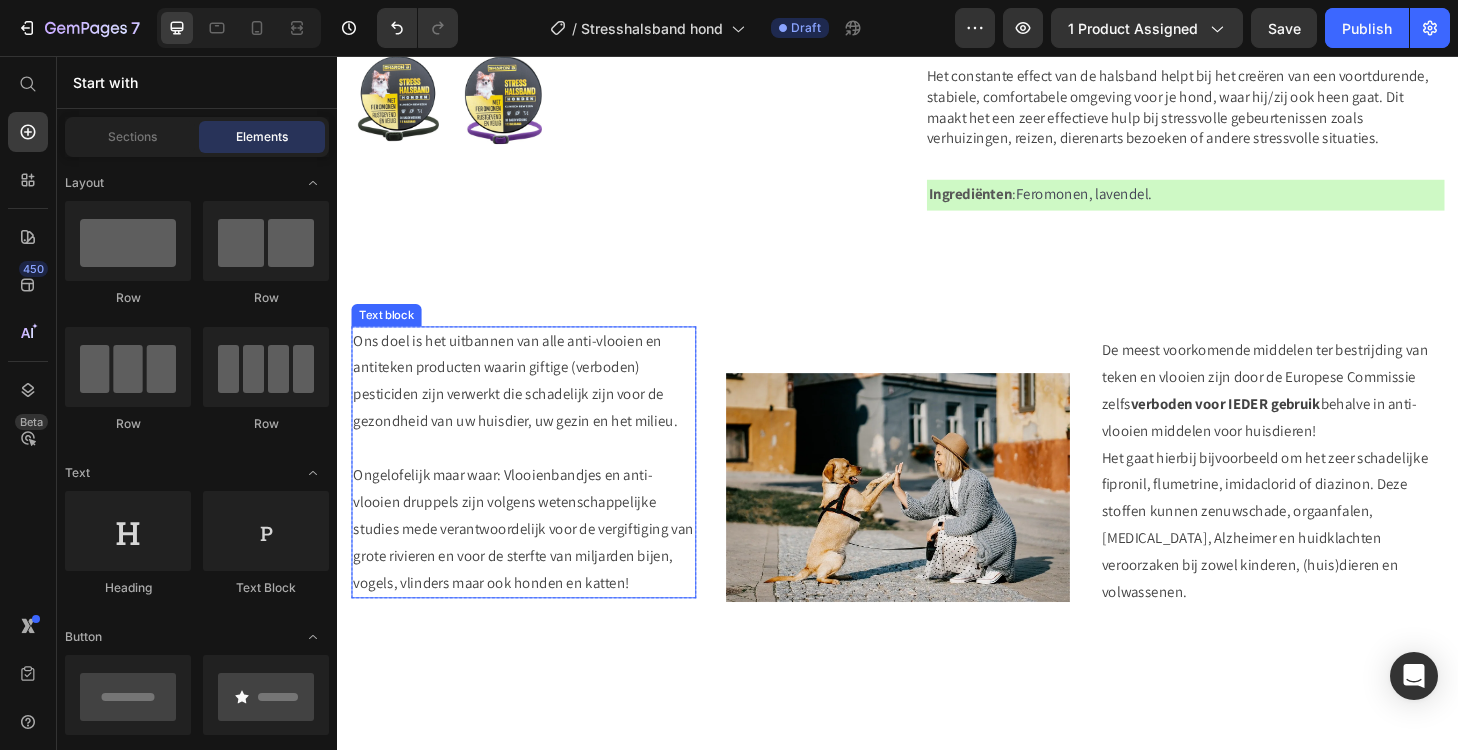 click at bounding box center [536, 476] 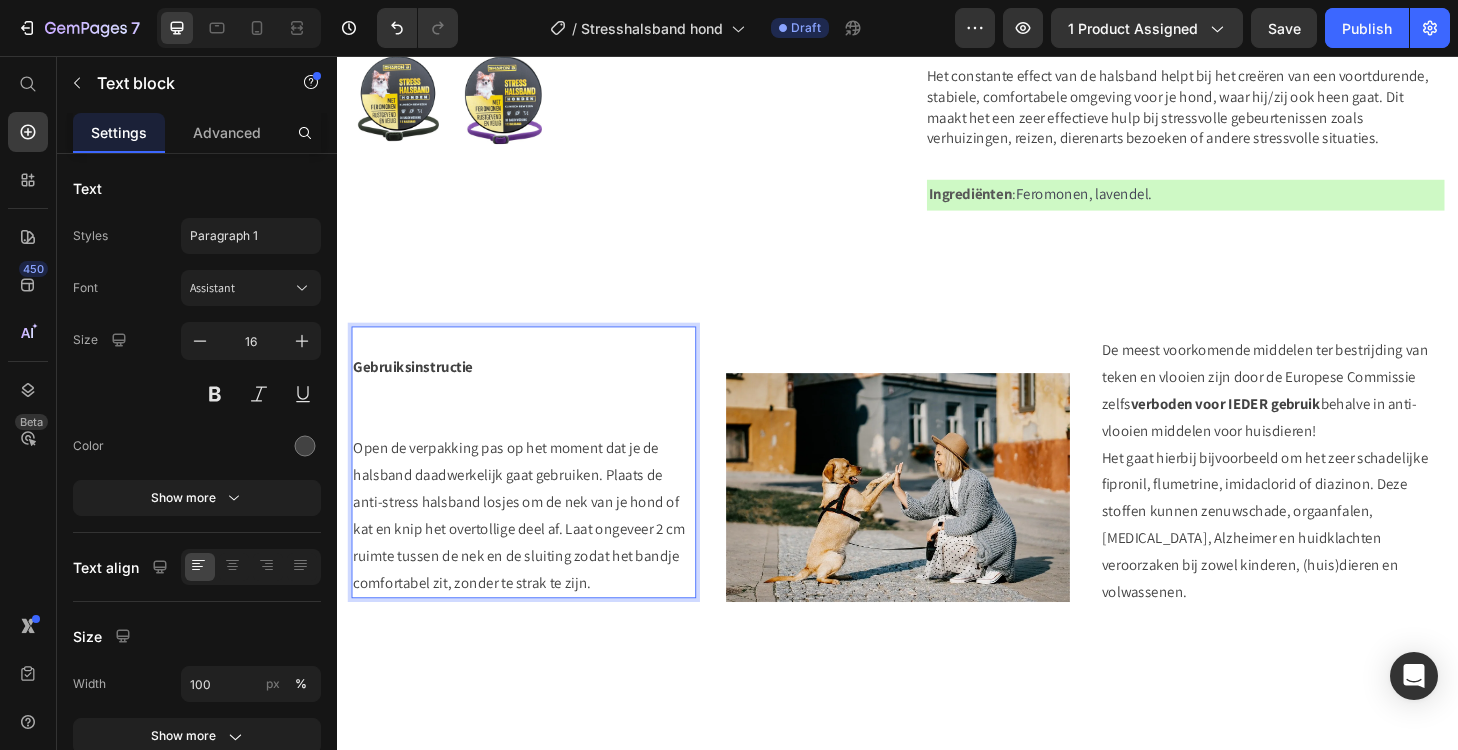 click at bounding box center (536, 418) 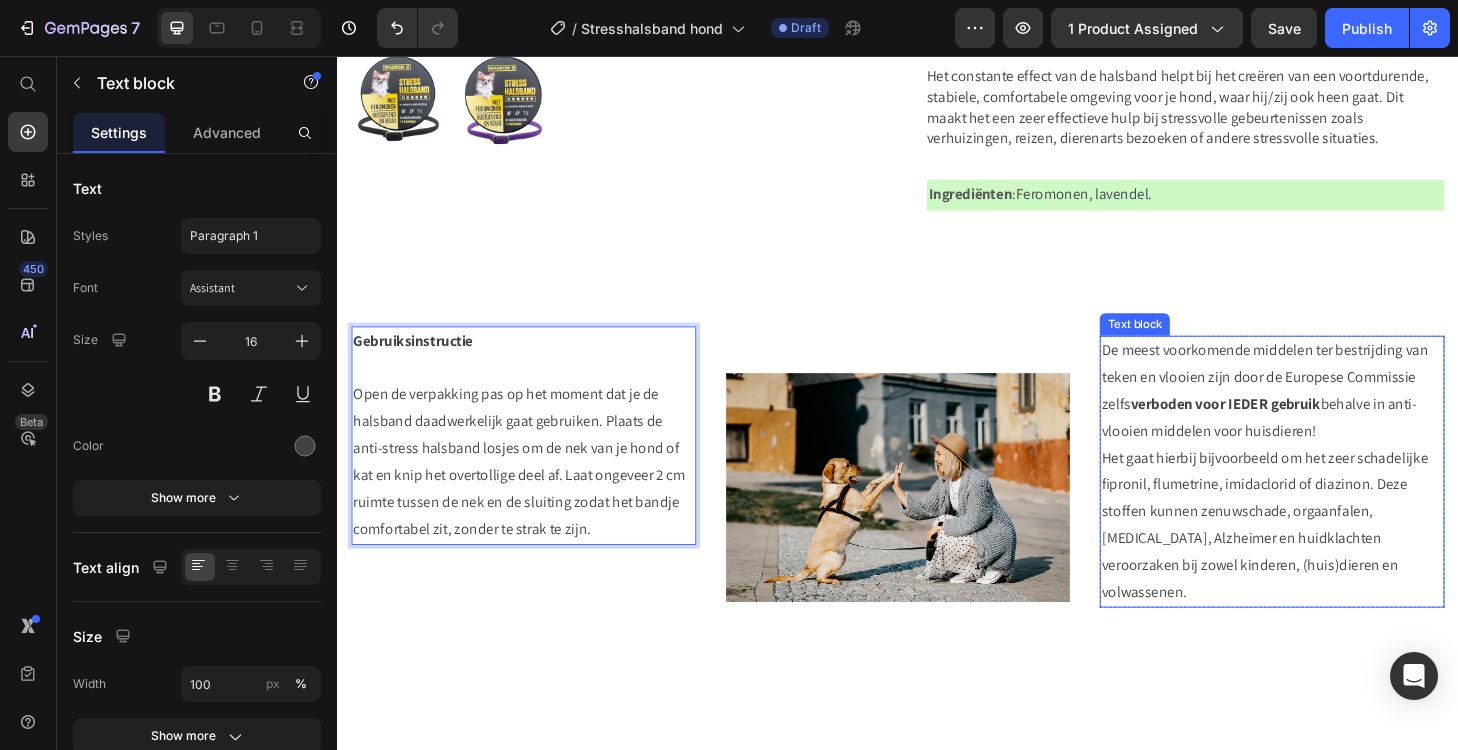 click on "De meest voorkomende middelen ter bestrijding van teken en vlooien zijn door de Europese Commissie zelfs  verboden voor IEDER gebruik  behalve in anti-vlooien middelen voor huisdieren!" at bounding box center (1337, 414) 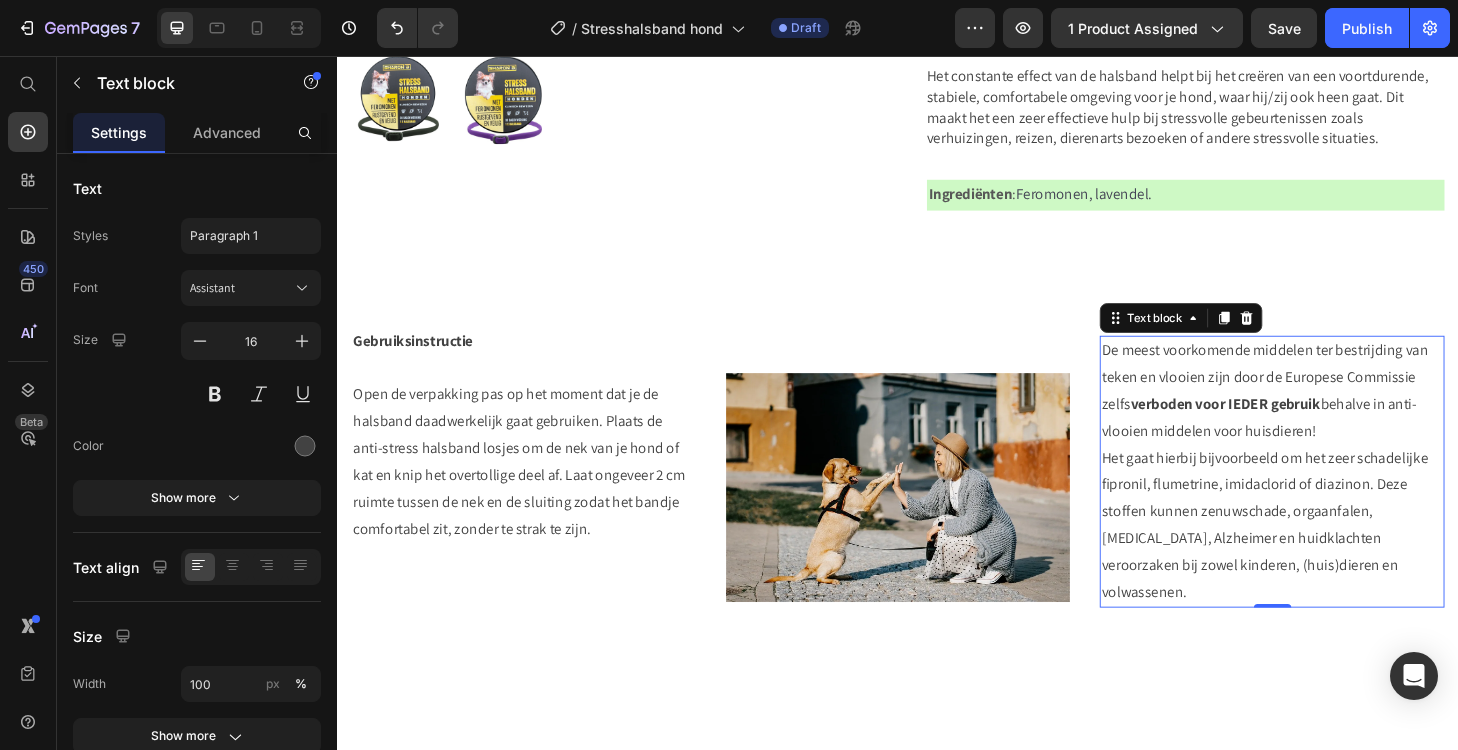click on "De meest voorkomende middelen ter bestrijding van teken en vlooien zijn door de Europese Commissie zelfs  verboden voor IEDER gebruik  behalve in anti-vlooien middelen voor huisdieren!" at bounding box center (1337, 414) 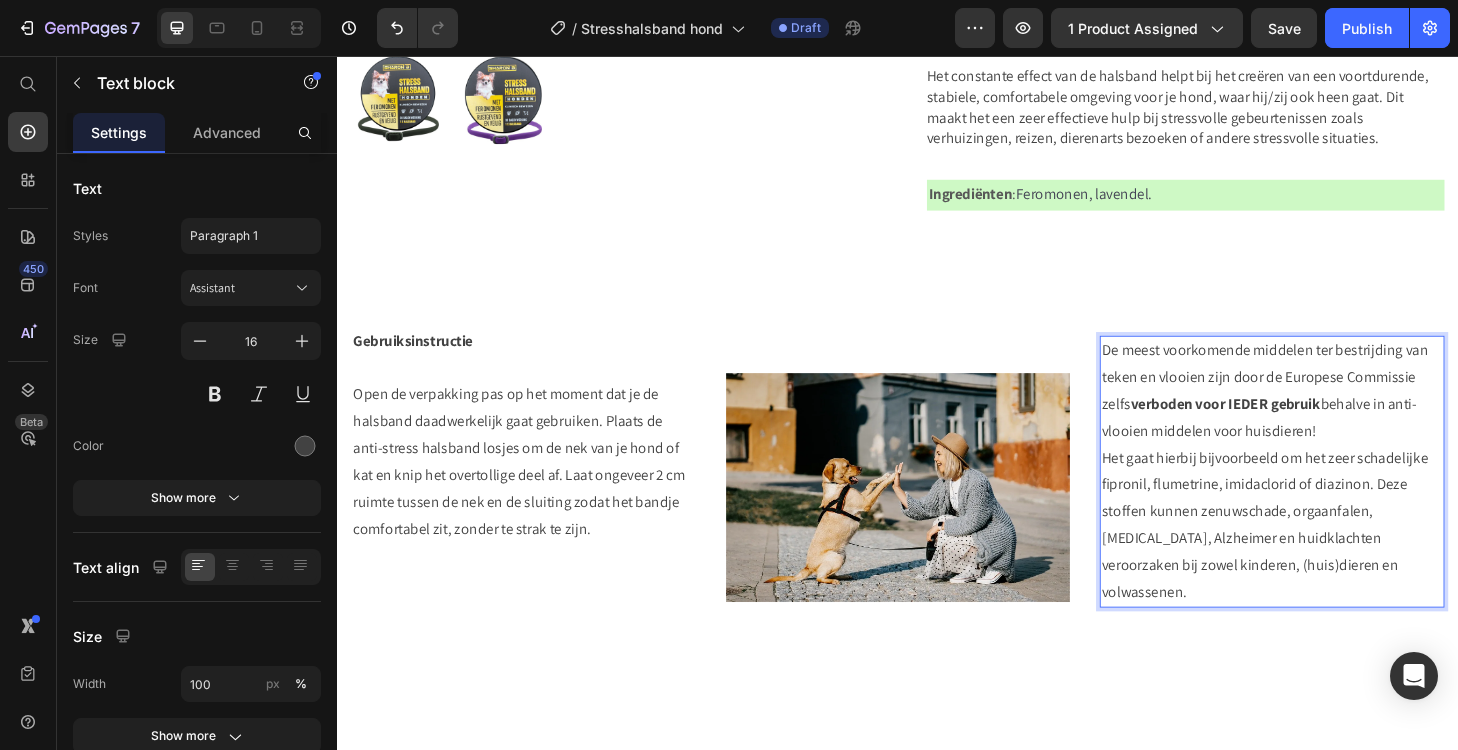 click on "De meest voorkomende middelen ter bestrijding van teken en vlooien zijn door de Europese Commissie zelfs  verboden voor IEDER gebruik  behalve in anti-vlooien middelen voor huisdieren!" at bounding box center (1337, 414) 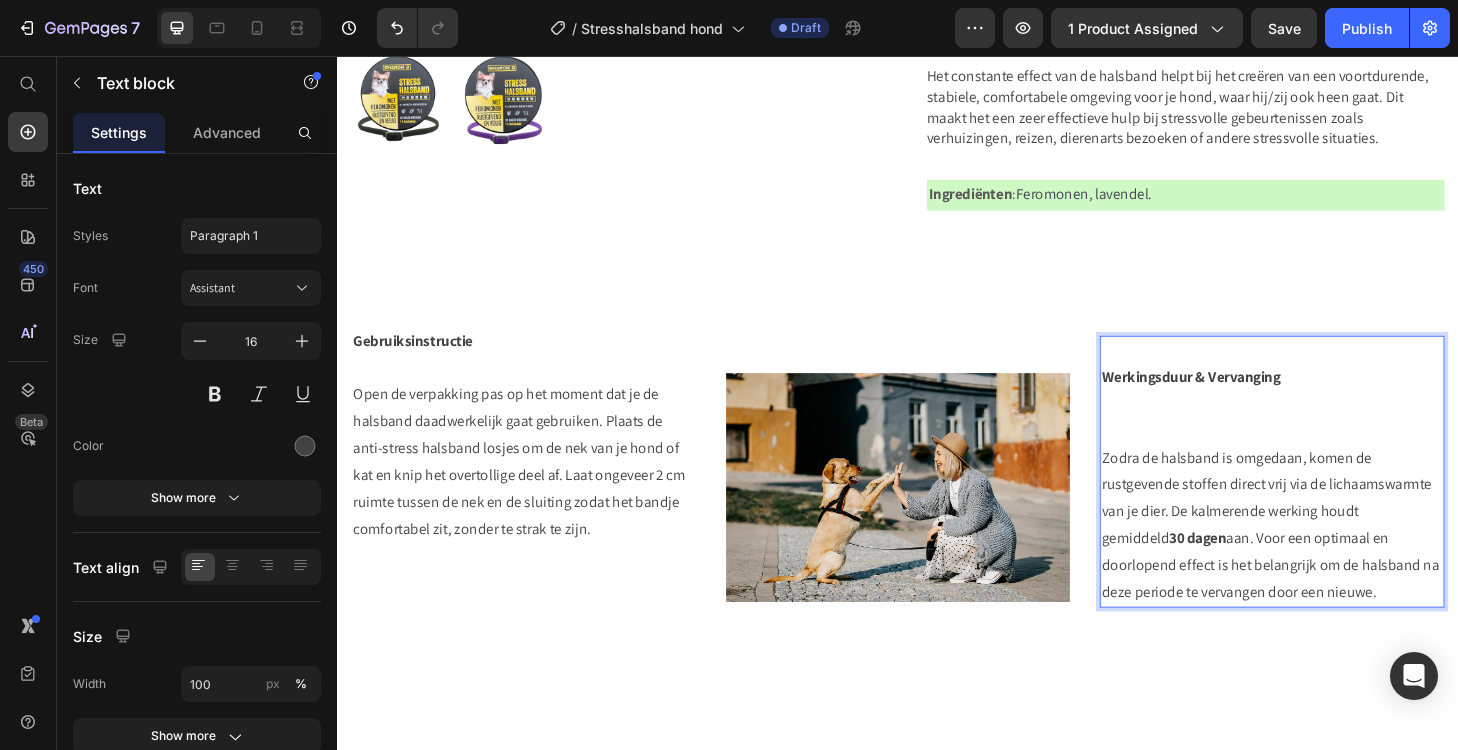 click at bounding box center (1337, 457) 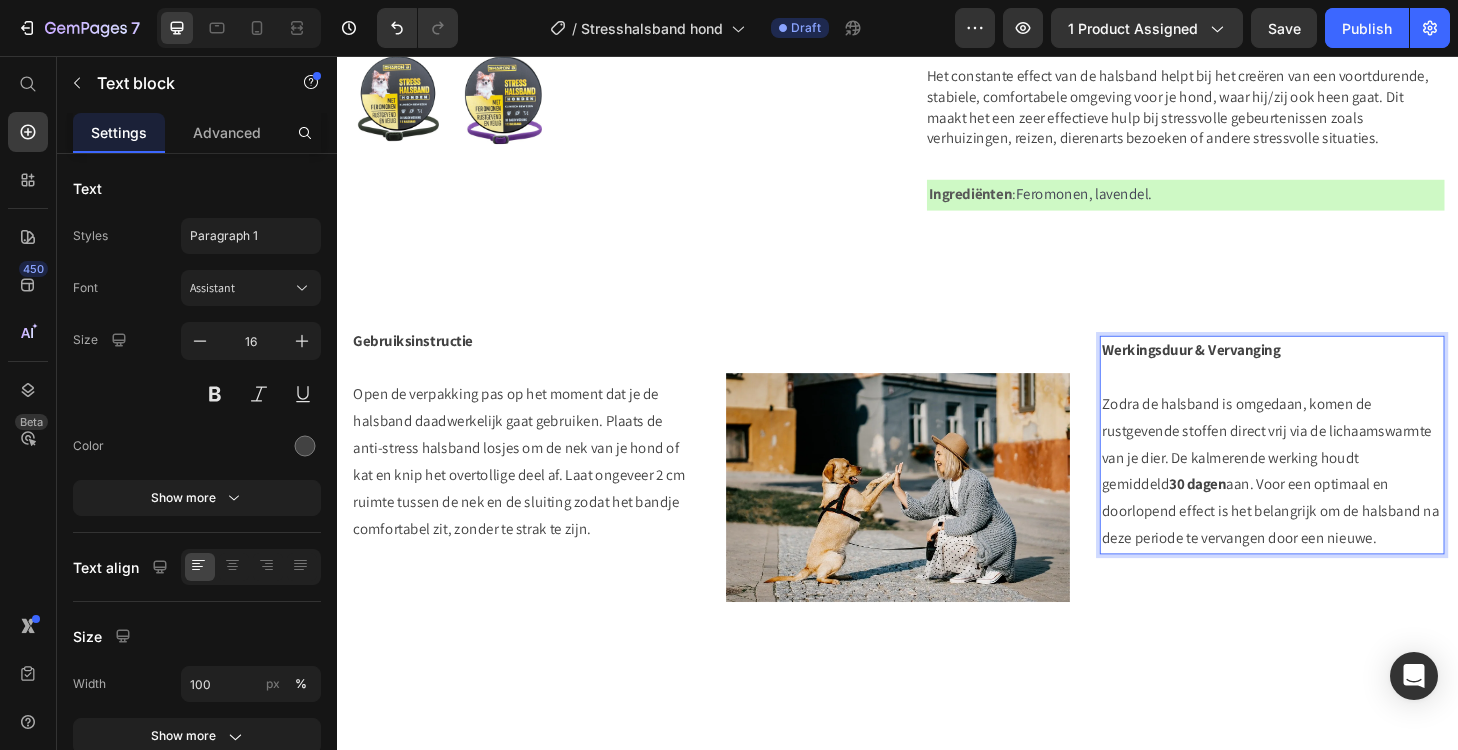 click at bounding box center [1337, 399] 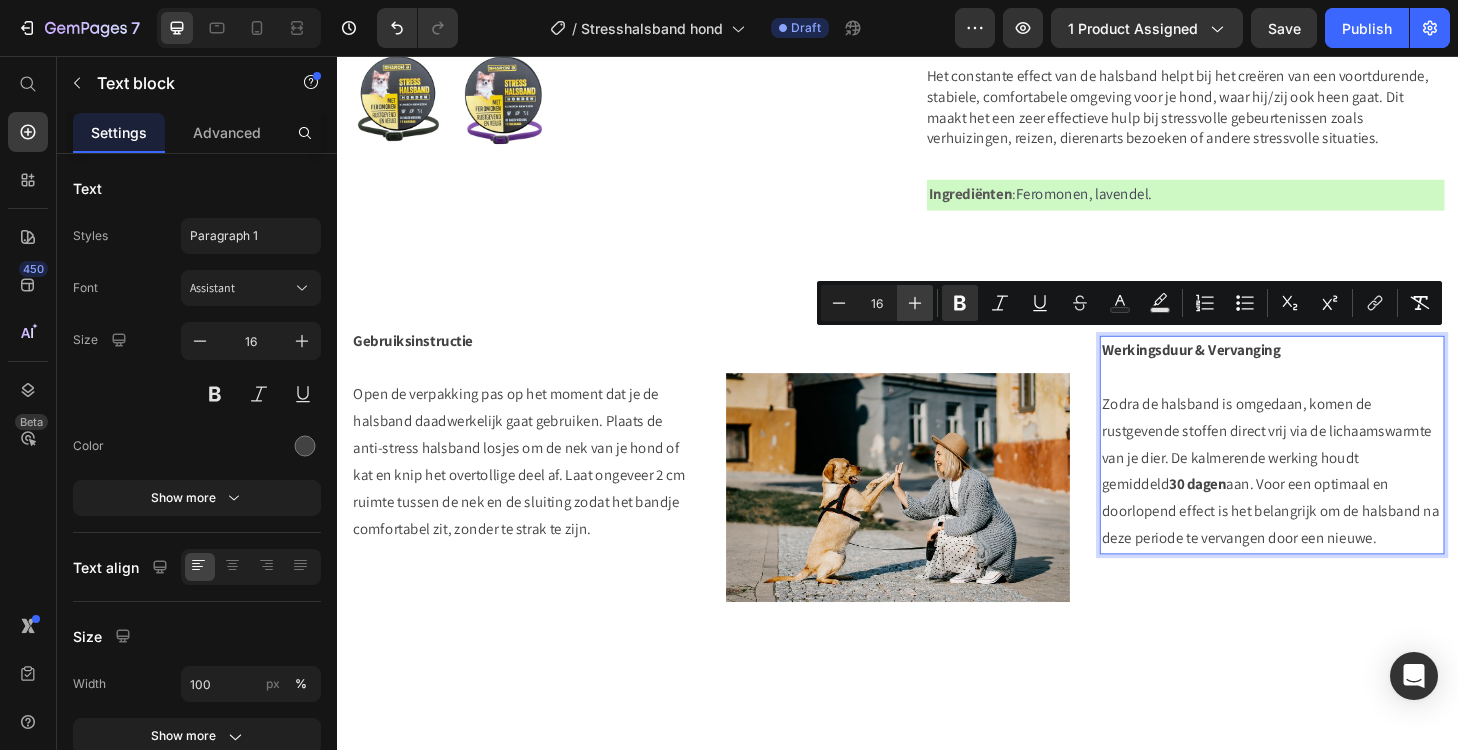 click 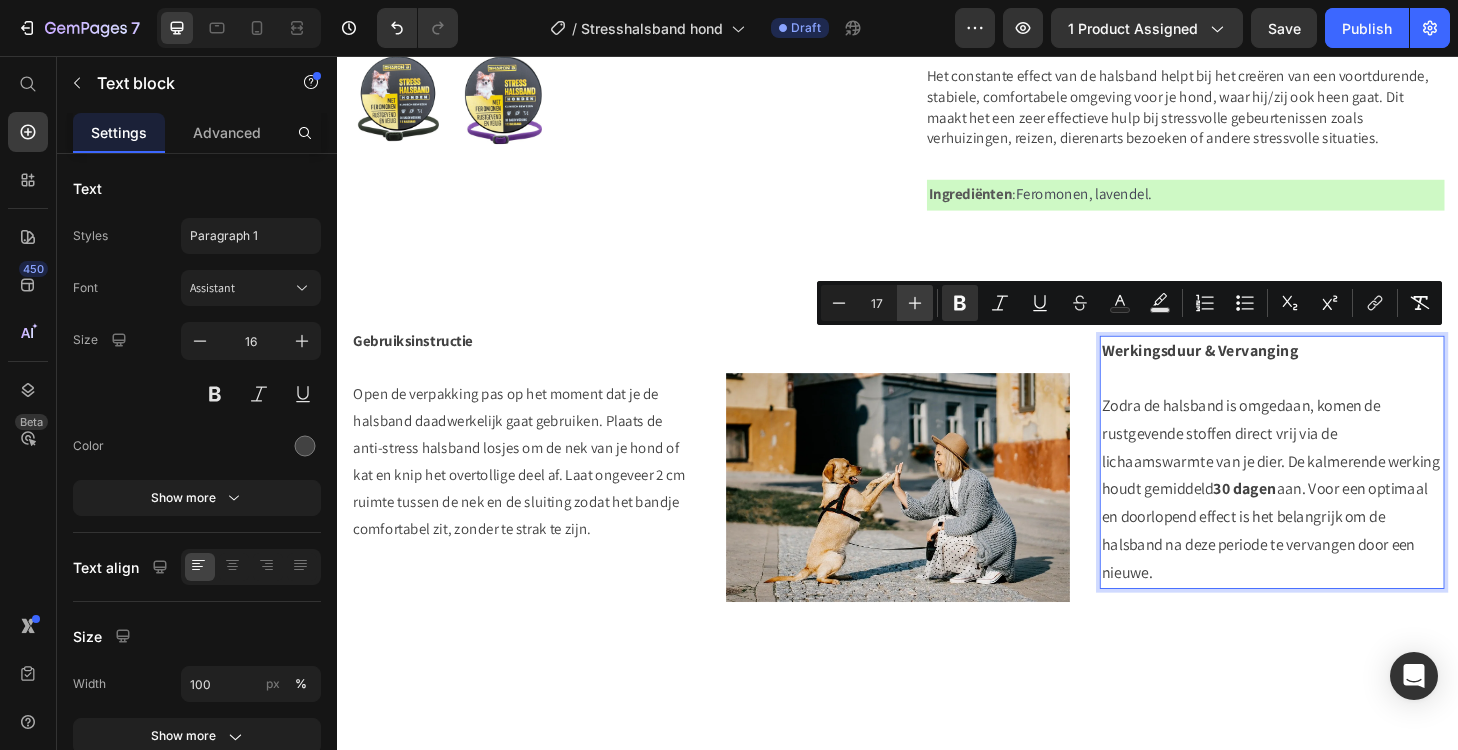 click 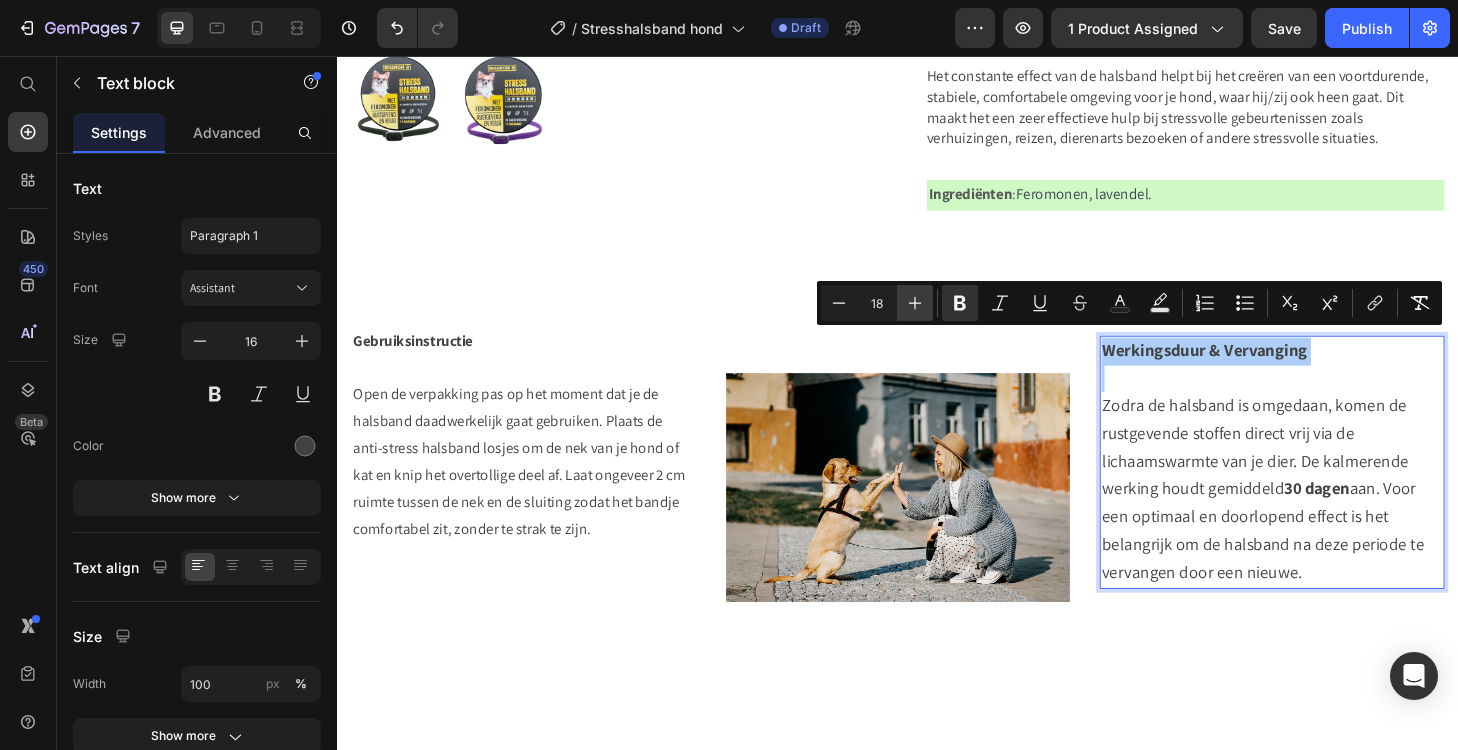 click 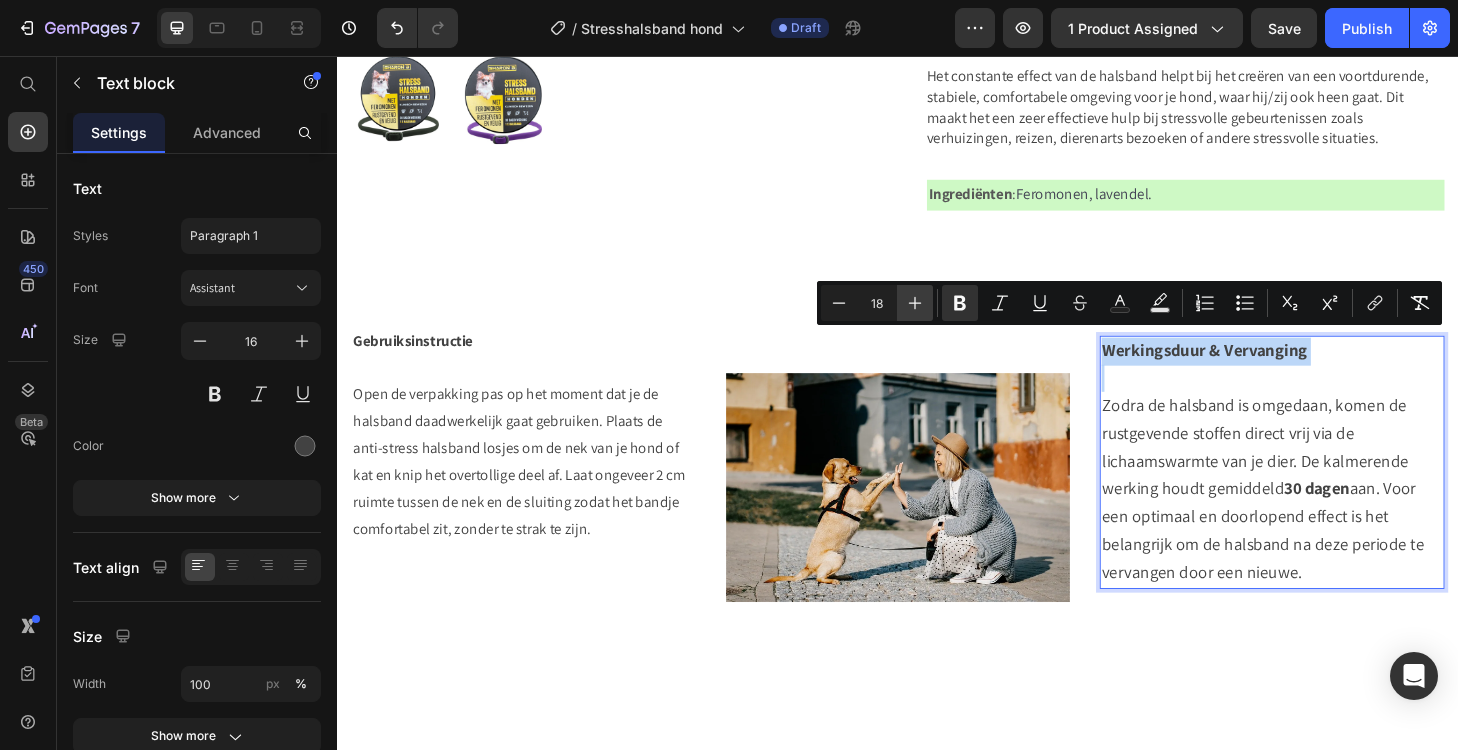 type on "19" 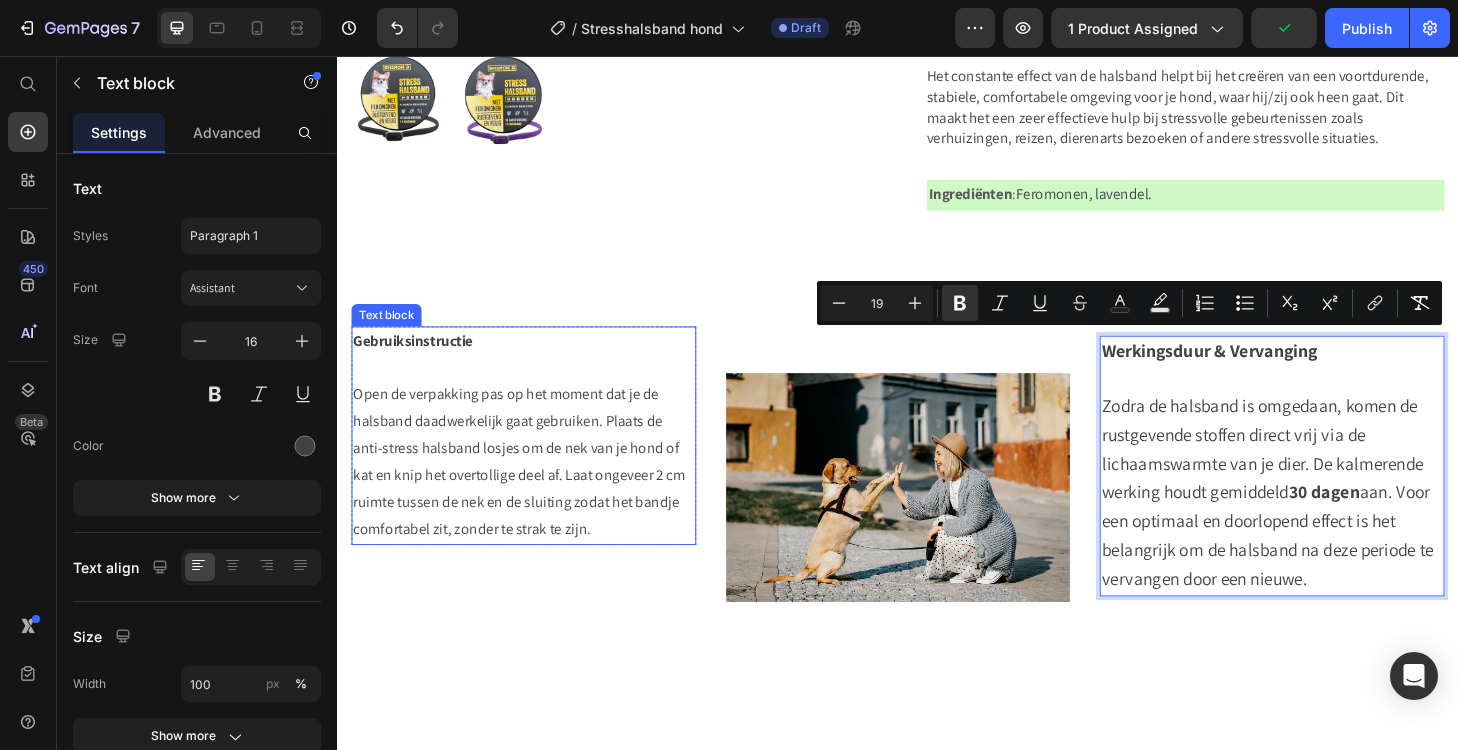 click on "Open de verpakking pas op het moment dat je de halsband daadwerkelijk gaat gebruiken. Plaats de anti-stress halsband losjes om de nek van je hond of kat en knip het overtollige deel af. Laat ongeveer 2 cm ruimte tussen de nek en de sluiting zodat het bandje comfortabel zit, zonder te strak te zijn." at bounding box center [536, 490] 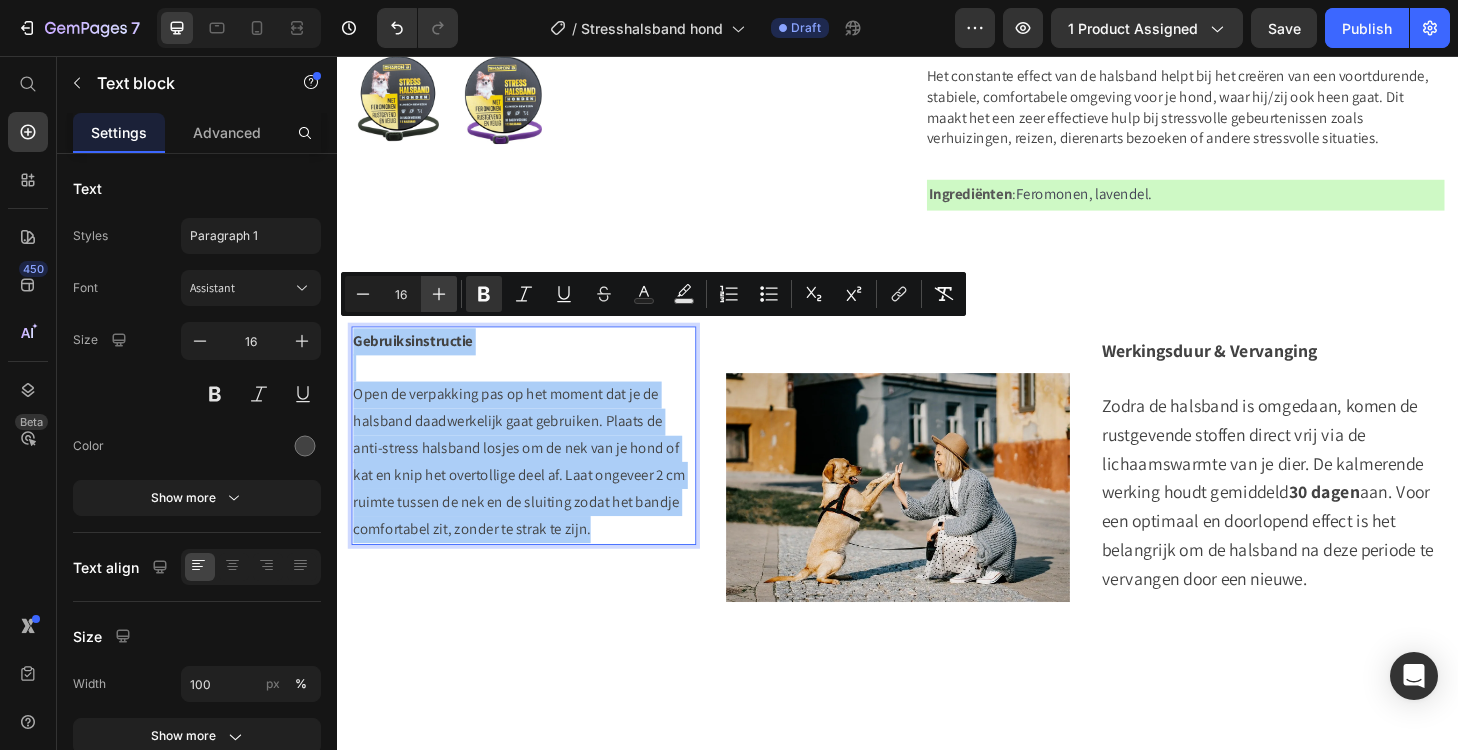 click 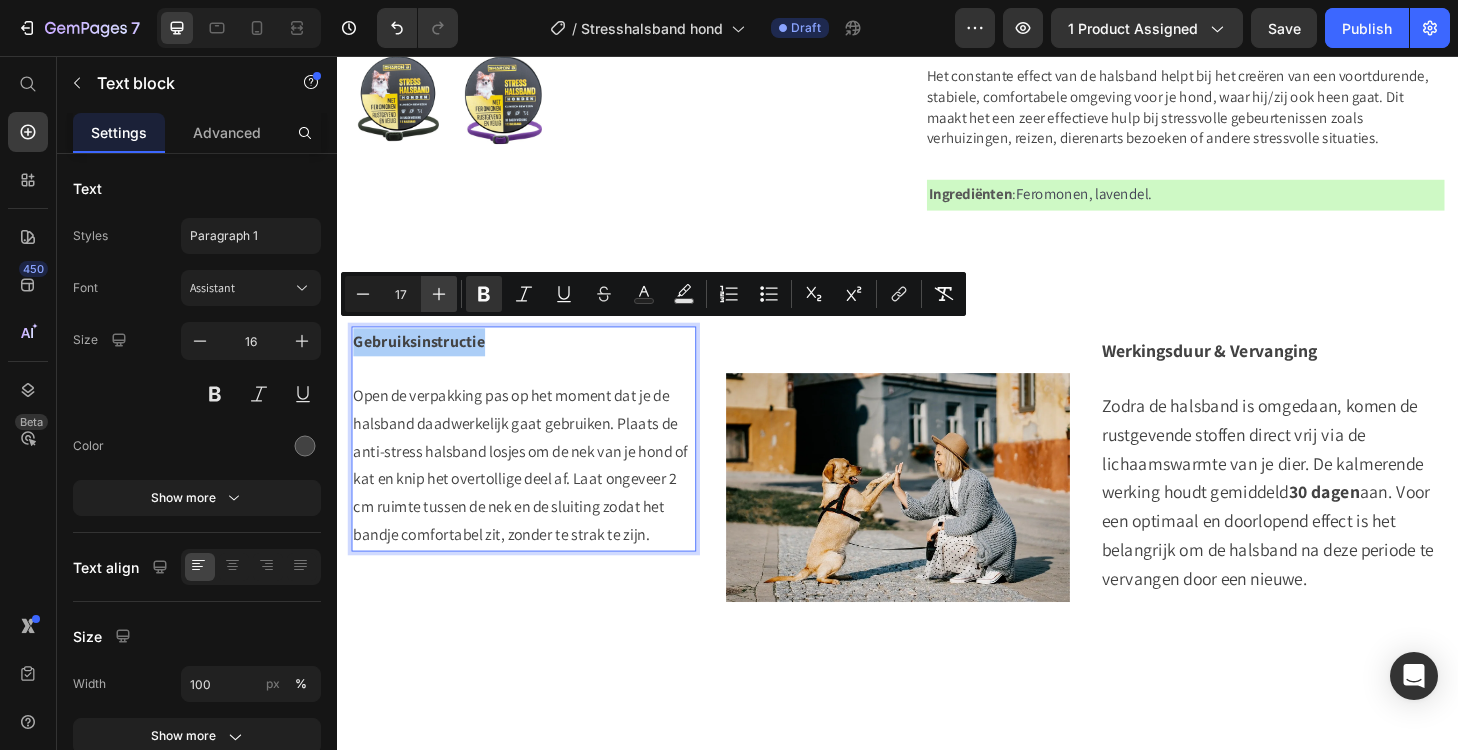 click 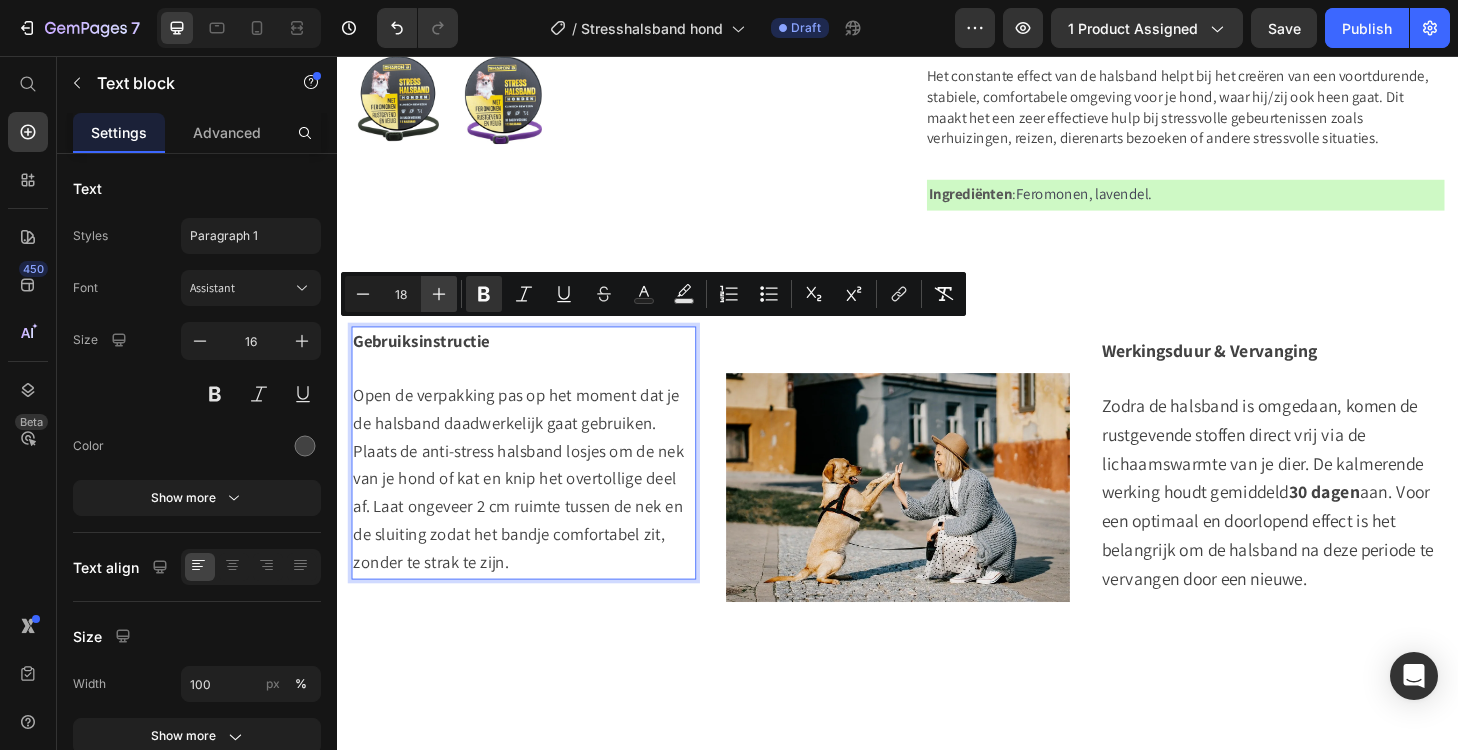 click 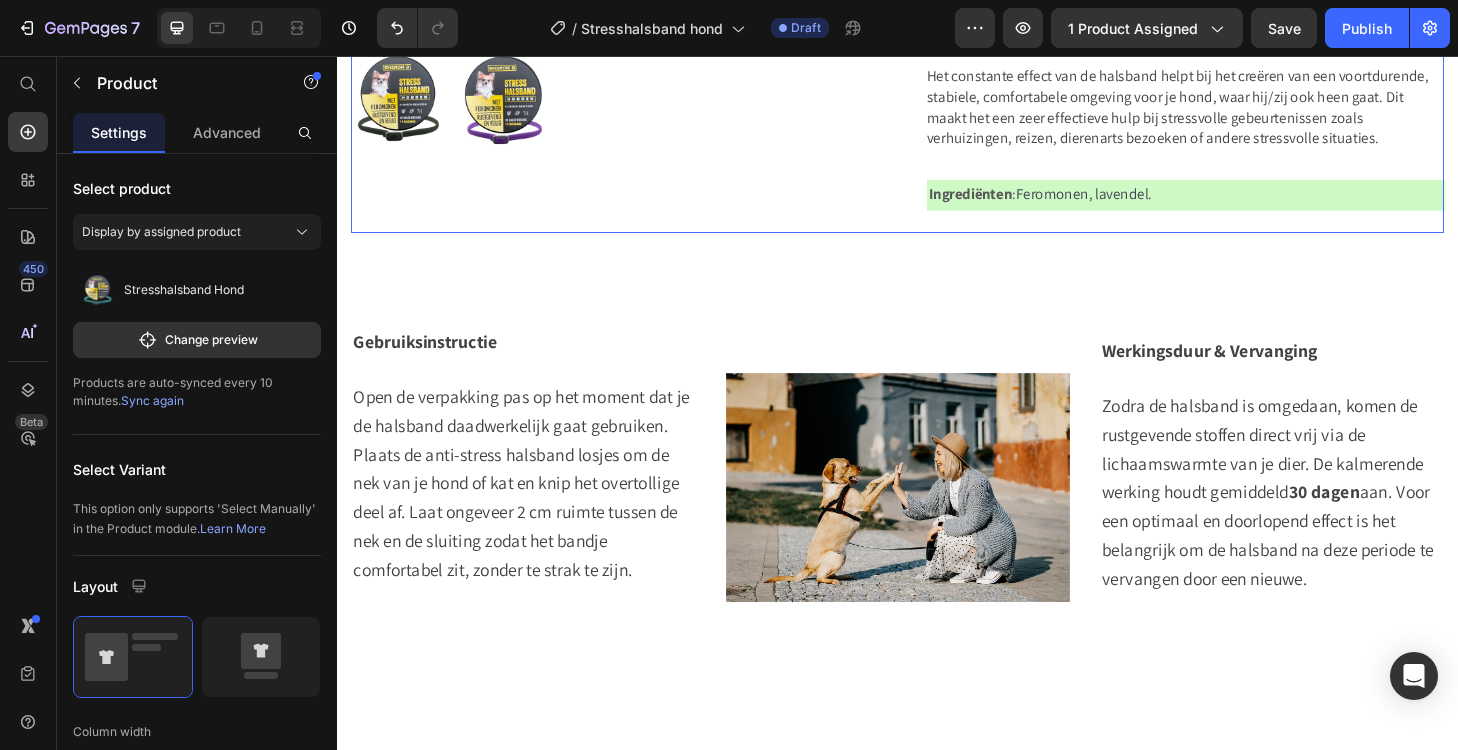 click on "Product Images" at bounding box center (629, -193) 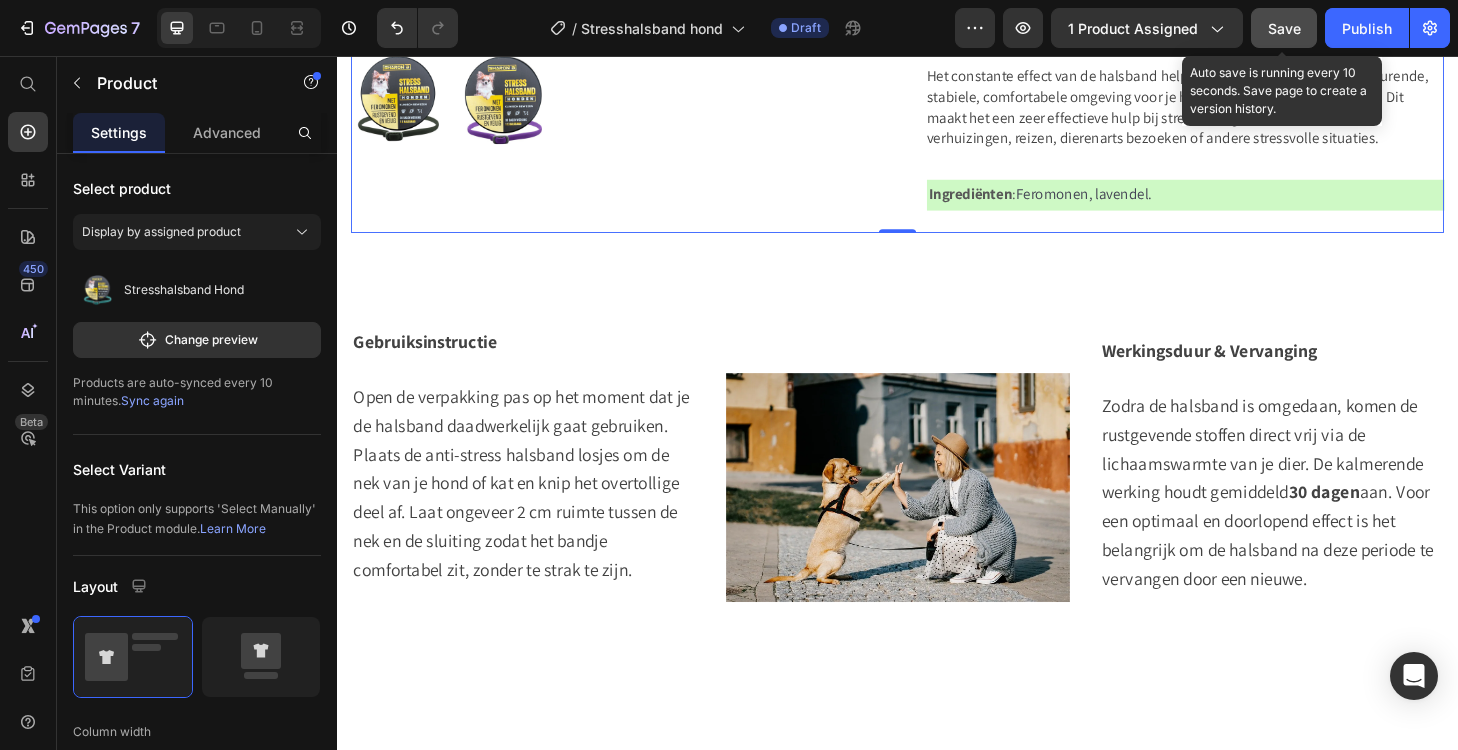 click on "Save" 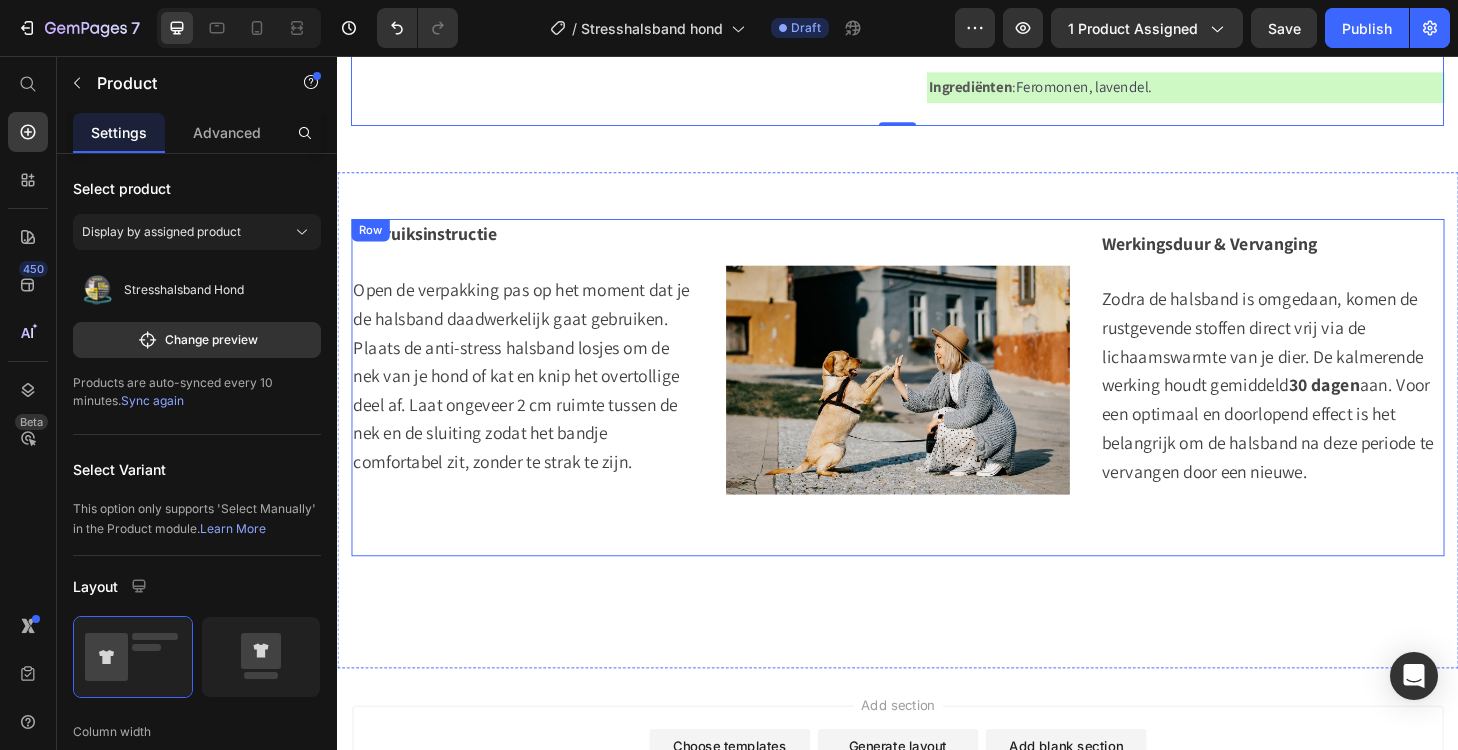 scroll, scrollTop: 915, scrollLeft: 0, axis: vertical 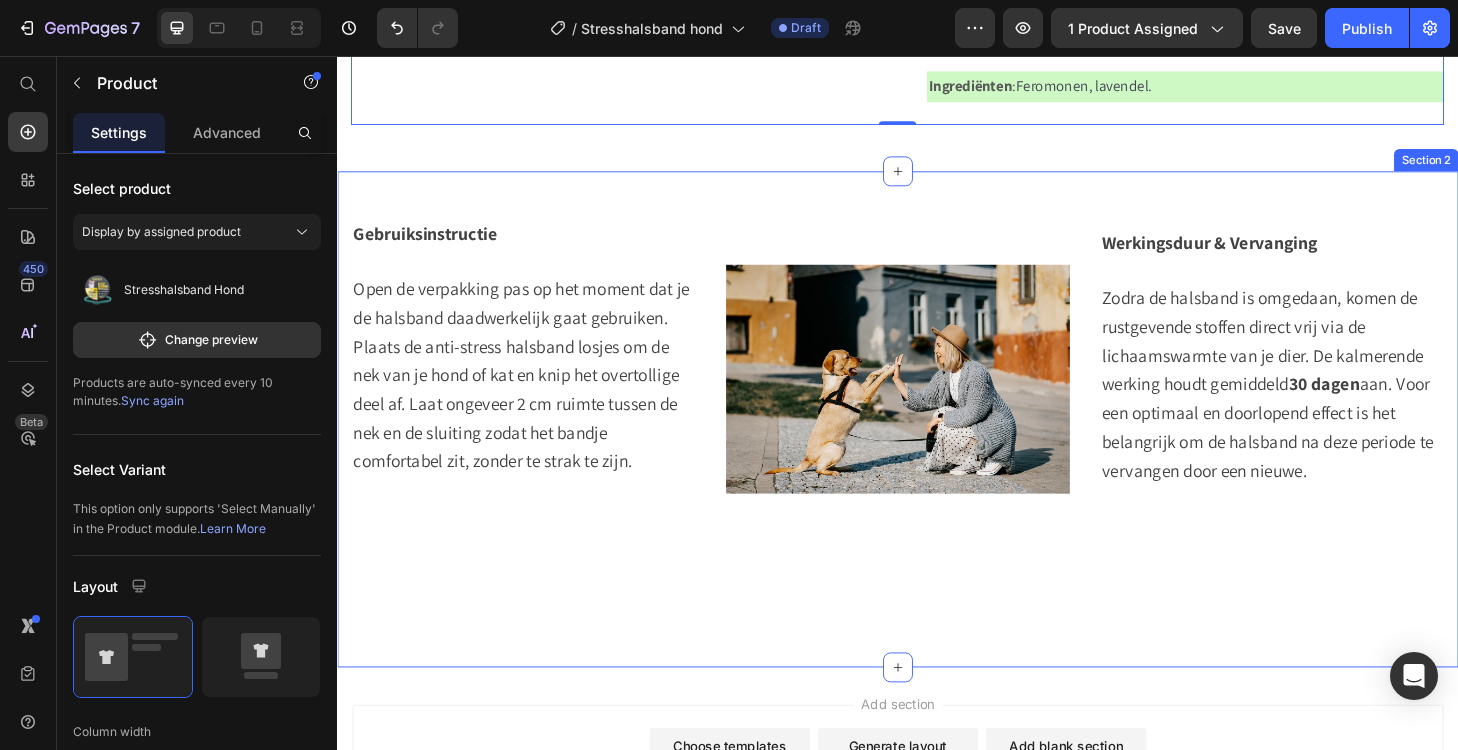 click on "Gebruiksinstructie Open de verpakking pas op het moment dat je de halsband daadwerkelijk gaat gebruiken. Plaats de anti-stress halsband losjes om de nek van je hond of kat en knip het overtollige deel af. Laat ongeveer 2 cm ruimte tussen de nek en de sluiting zodat het bandje comfortabel zit, zonder te strak te zijn. Text block Row Image Werkingsduur & Vervanging Zodra de halsband is omgedaan, komen de rustgevende stoffen direct vrij via de lichaamswarmte van je dier. De kalmerende werking houdt gemiddeld  30 dagen  aan. Voor een optimaal en doorlopend effect is het belangrijk om de halsband na deze periode te vervangen door een nieuwe. Text block Row Row Row" at bounding box center [937, 433] 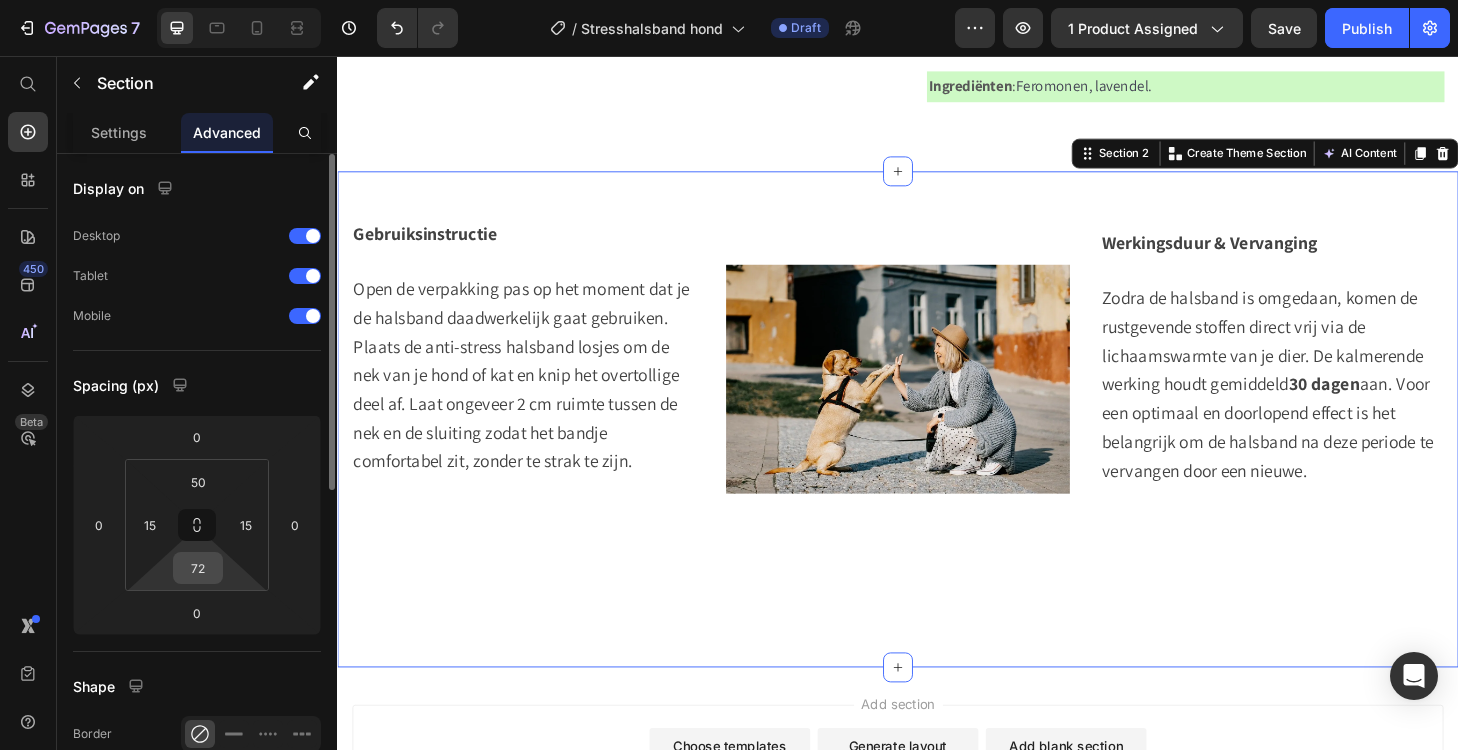 click on "72" at bounding box center (198, 568) 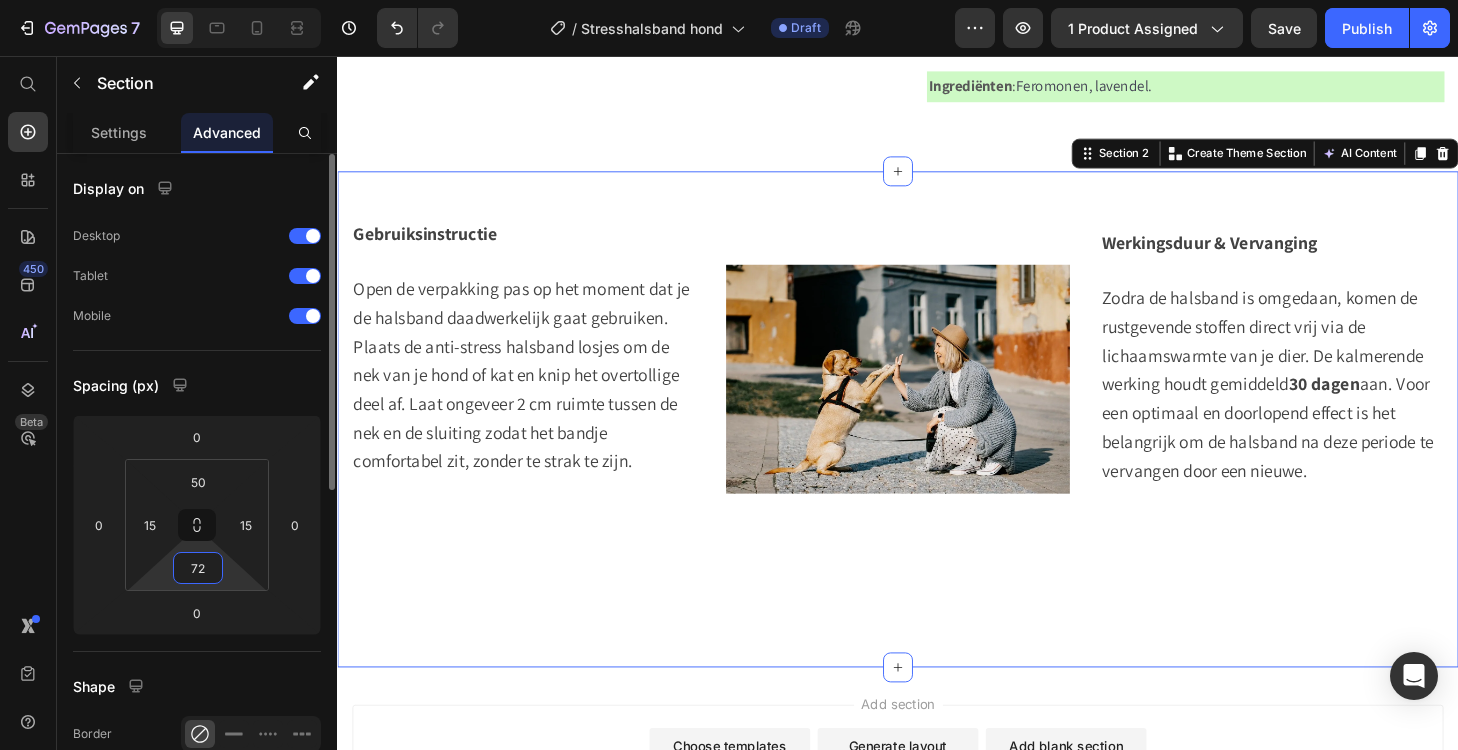 click on "72" at bounding box center [198, 568] 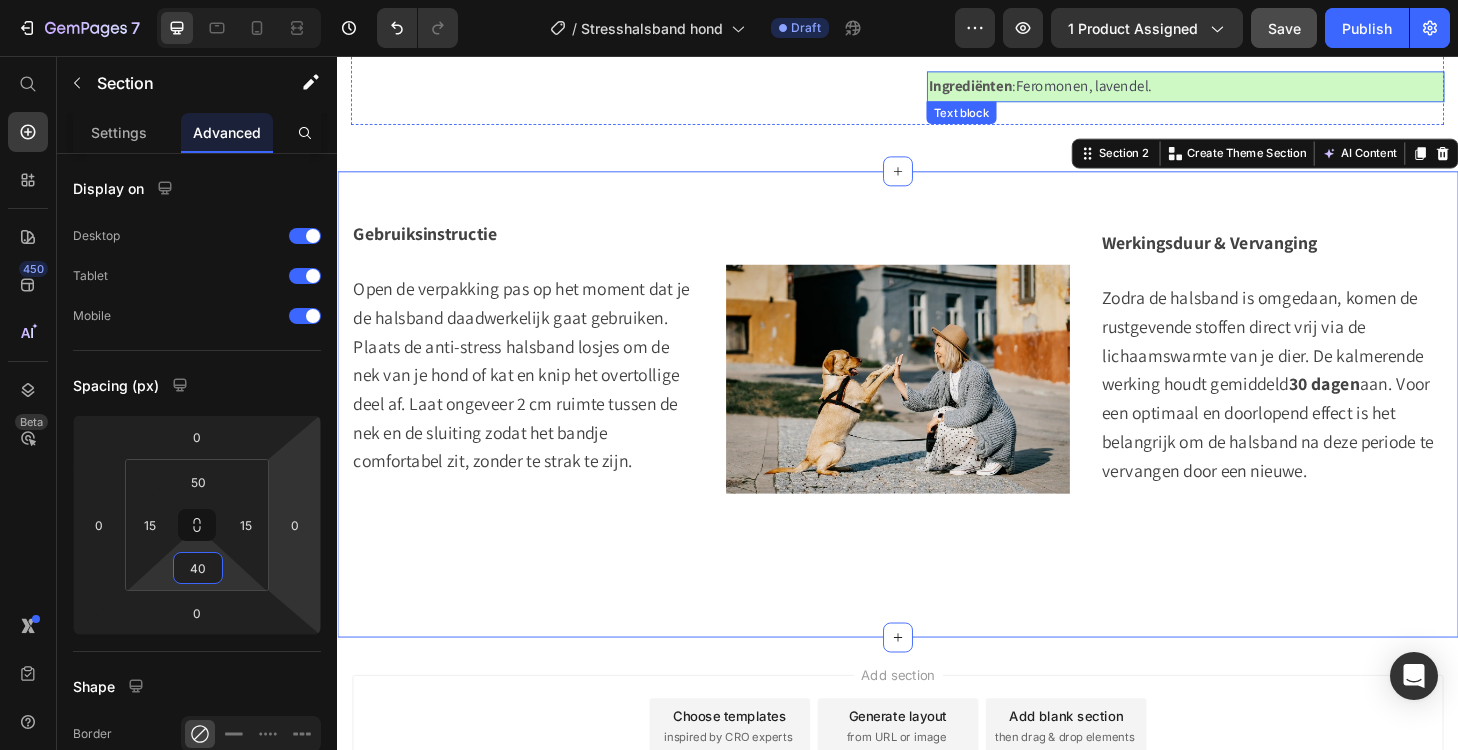 type on "40" 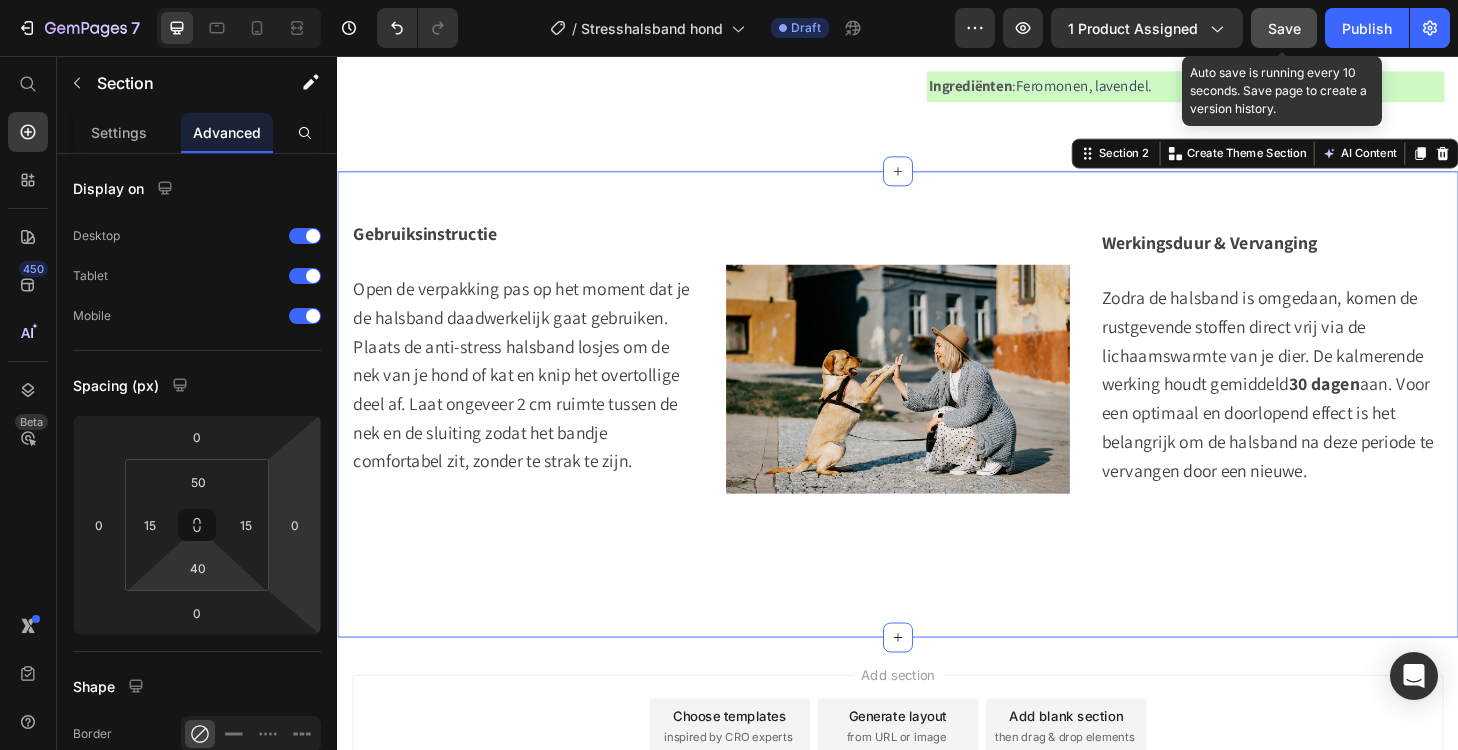 click on "Save" at bounding box center [1284, 28] 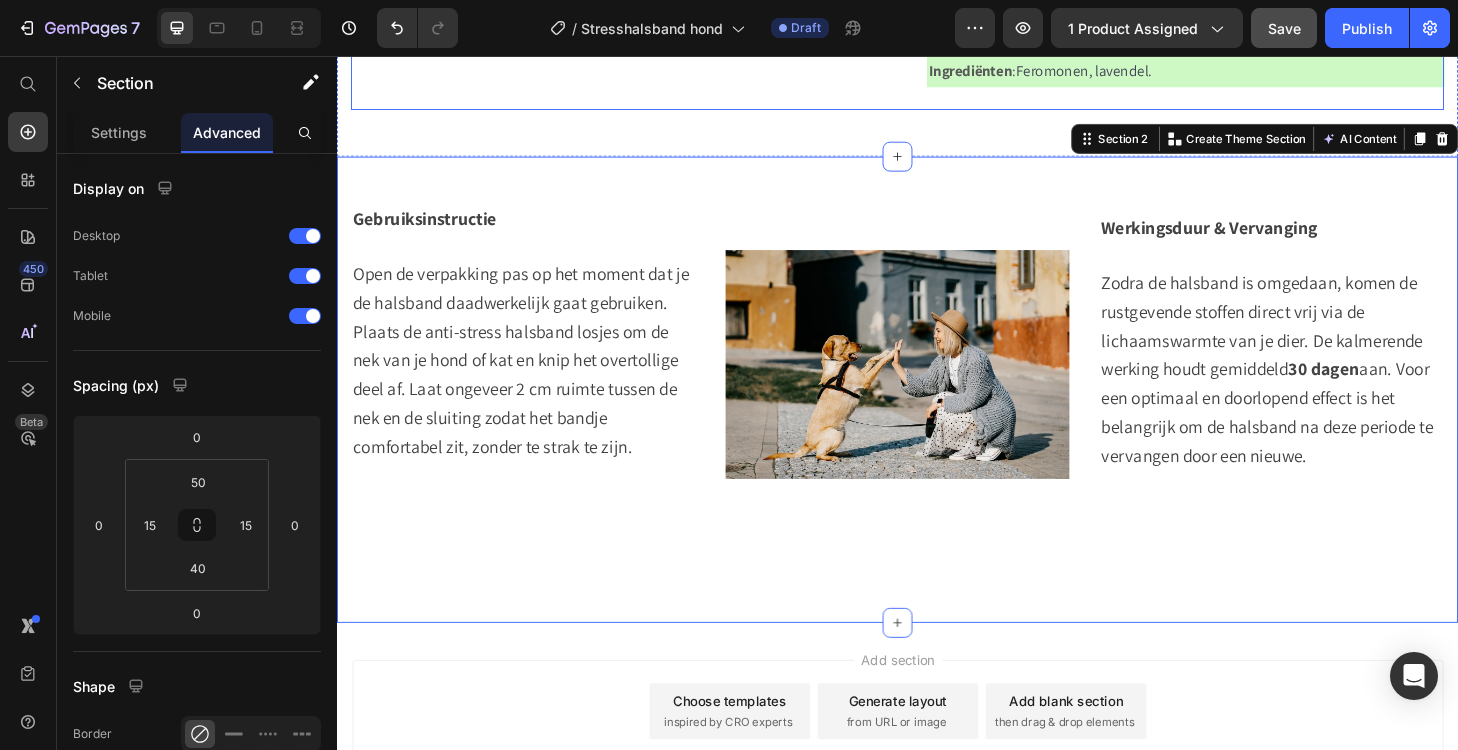 scroll, scrollTop: 933, scrollLeft: 0, axis: vertical 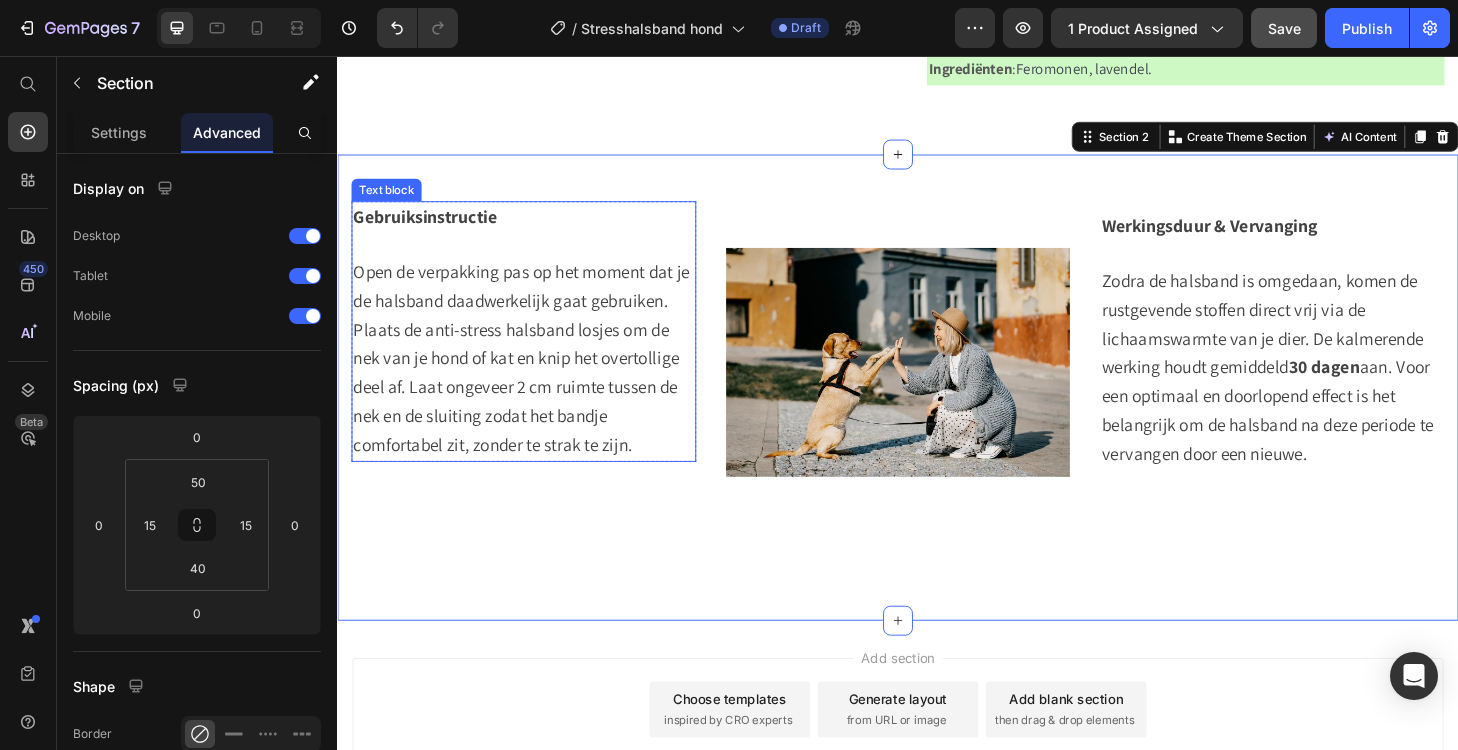 click on "Open de verpakking pas op het moment dat je de halsband daadwerkelijk gaat gebruiken. Plaats de anti-stress halsband losjes om de nek van je hond of kat en knip het overtollige deel af. Laat ongeveer 2 cm ruimte tussen de nek en de sluiting zodat het bandje comfortabel zit, zonder te strak te zijn." at bounding box center [534, 378] 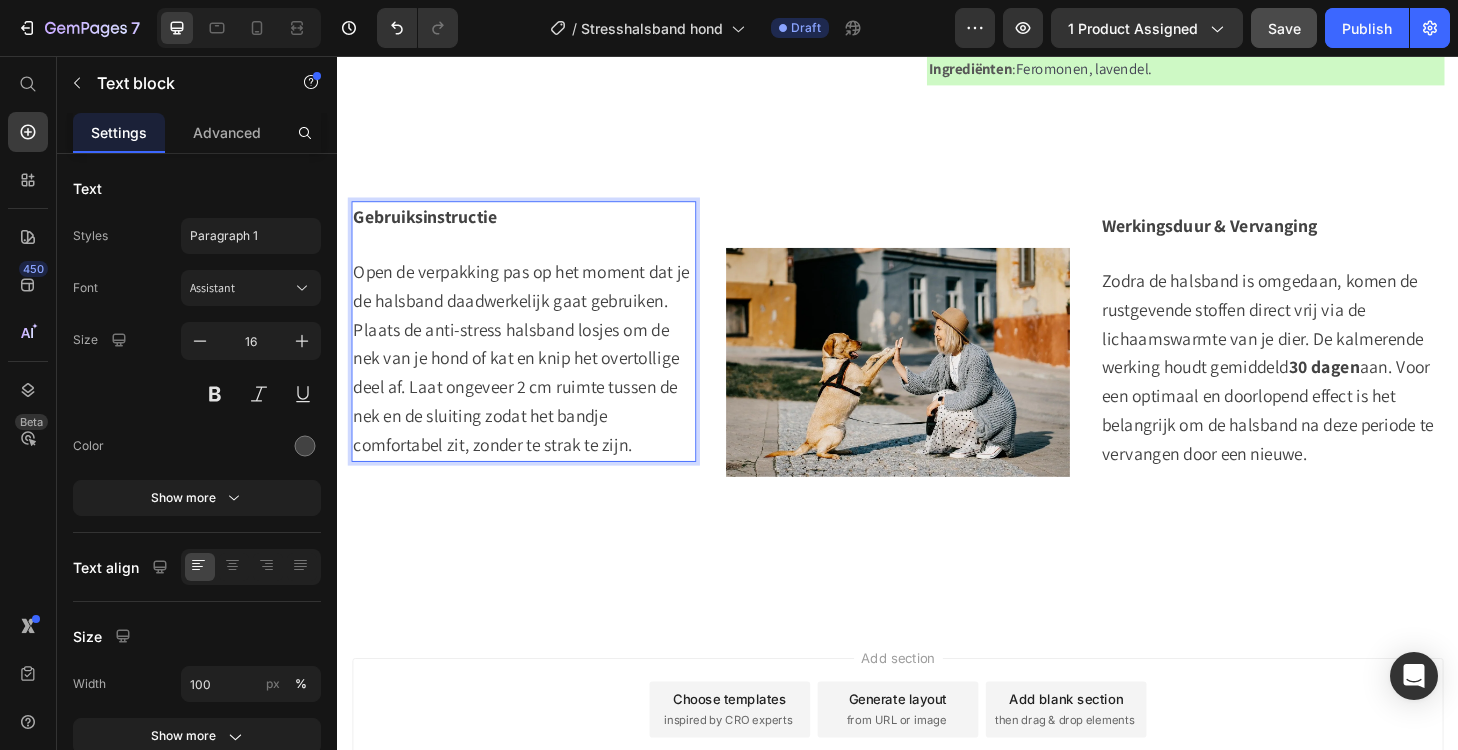 click on "Open de verpakking pas op het moment dat je de halsband daadwerkelijk gaat gebruiken. Plaats de anti-stress halsband losjes om de nek van je hond of kat en knip het overtollige deel af. Laat ongeveer 2 cm ruimte tussen de nek en de sluiting zodat het bandje comfortabel zit, zonder te strak te zijn." at bounding box center [534, 378] 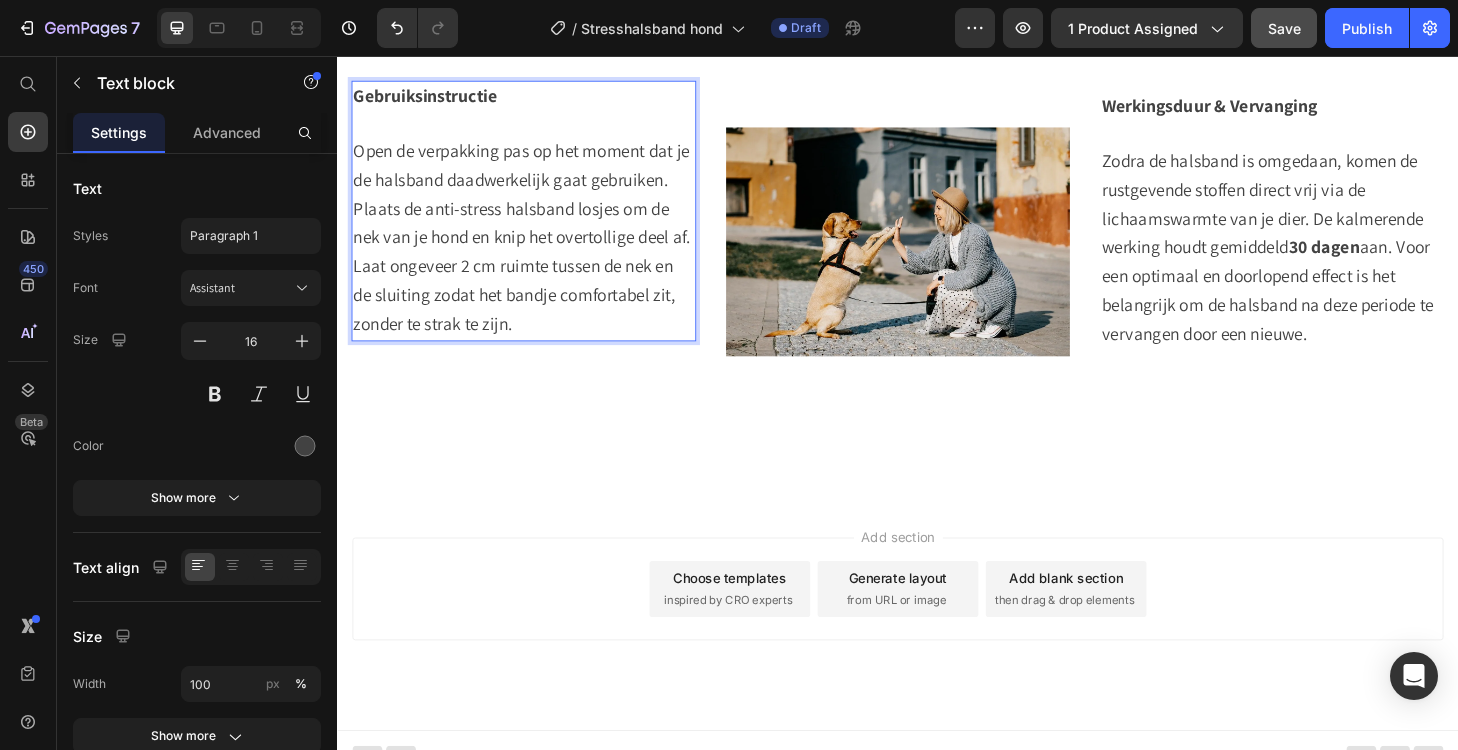 scroll, scrollTop: 1061, scrollLeft: 0, axis: vertical 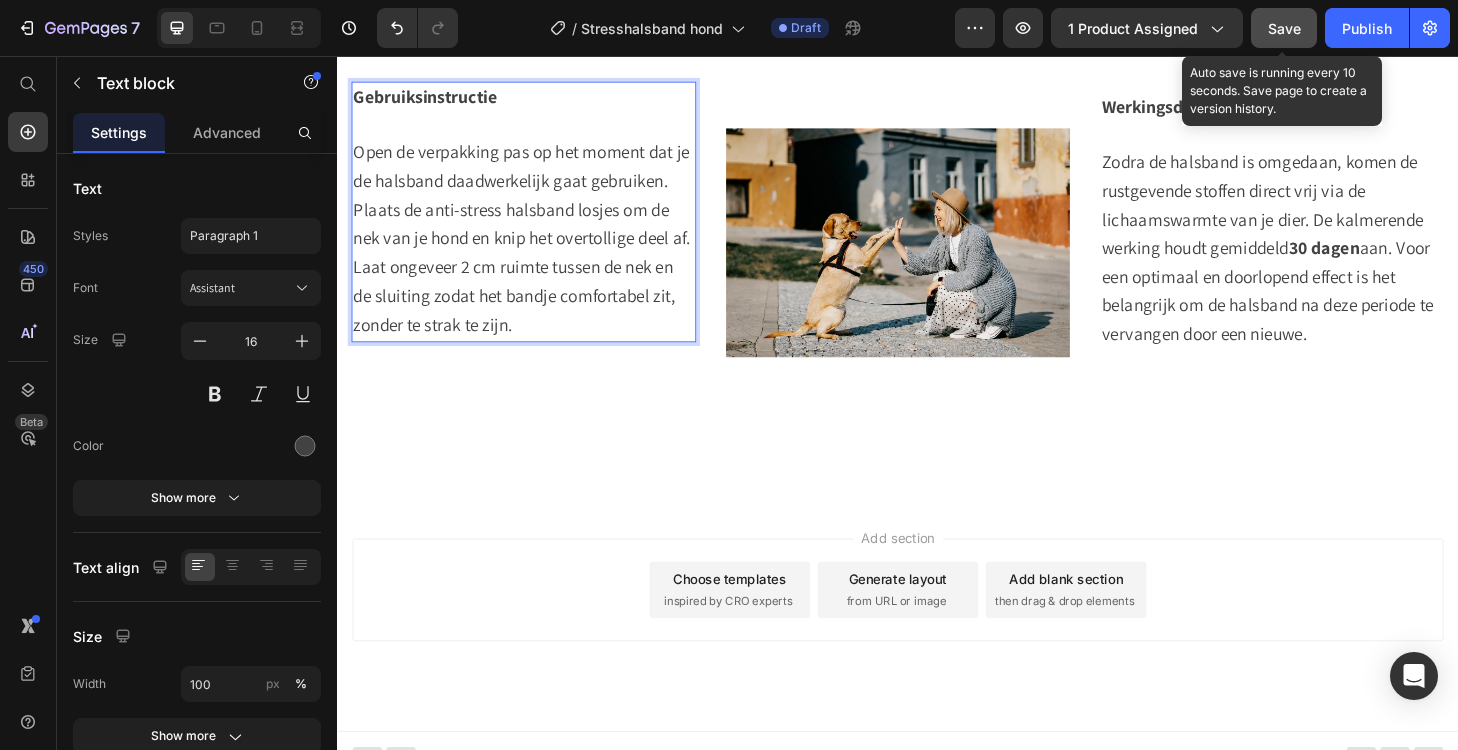 click on "Save" at bounding box center [1284, 28] 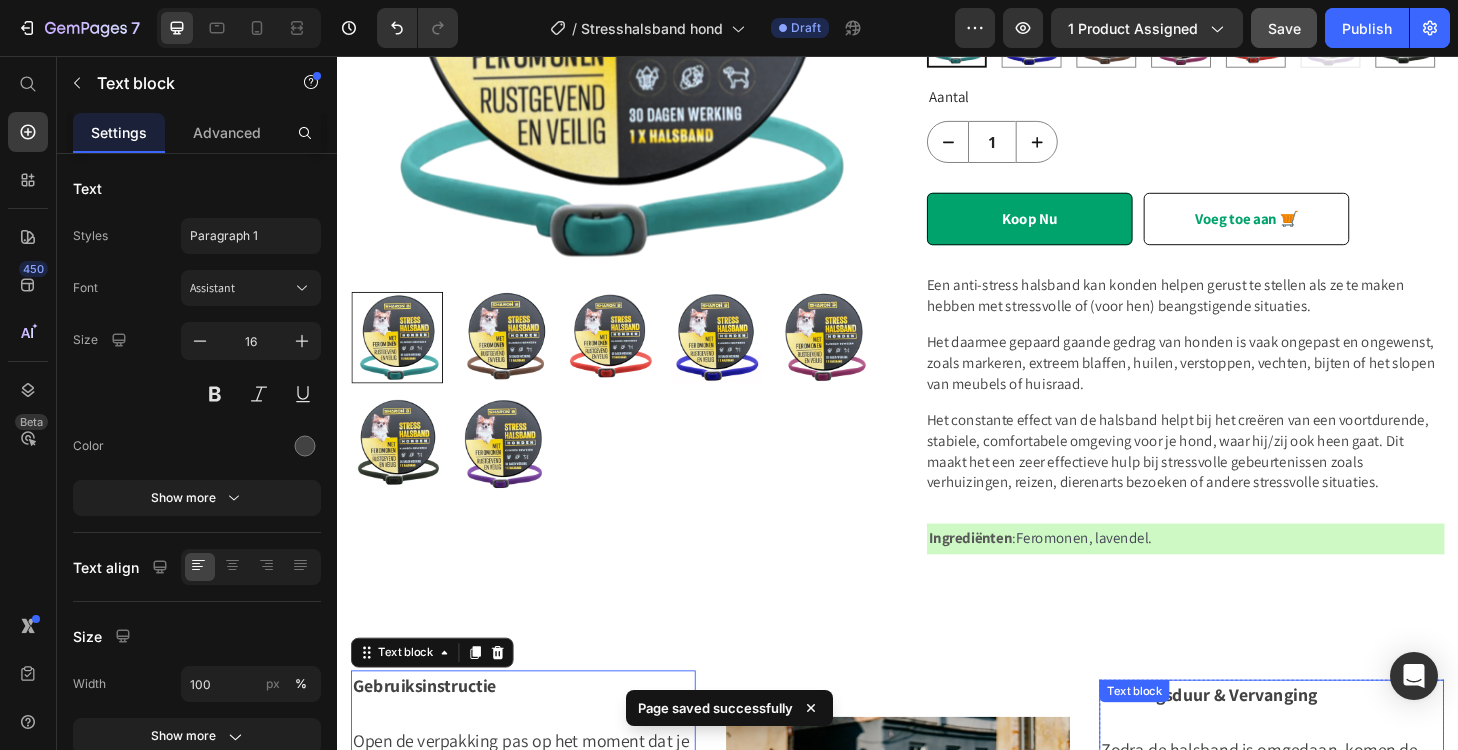 scroll, scrollTop: 291, scrollLeft: 0, axis: vertical 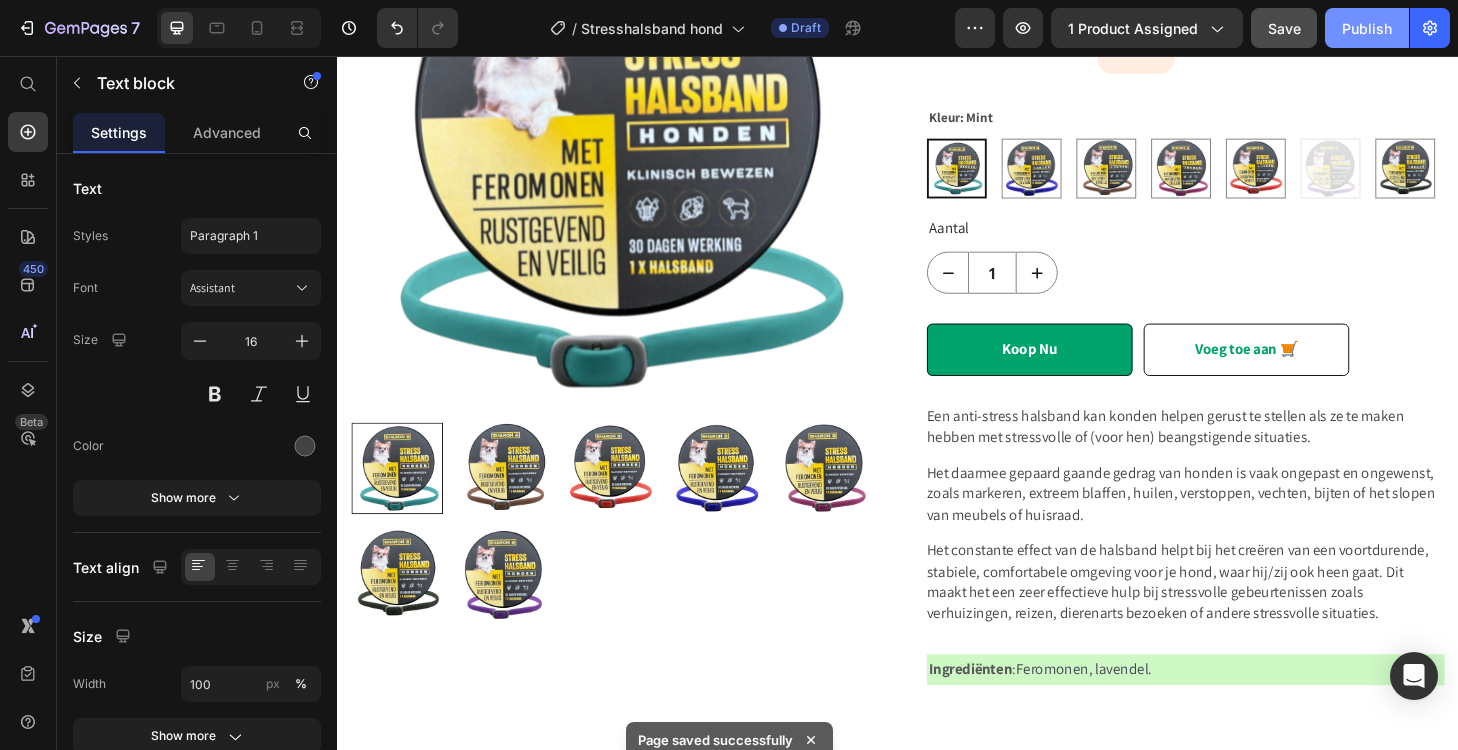 click on "Publish" at bounding box center (1367, 28) 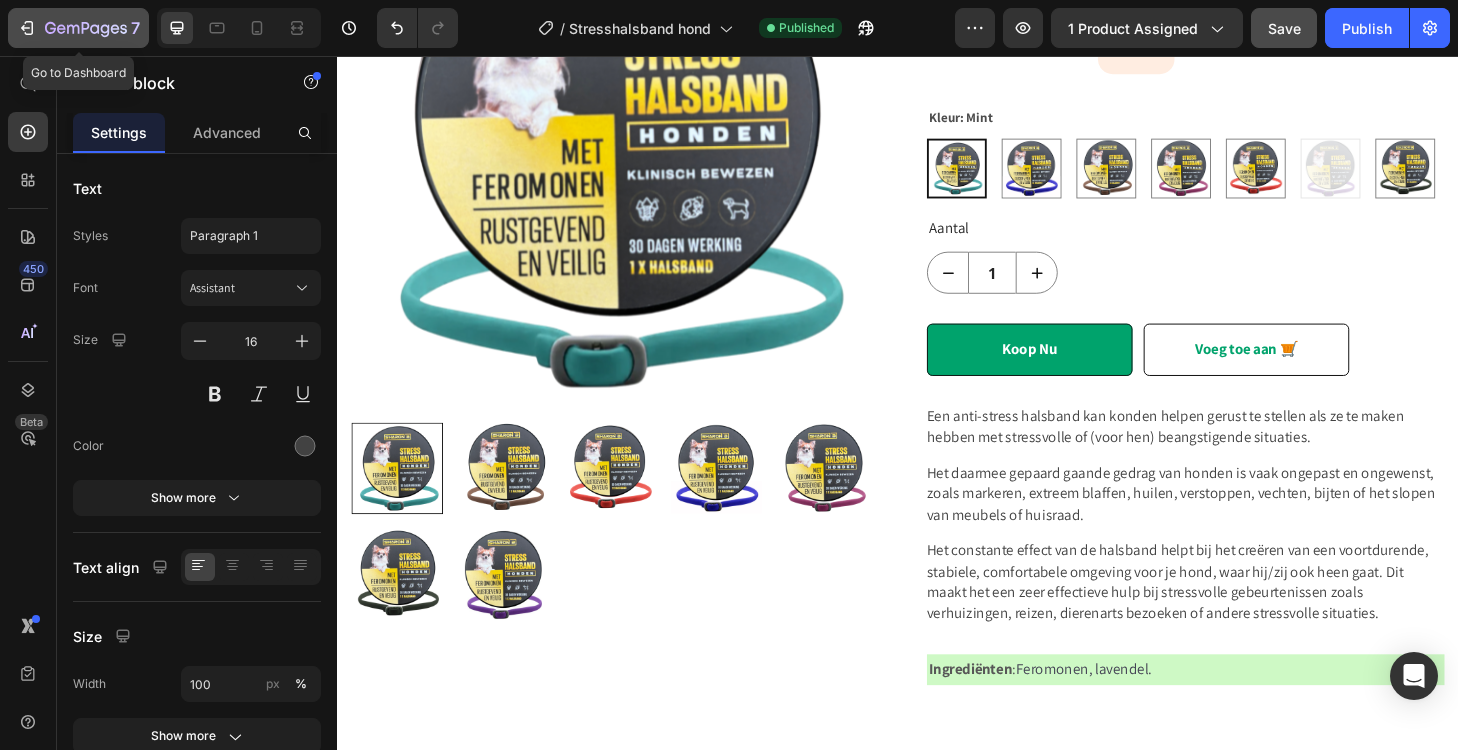click 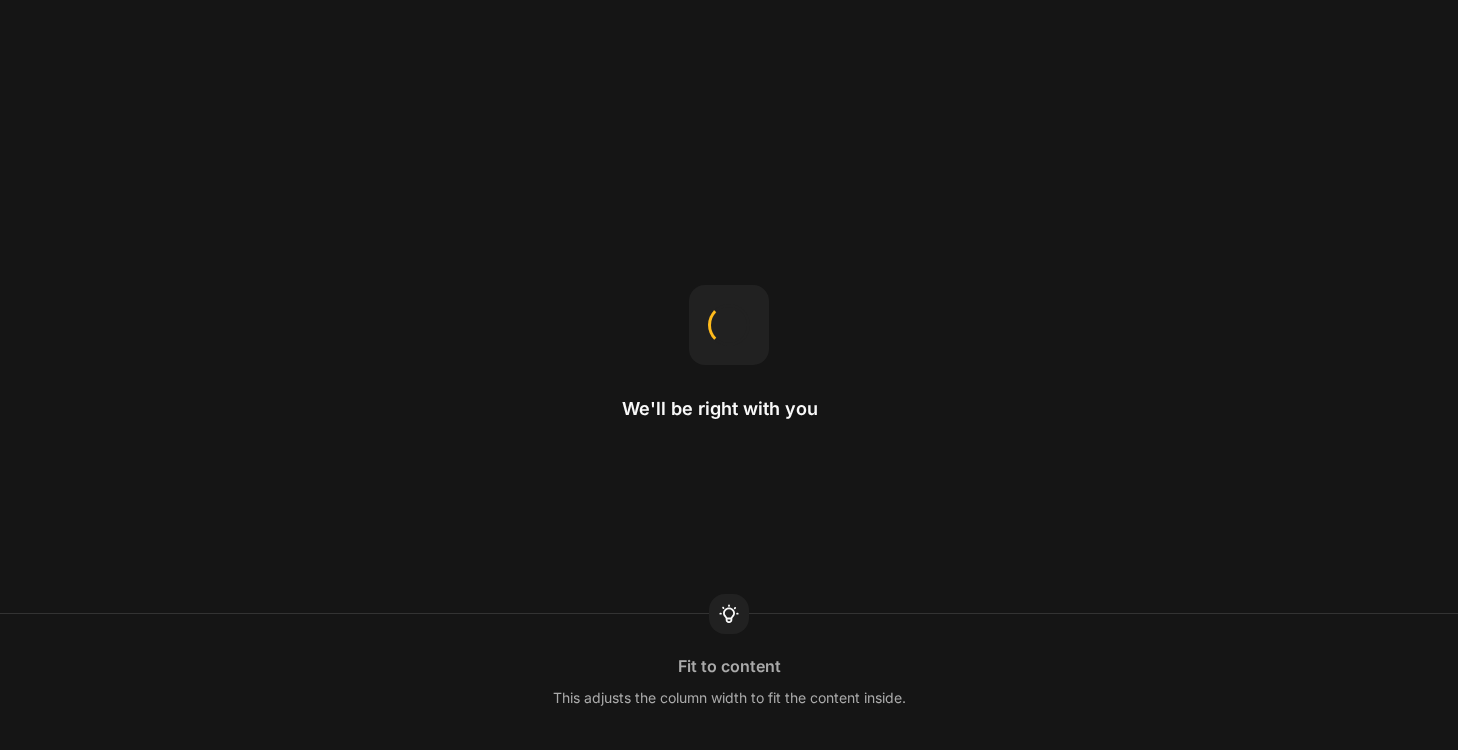 scroll, scrollTop: 0, scrollLeft: 0, axis: both 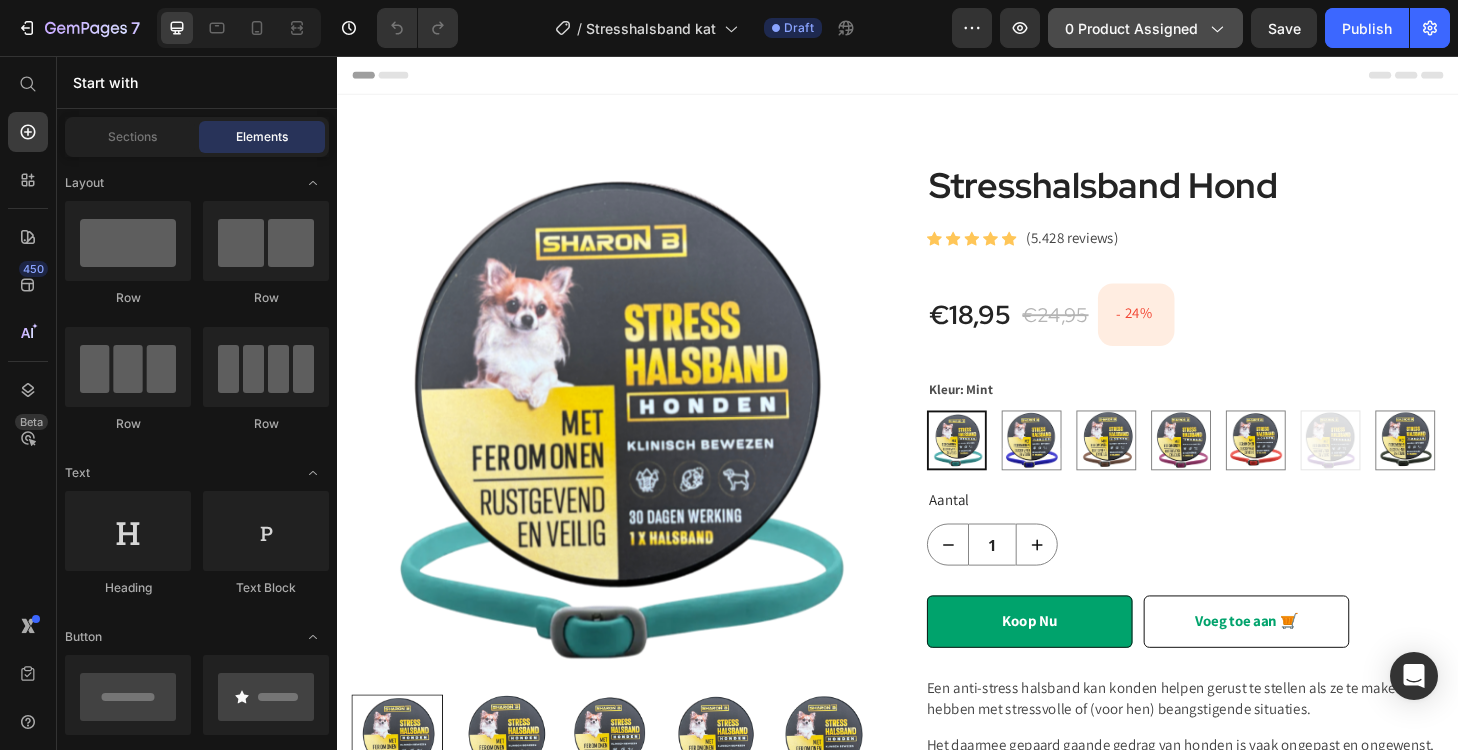 click on "0 product assigned" at bounding box center (1145, 28) 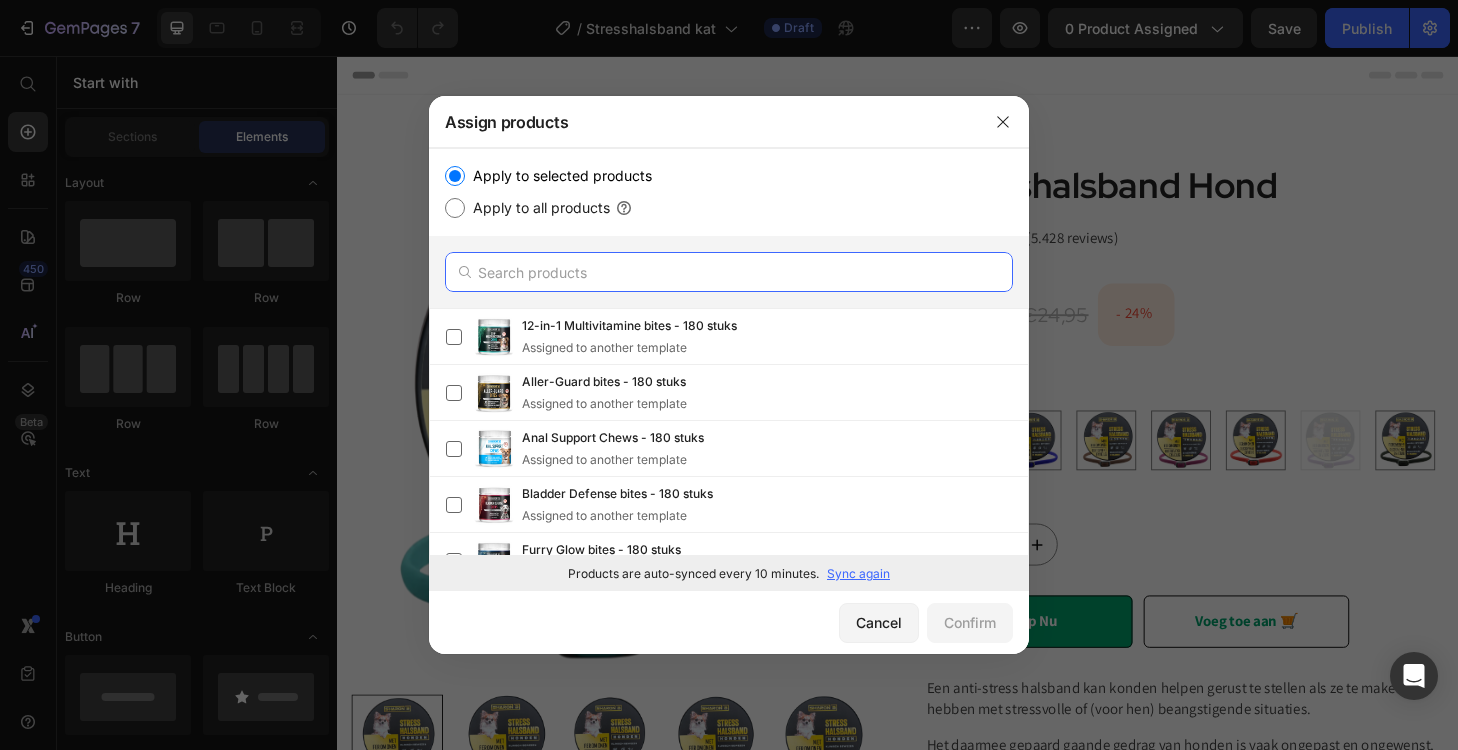 click at bounding box center [729, 272] 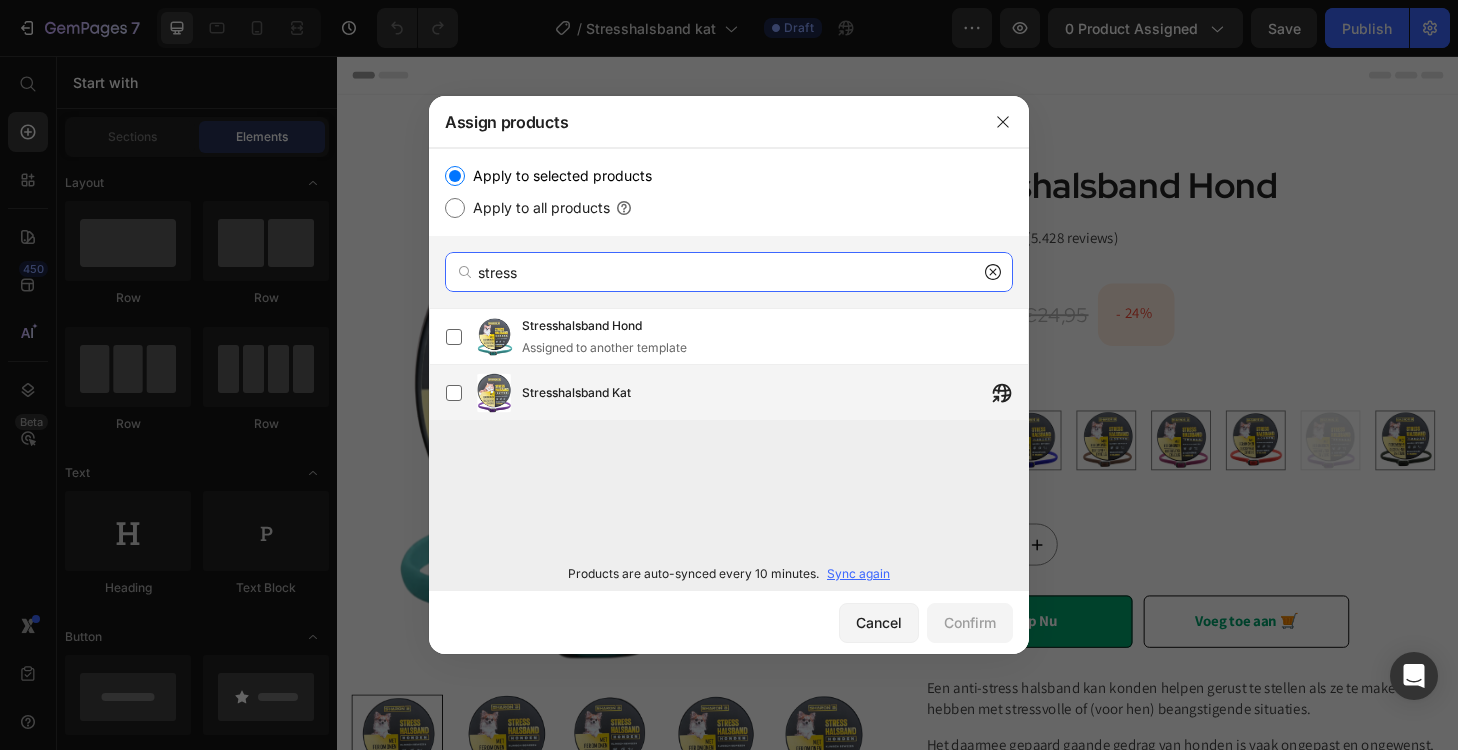 type on "stress" 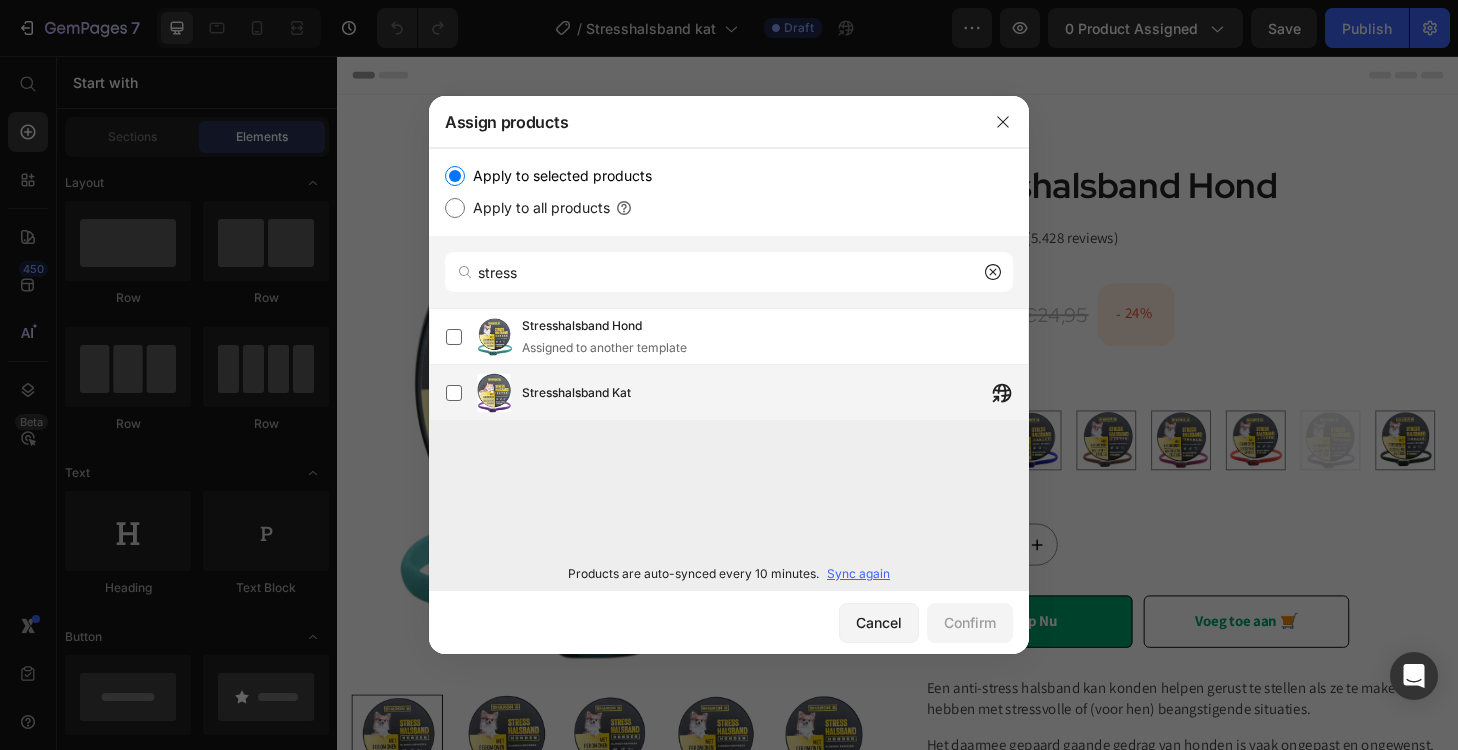 click on "Stresshalsband Kat" at bounding box center (775, 393) 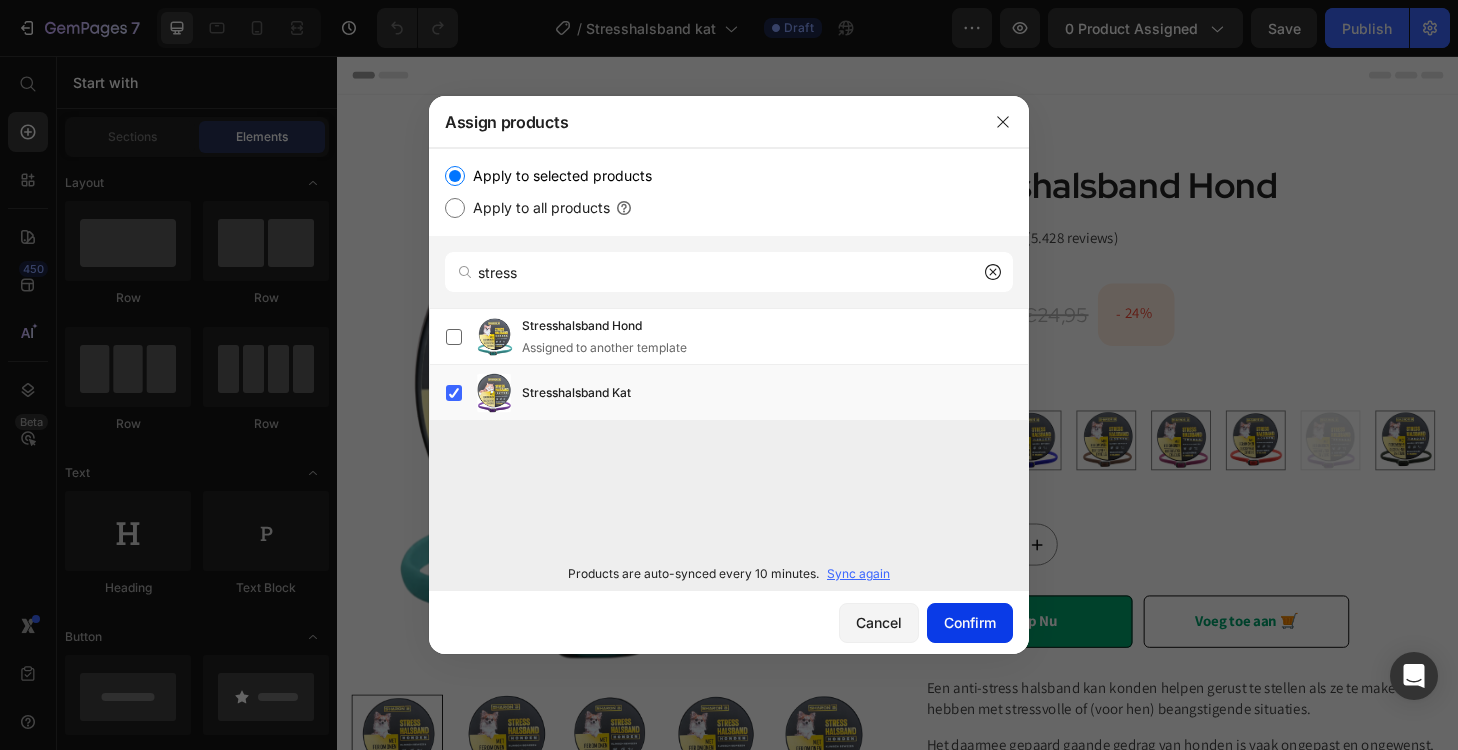 click on "Confirm" 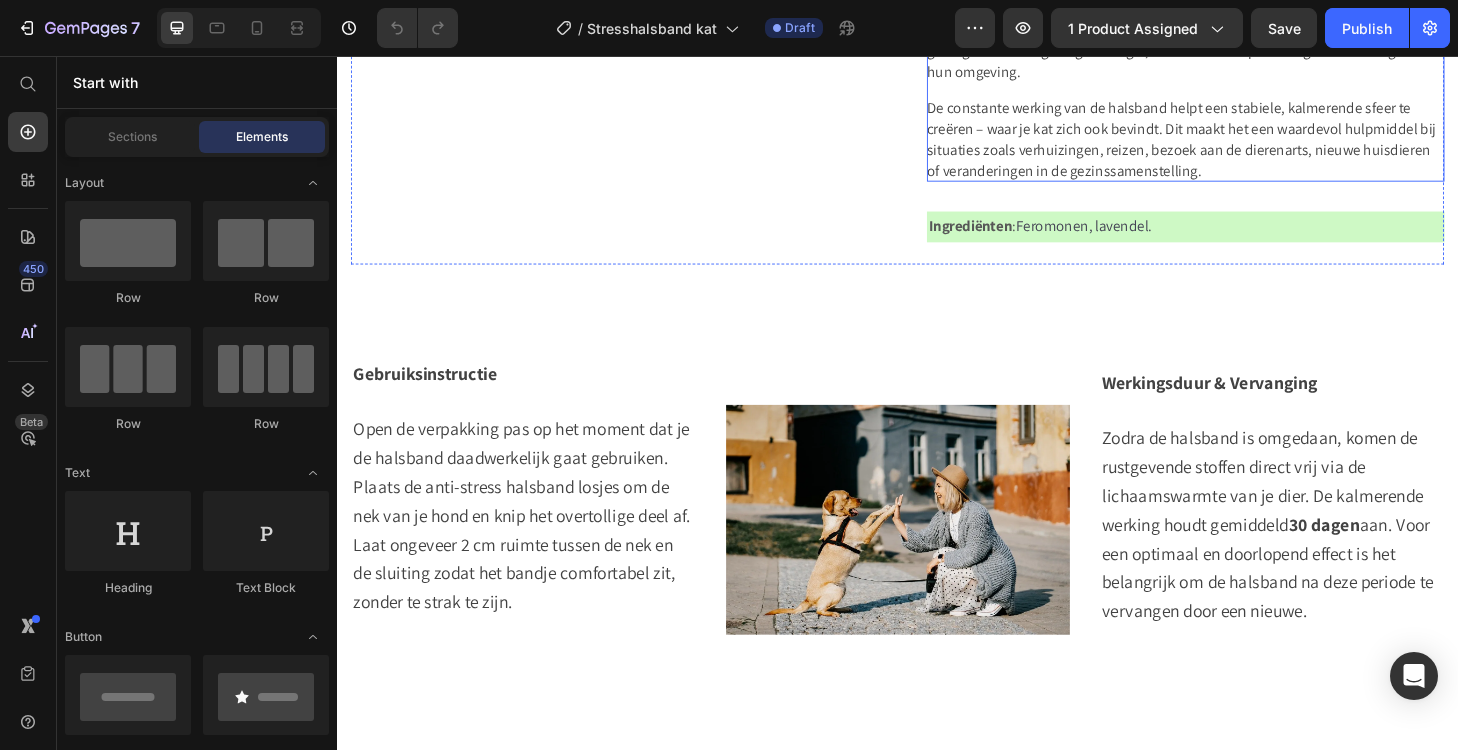 scroll, scrollTop: 791, scrollLeft: 0, axis: vertical 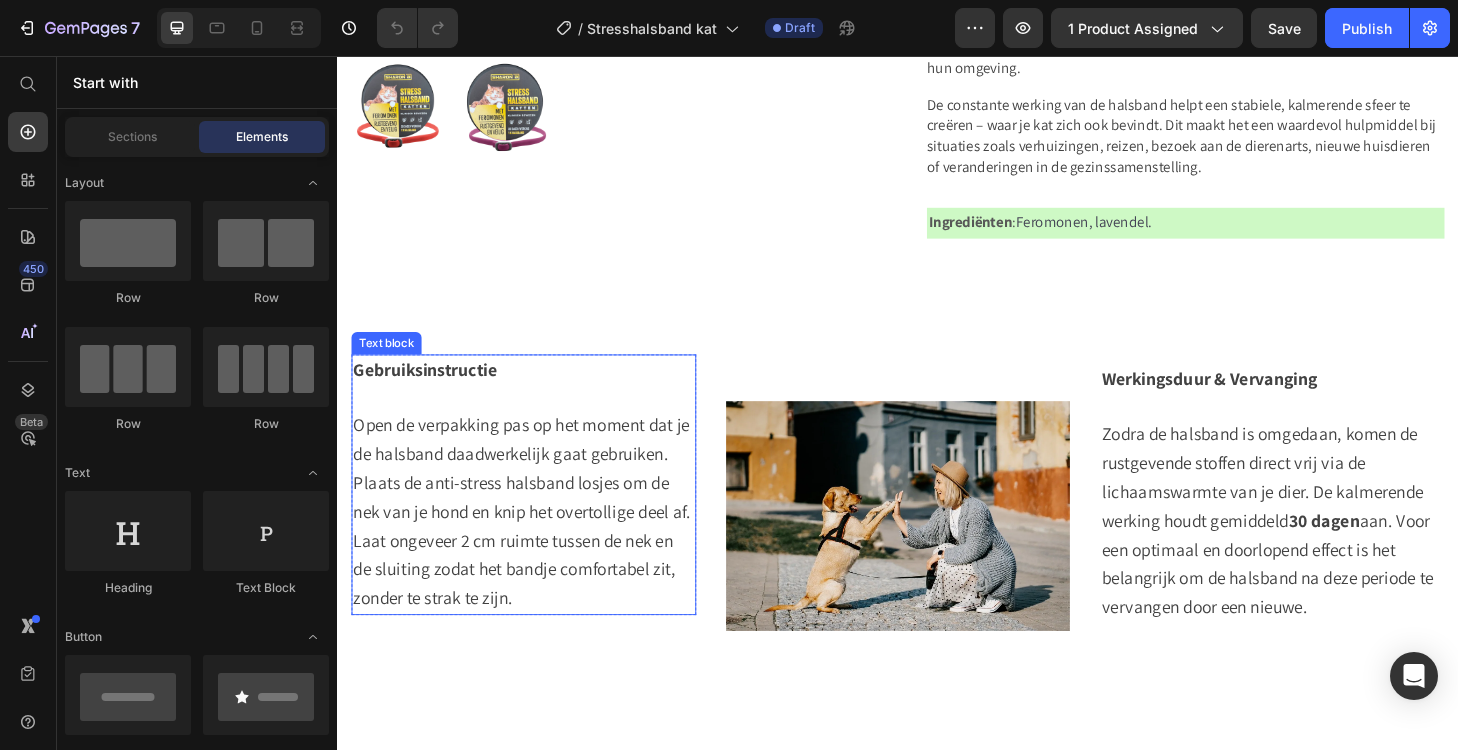 click on "Open de verpakking pas op het moment dat je de halsband daadwerkelijk gaat gebruiken. Plaats de anti-stress halsband losjes om de nek van je hond en knip het overtollige deel af. Laat ongeveer 2 cm ruimte tussen de nek en de sluiting zodat het bandje comfortabel zit, zonder te strak te zijn." at bounding box center (534, 542) 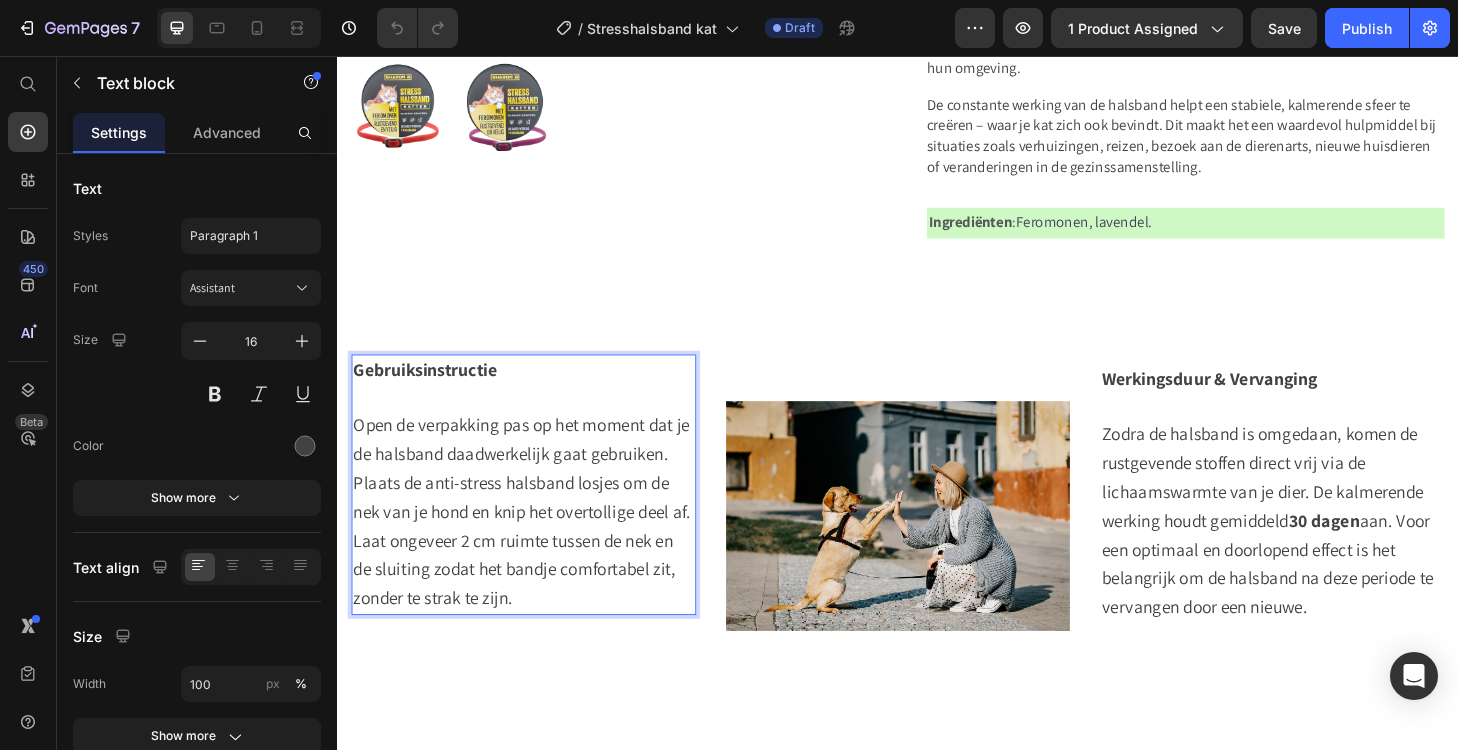 click on "Open de verpakking pas op het moment dat je de halsband daadwerkelijk gaat gebruiken. Plaats de anti-stress halsband losjes om de nek van je hond en knip het overtollige deel af. Laat ongeveer 2 cm ruimte tussen de nek en de sluiting zodat het bandje comfortabel zit, zonder te strak te zijn." at bounding box center [534, 542] 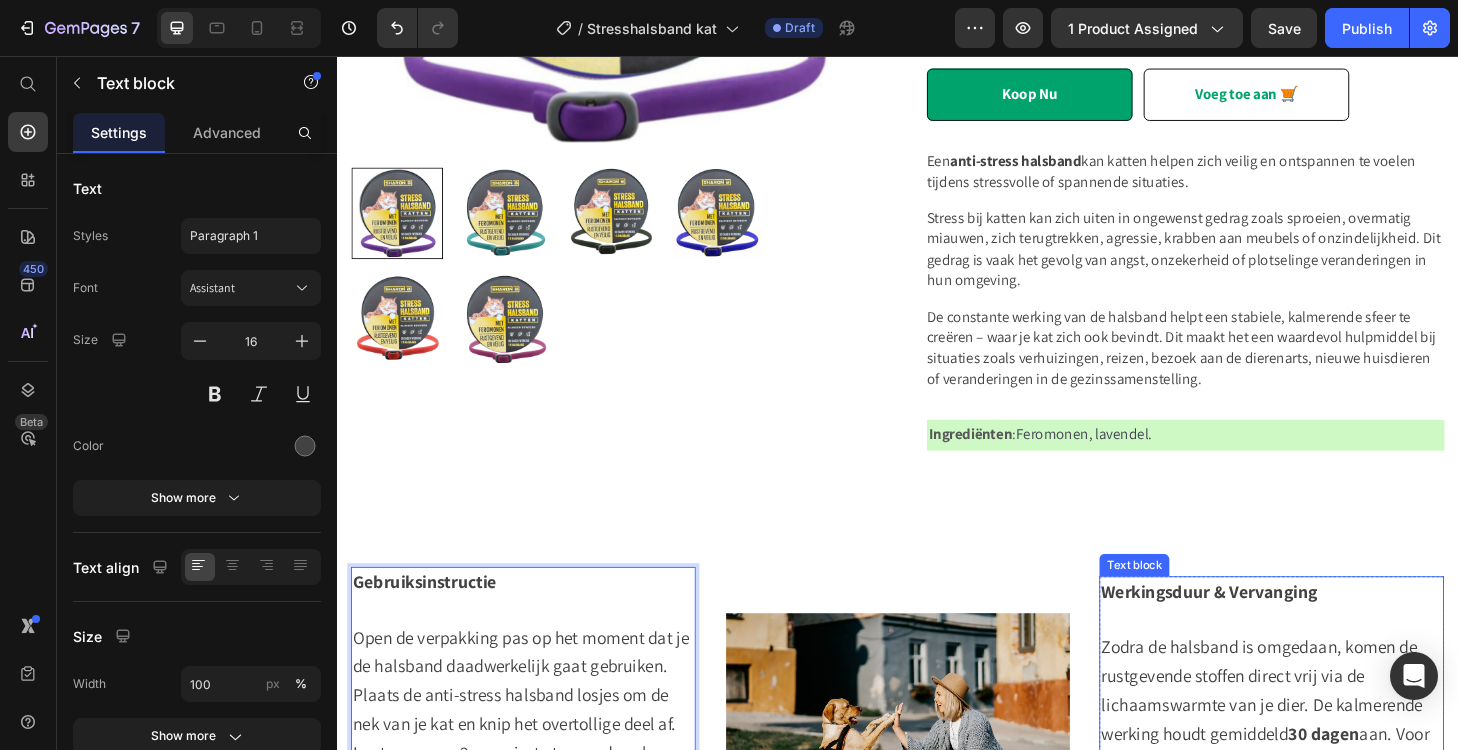 scroll, scrollTop: 58, scrollLeft: 0, axis: vertical 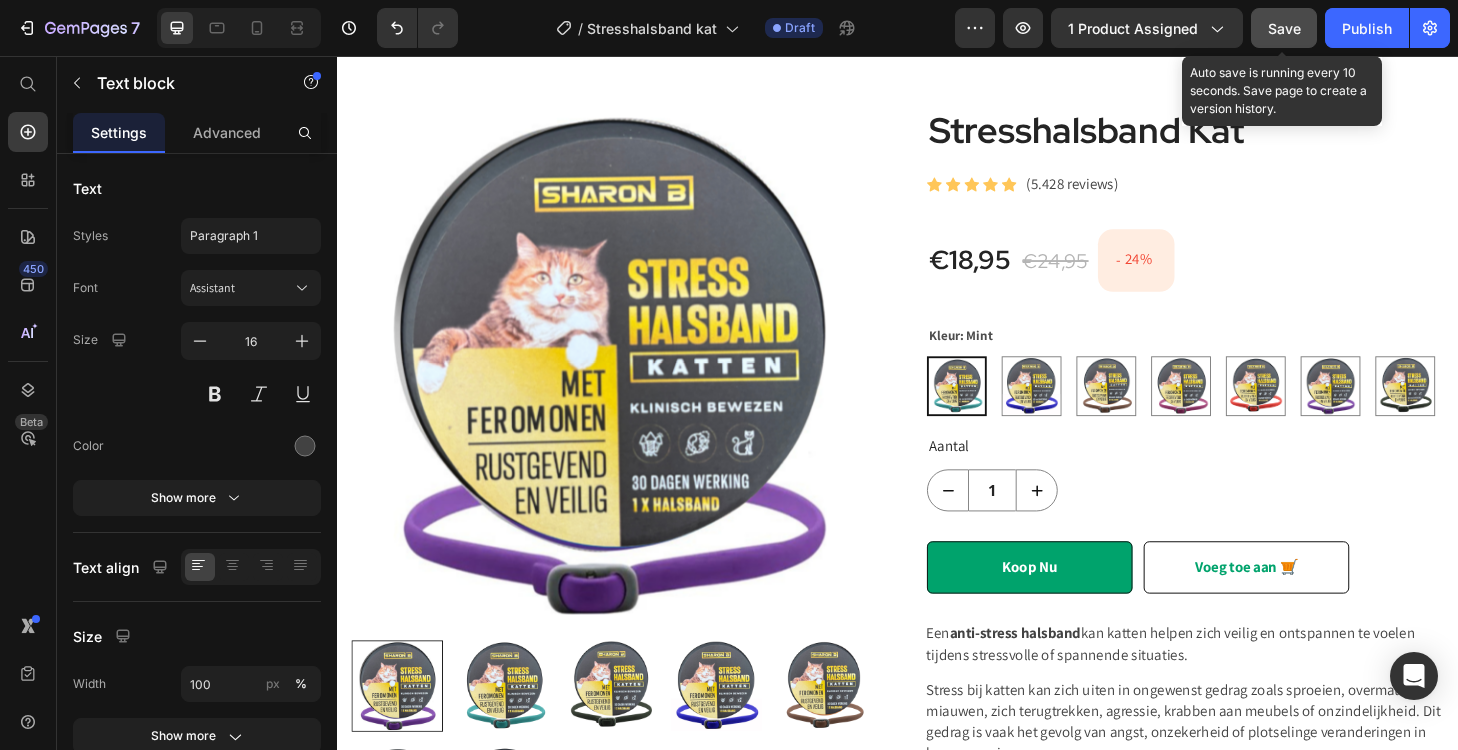 click on "Save" at bounding box center (1284, 28) 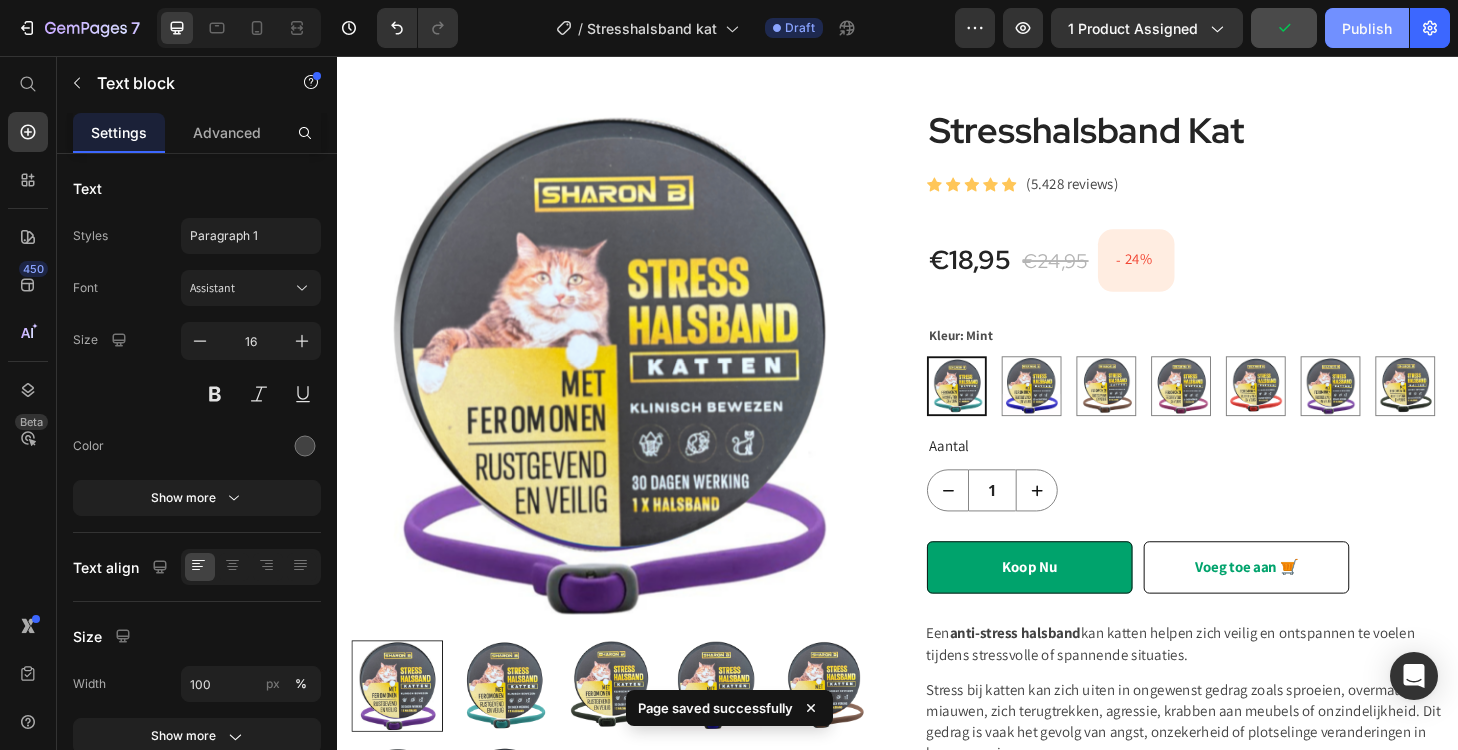 click on "Publish" at bounding box center [1367, 28] 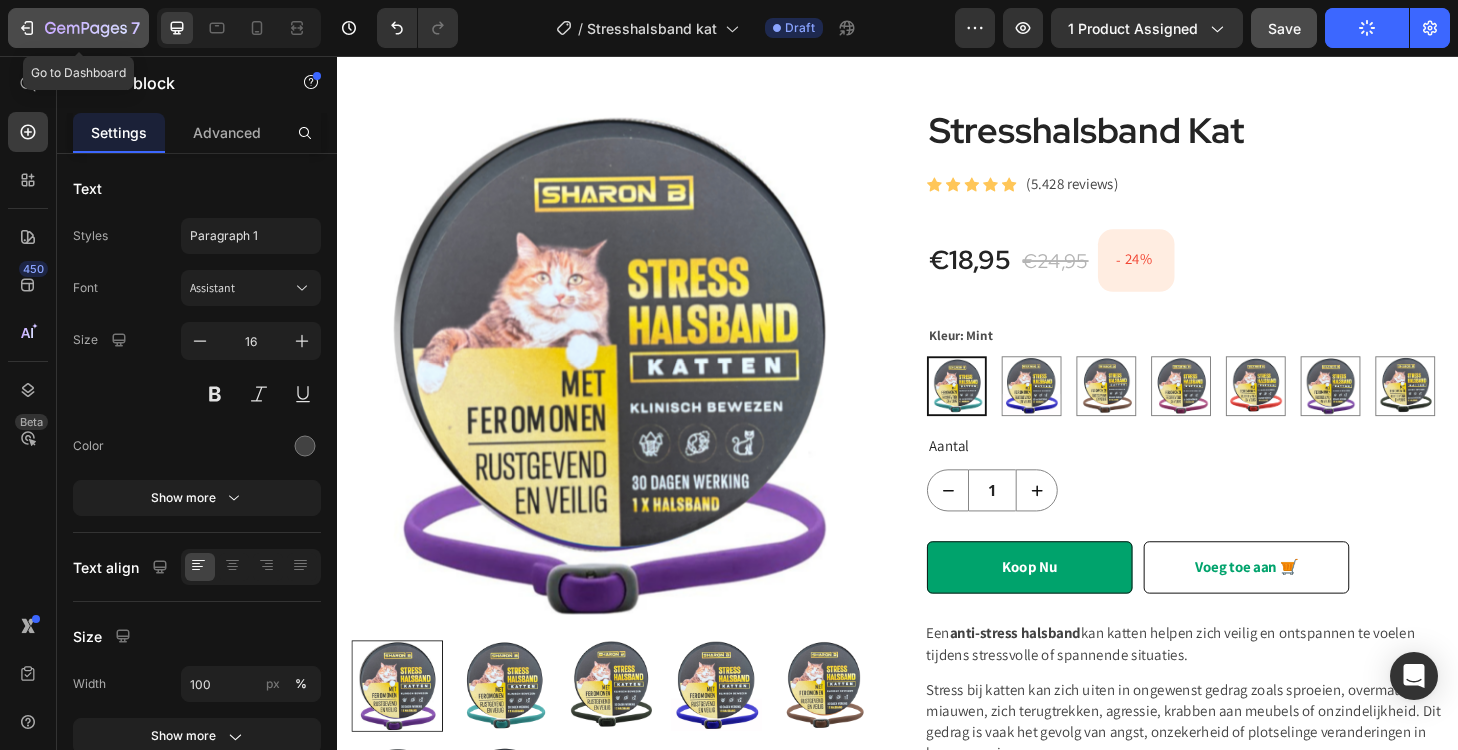 click 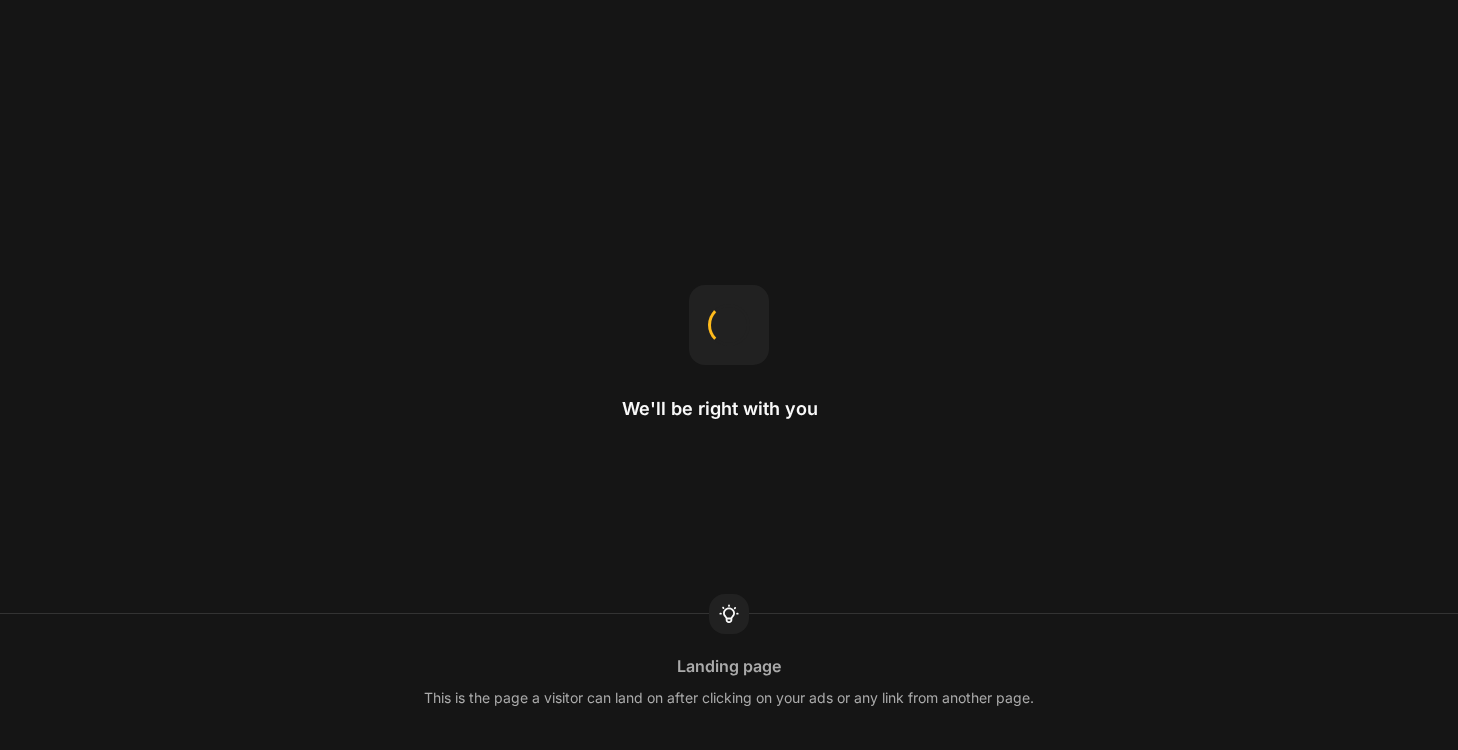 scroll, scrollTop: 0, scrollLeft: 0, axis: both 